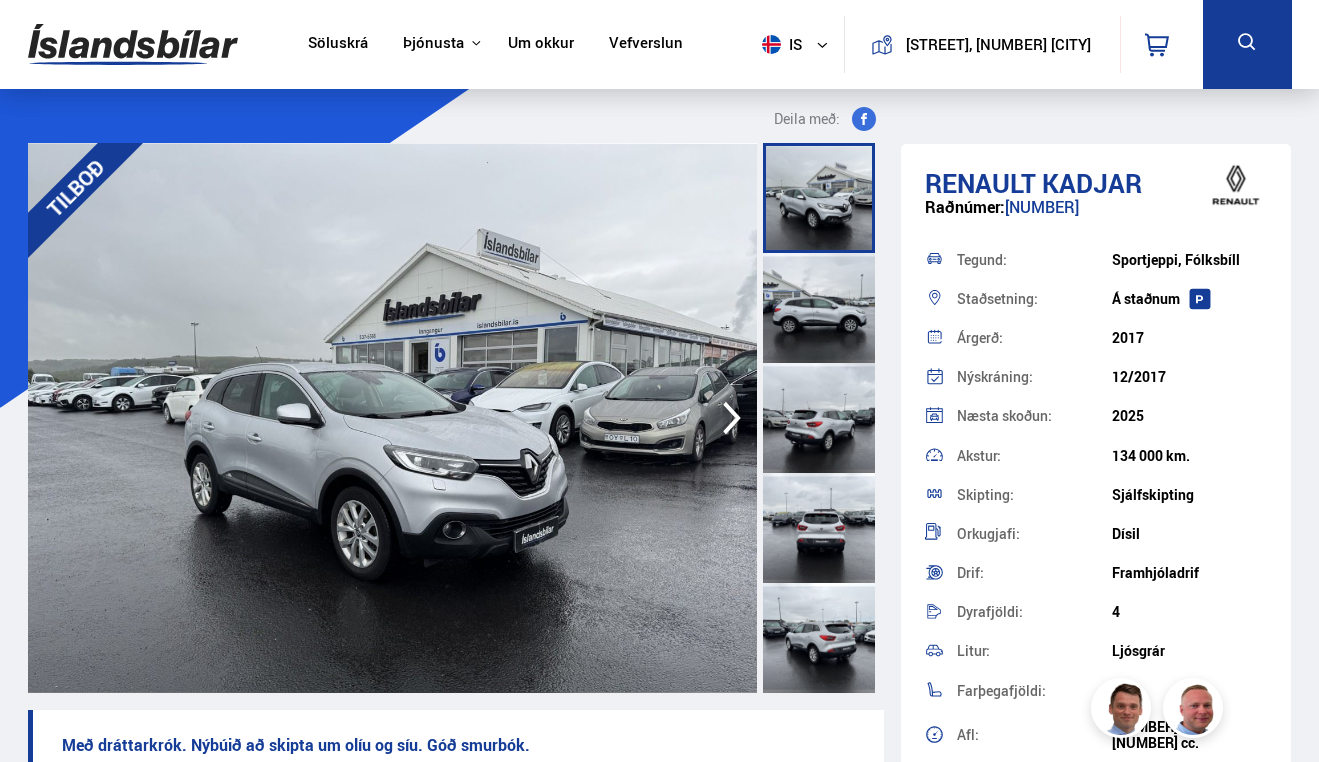 scroll, scrollTop: 0, scrollLeft: 0, axis: both 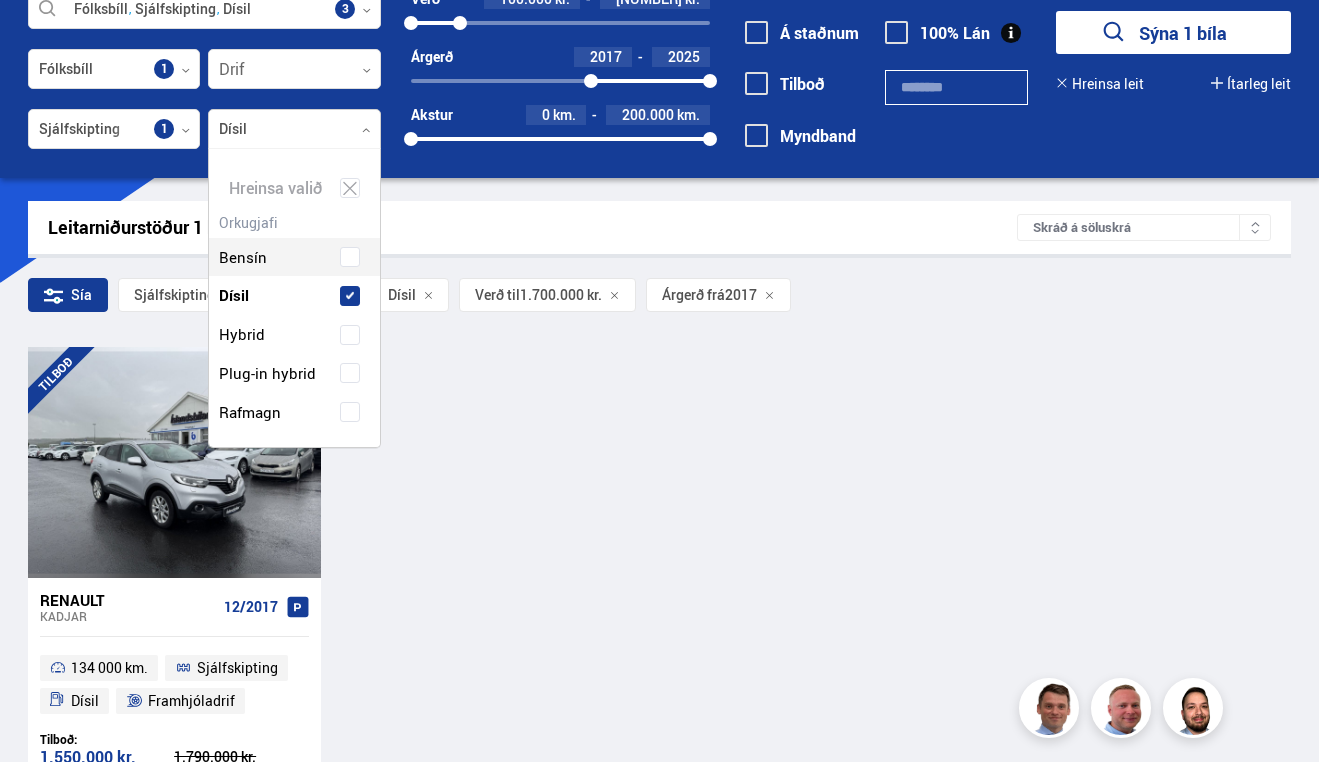 click at bounding box center (294, 130) 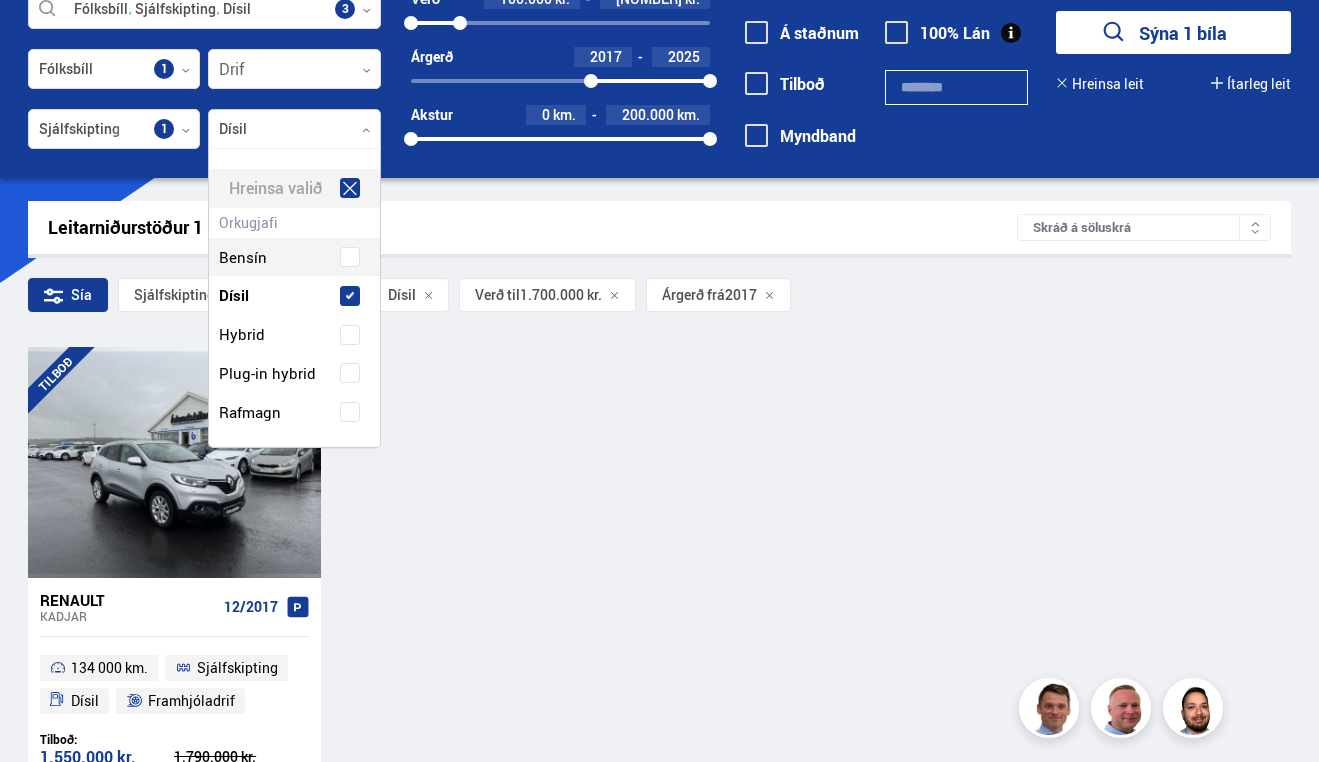 click on "Hreinsa valið" at bounding box center (294, 188) 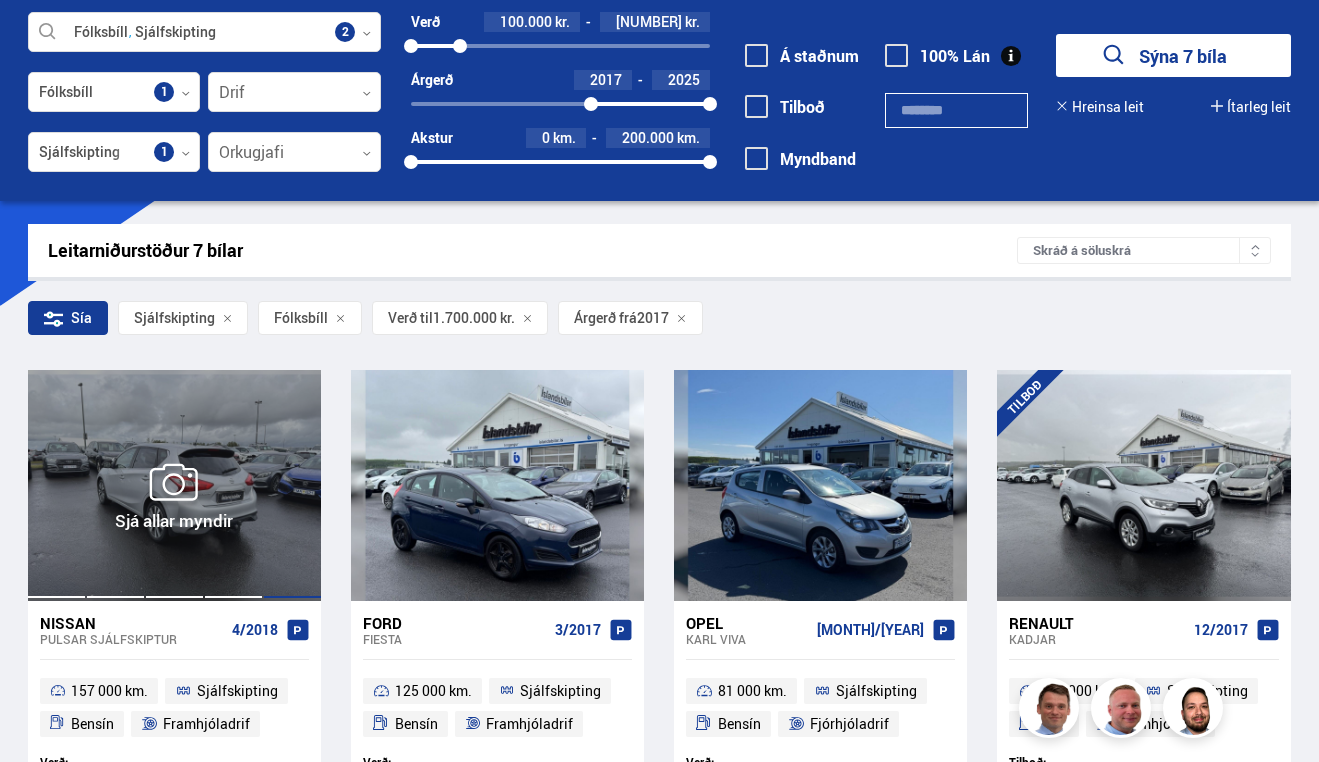 scroll, scrollTop: 105, scrollLeft: 0, axis: vertical 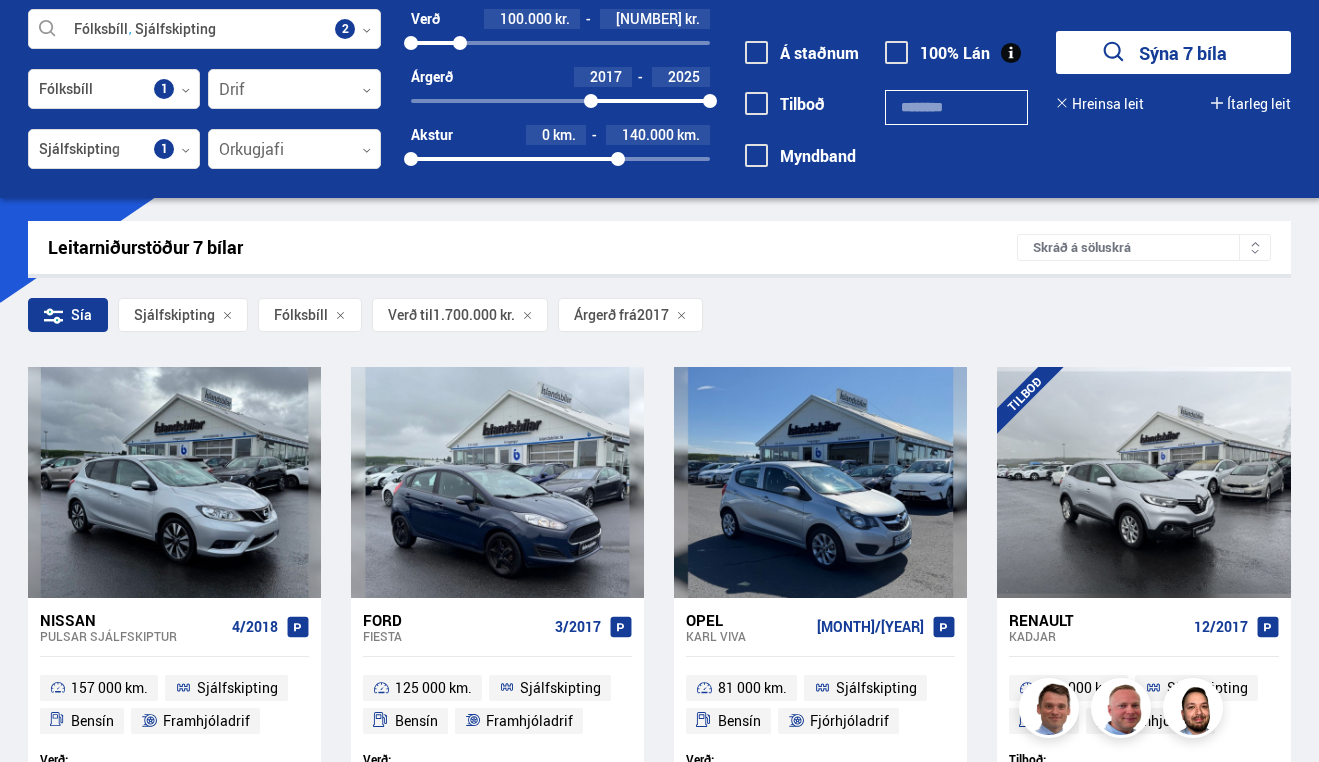 drag, startPoint x: 705, startPoint y: 163, endPoint x: 618, endPoint y: 173, distance: 87.57283 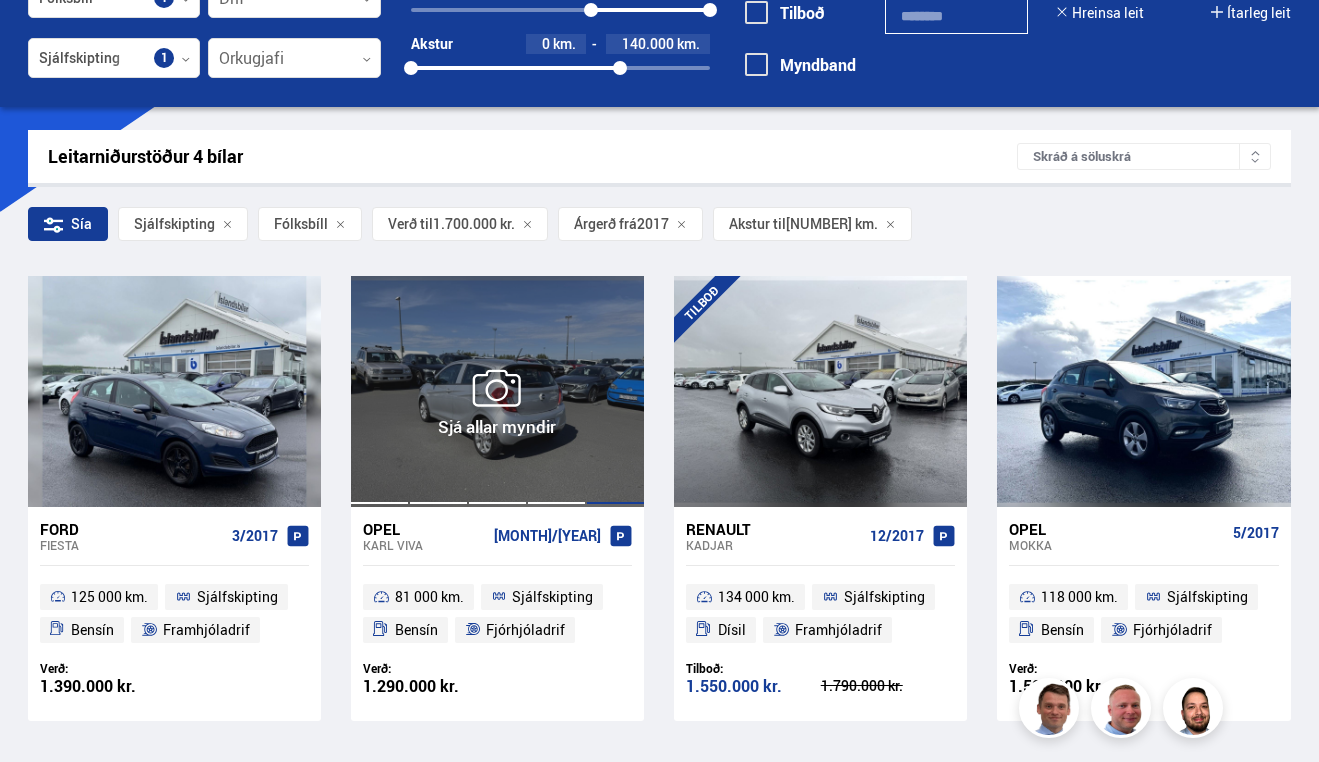 scroll, scrollTop: 210, scrollLeft: 0, axis: vertical 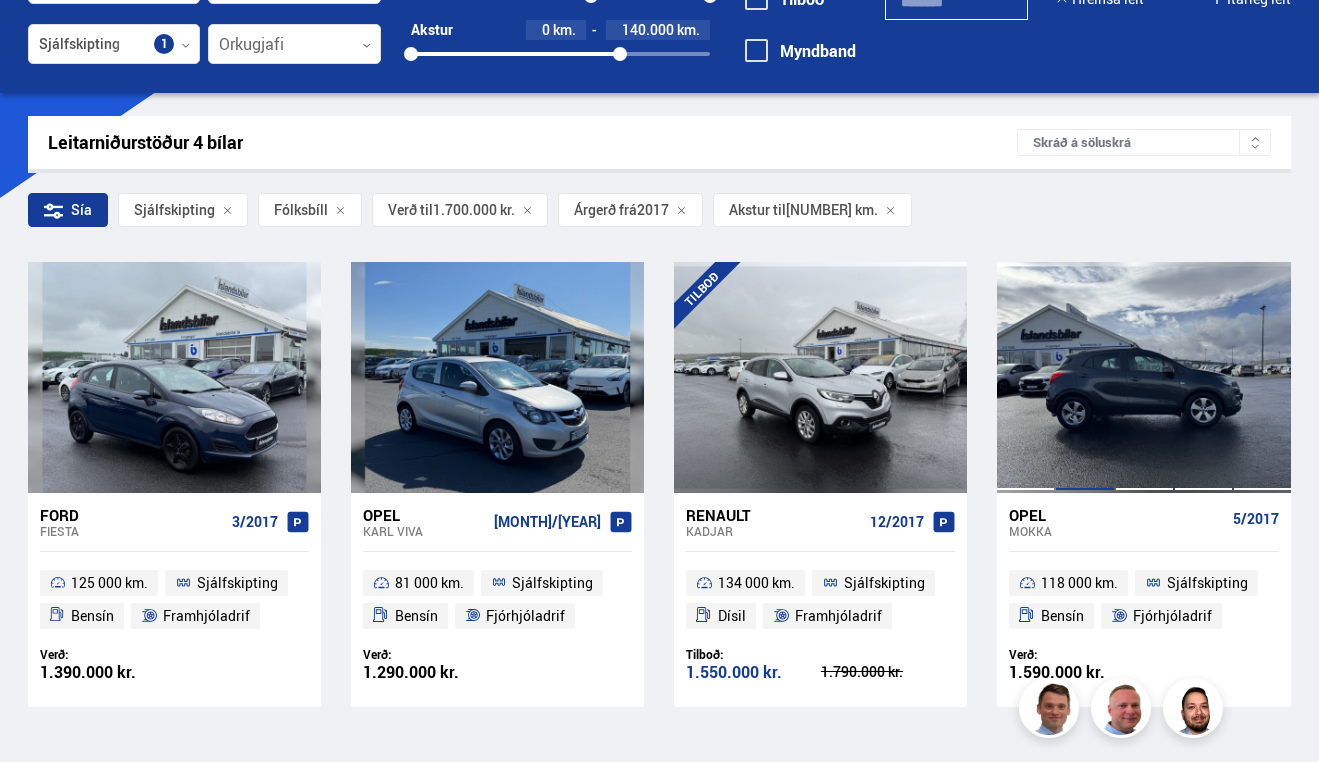 click at bounding box center (1084, 377) 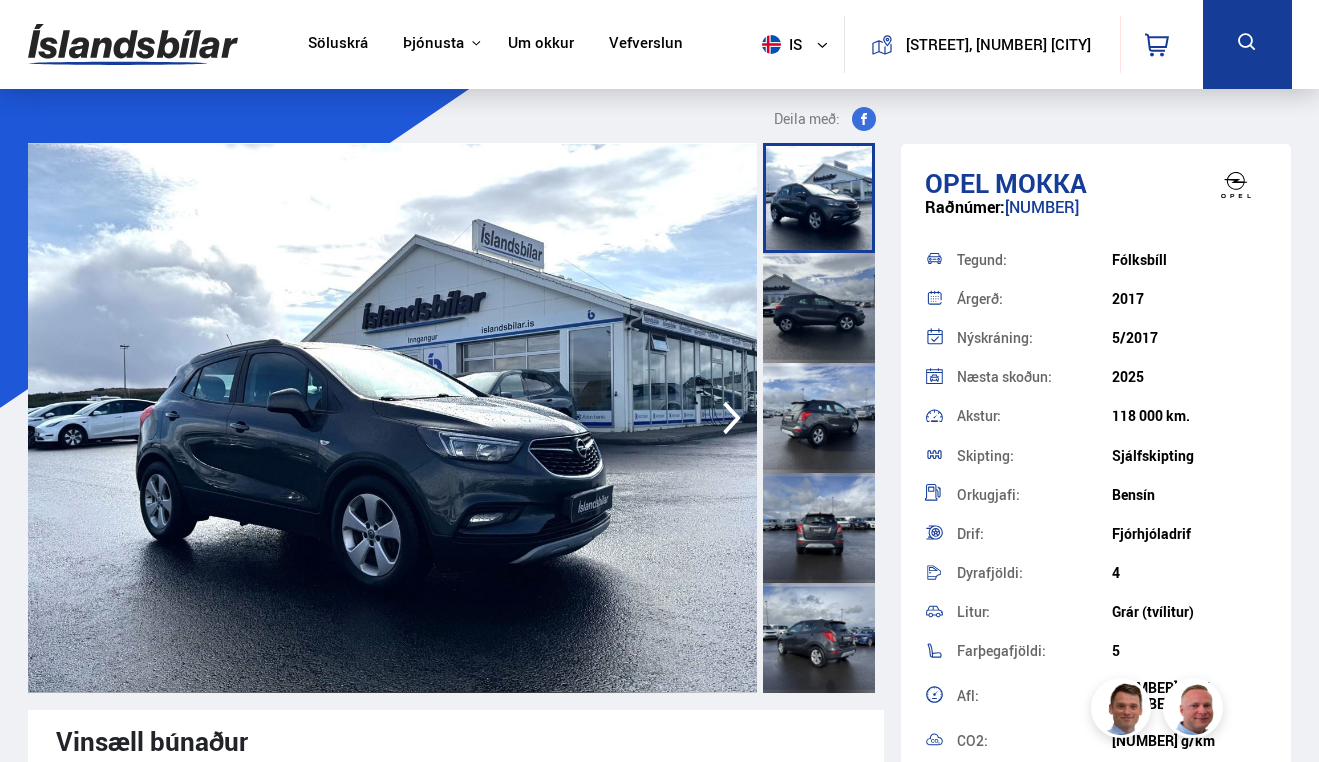 click 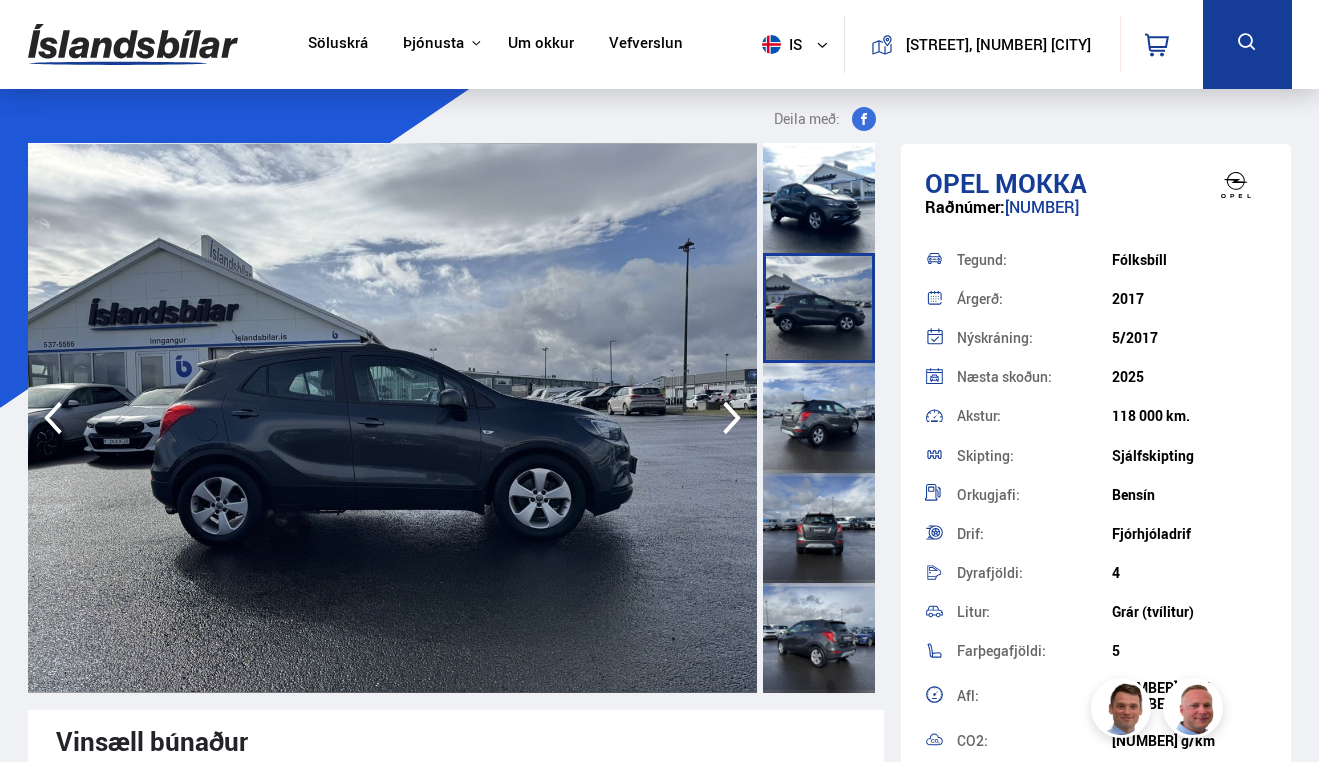 click 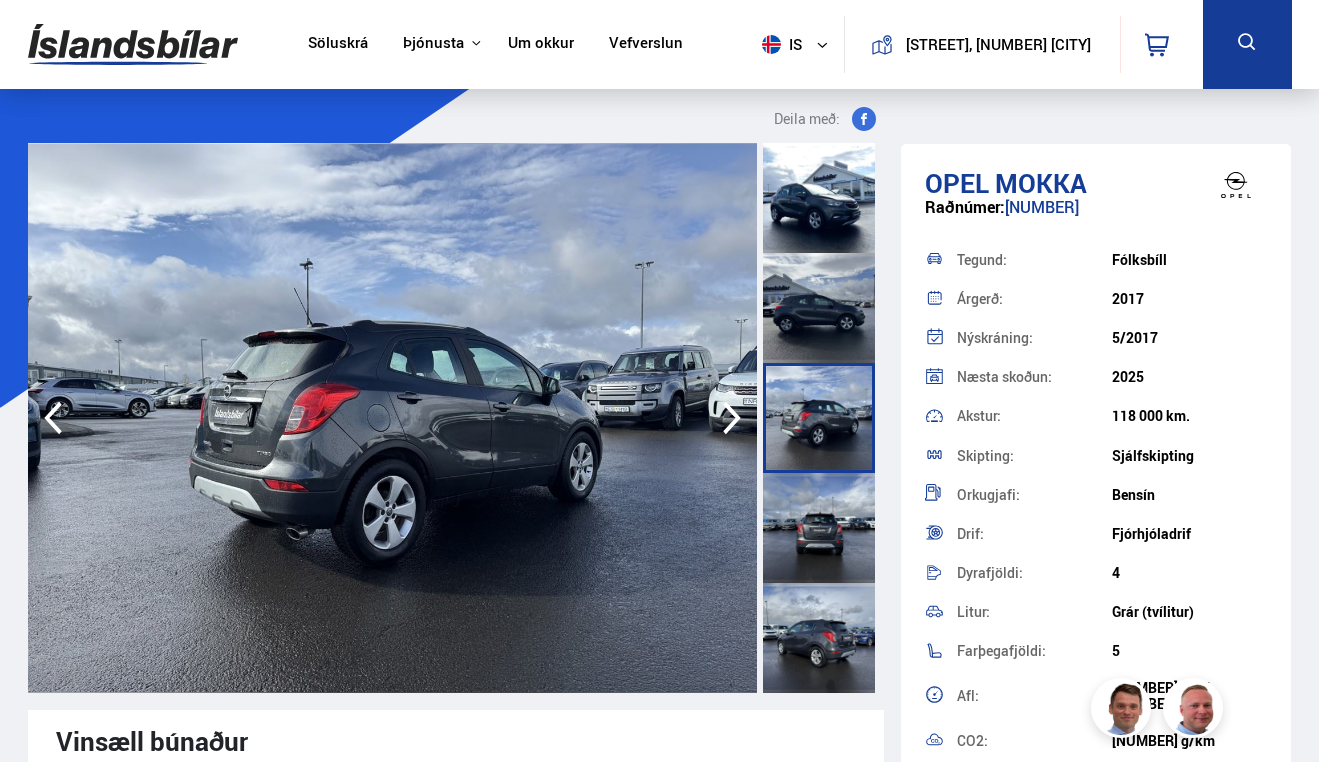 click 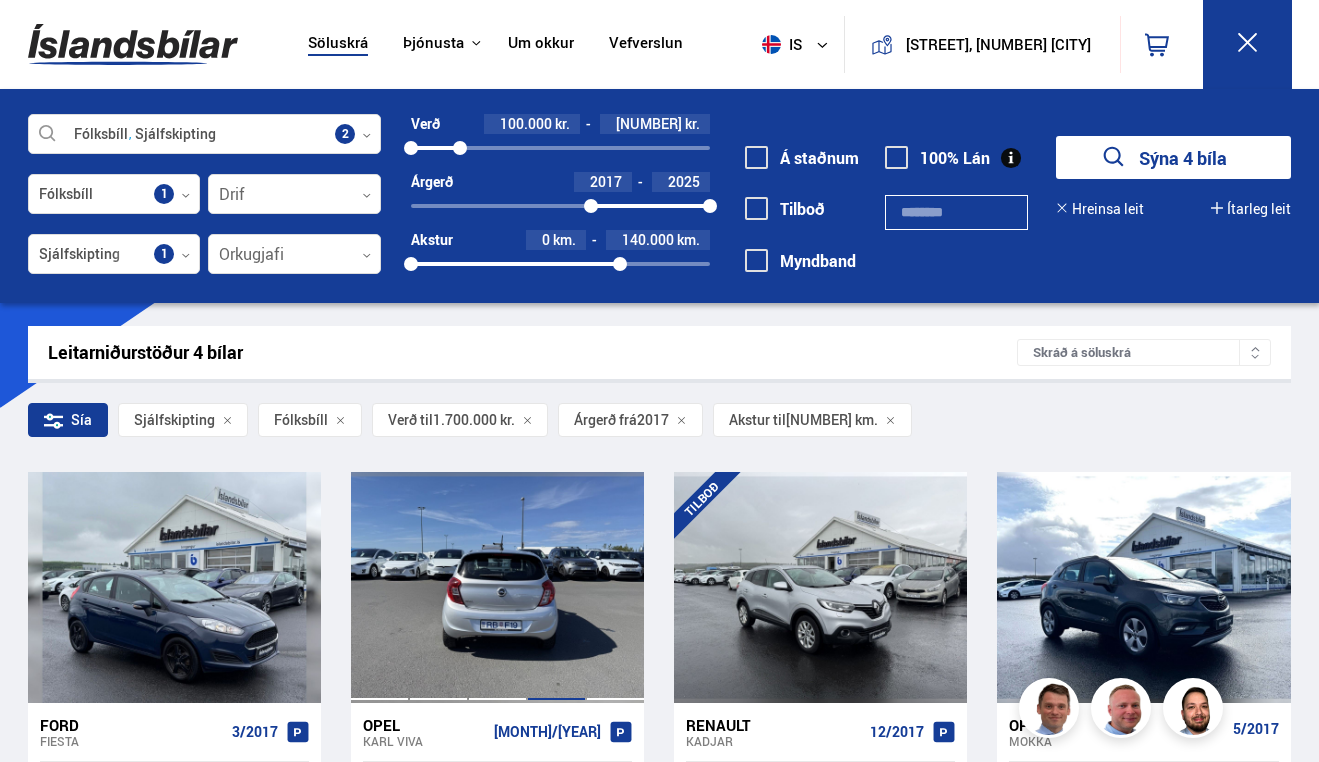 scroll, scrollTop: 0, scrollLeft: 0, axis: both 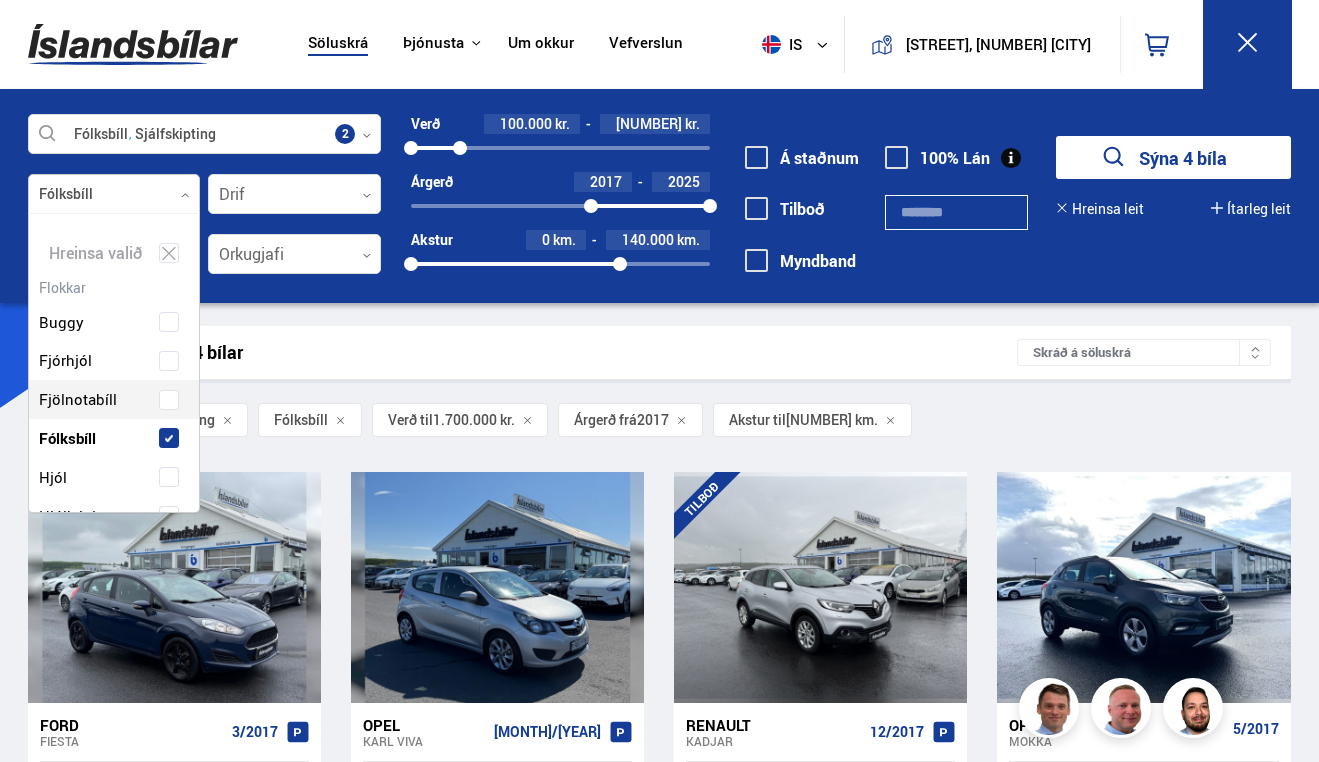 click at bounding box center (114, 195) 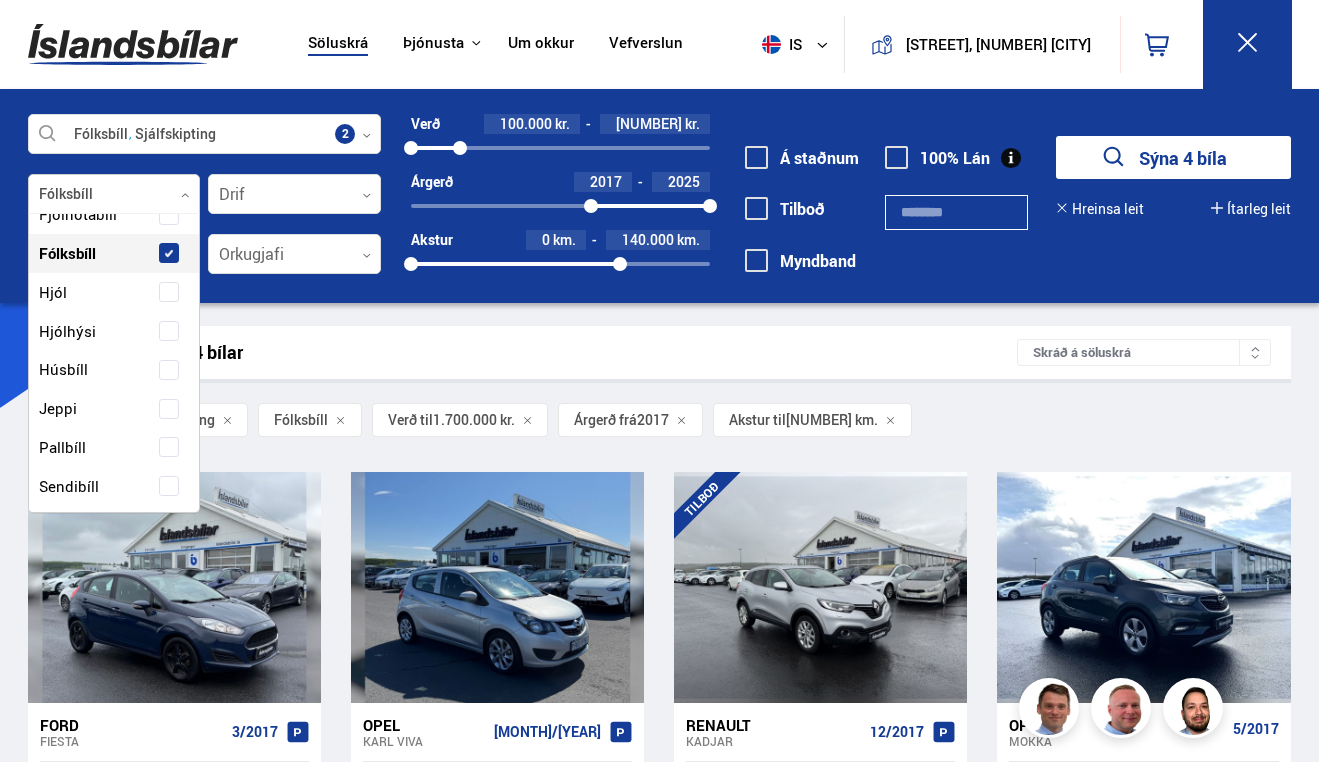 click on "Buggy   Fjórhjól   Fjölnotabíll   Fólksbíll   Hjól   Hjólhýsi   Húsbíll   Jeppi   Pallbíll   Sendibíll   Skutbíll   Sportbíll   Sportjeppi   Tengivagn   Tómstundatæki   Vinnuflokkabíll   Vörubíll   Þungt bifhjól" at bounding box center [114, 452] 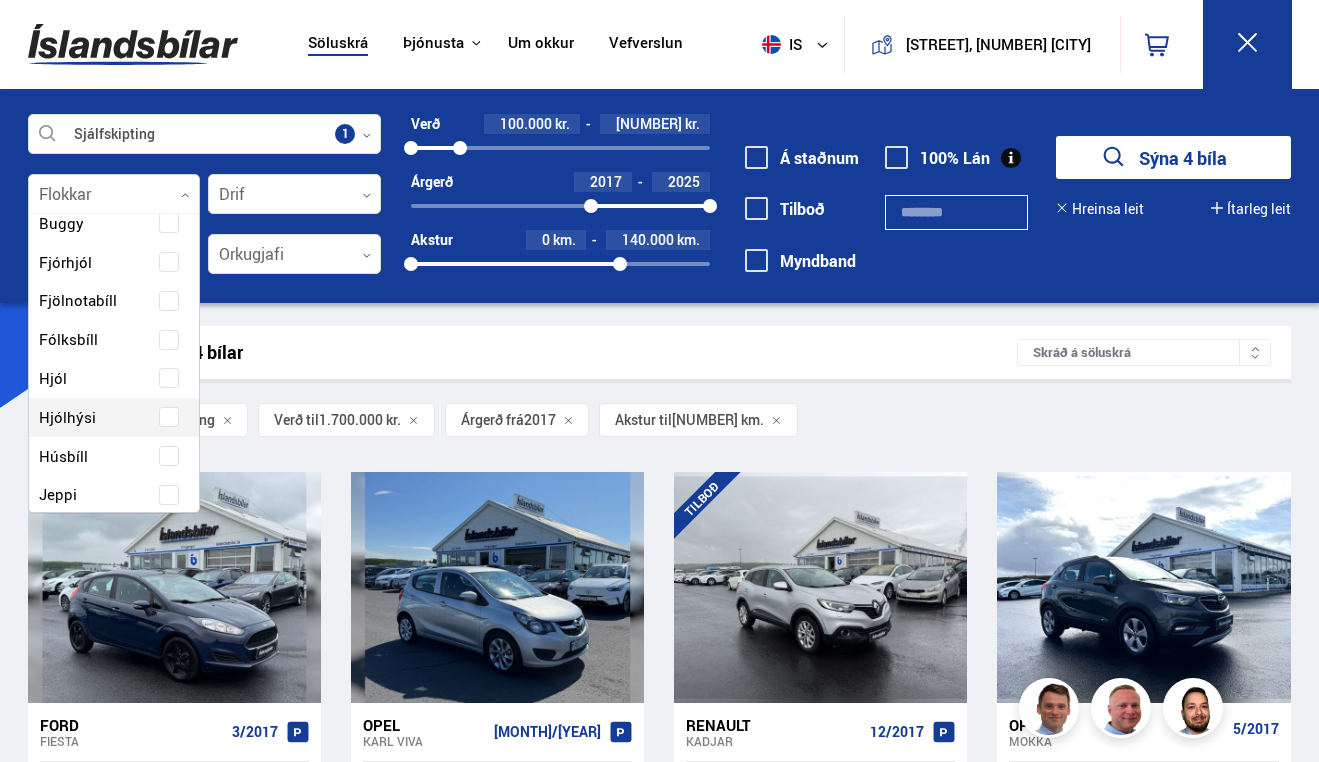 scroll, scrollTop: 89, scrollLeft: 0, axis: vertical 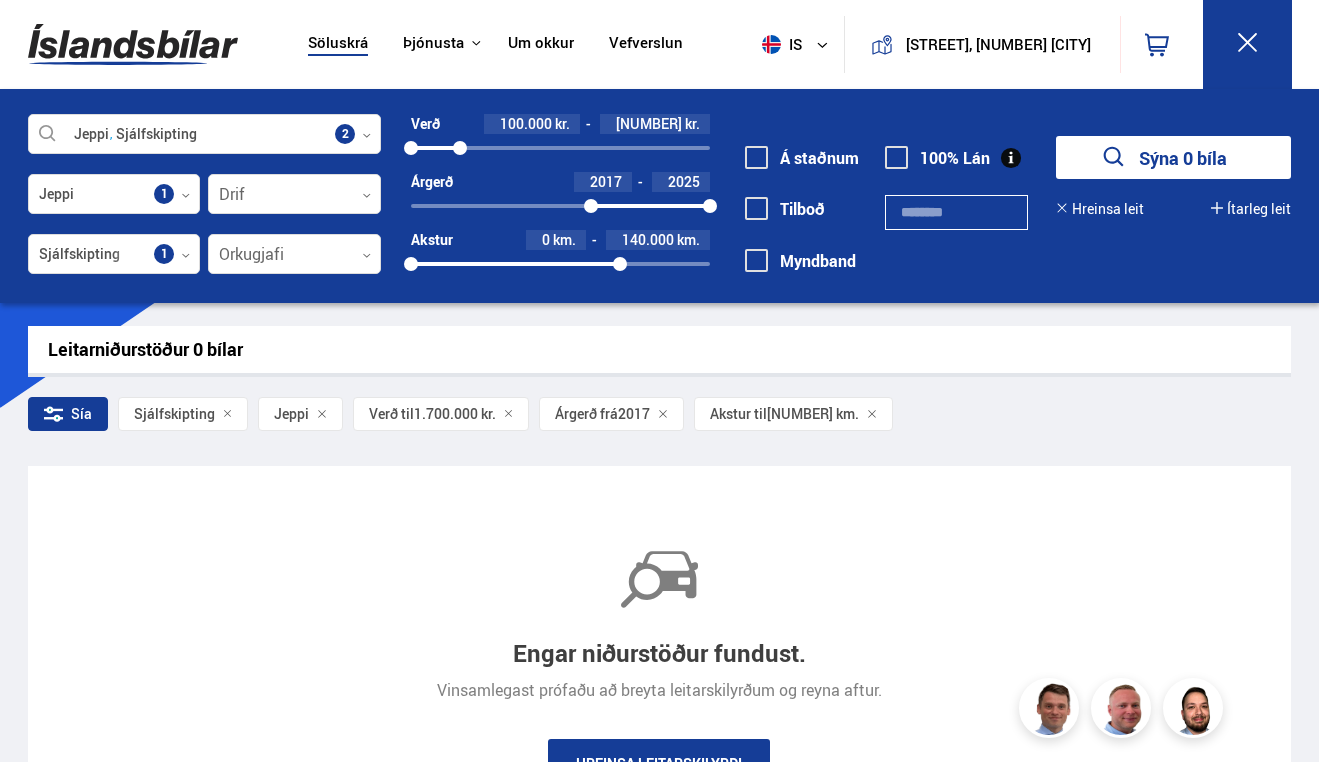 click on "Söluskrá
Þjónusta
Íslandsbílar
Kaupumbila.is
Íslandsvörn
Leiðbeiningar
Um okkur
Vefverslun
is      is
en
pl
[STREET], [POSTAL_CODE] [CITY]
0
Söluskrá
Þjónusta
Íslandsbílar
Kaupumbila.is
Íslandsvörn
Leiðbeiningar
Um okkur
Vefverslun
[STREET], [POSTAL_CODE] [CITY]    is      is
en
pl
Jeppi Sjálfskipting Veldu framleiðanda, gerð eða eiginleika 2   Jeppi Flokkar 1   Drif 0   Sjálfskipting Skipting 1   Orkugjafi 0   Verð   100.000   kr.   1.700.000   kr.     100000 1700000   Árgerð   2017     2025       2017 2025   Akstur   0   km.   140.000   km.     0 140000
Á staðnum
Tilboð" at bounding box center (659, 652) 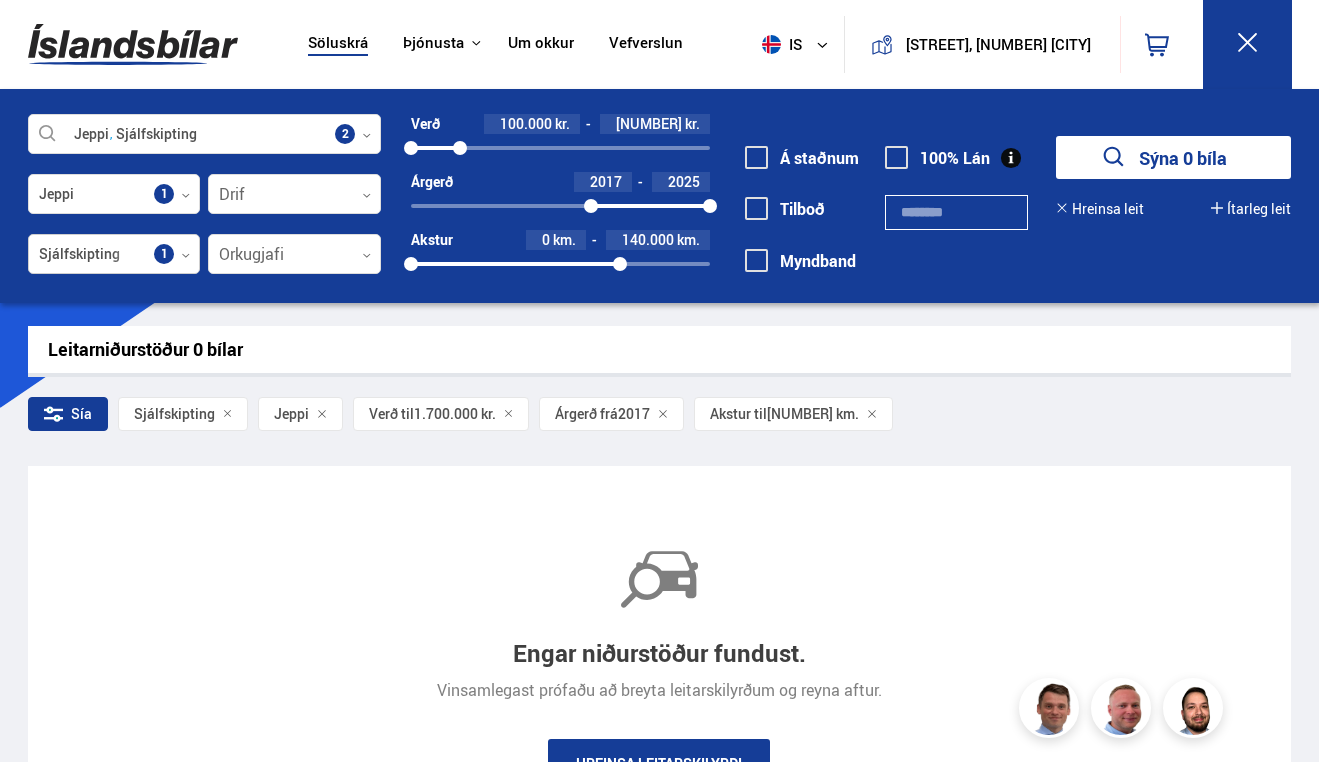 click at bounding box center [114, 255] 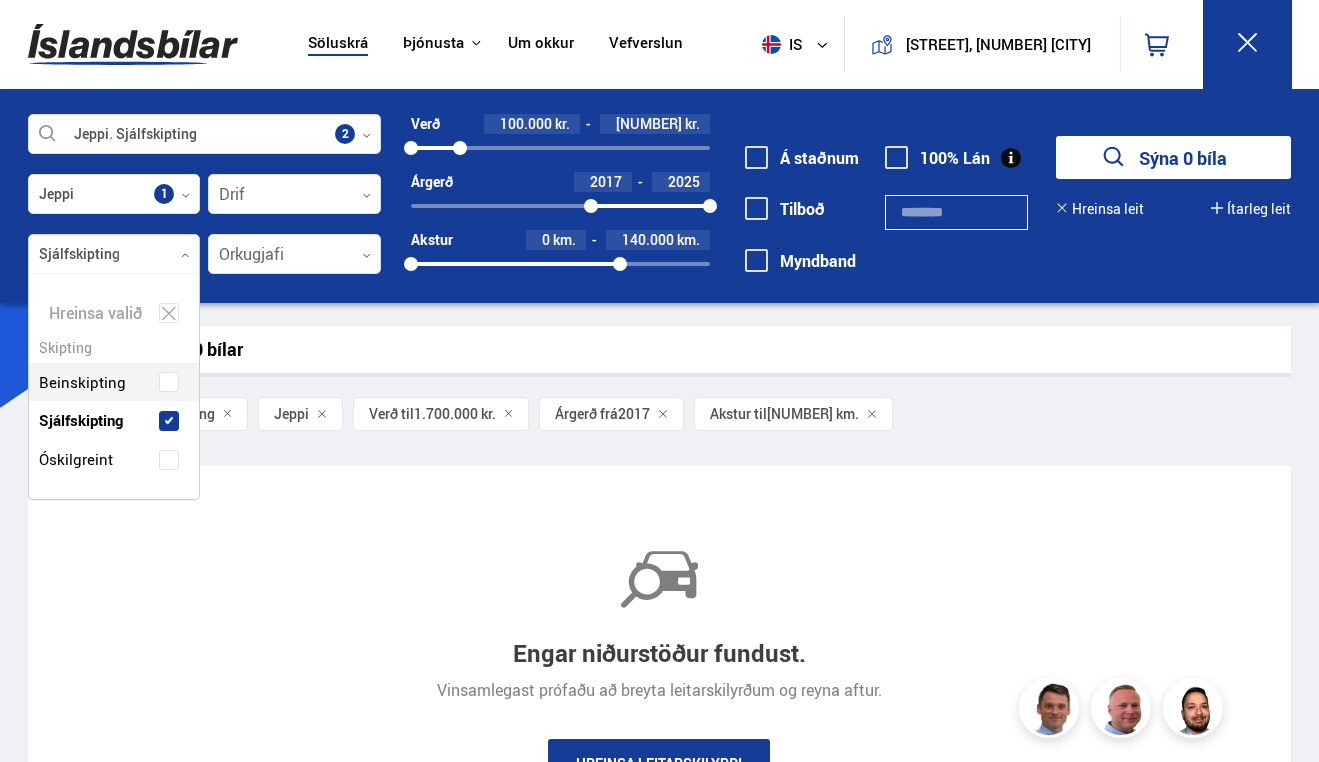 scroll, scrollTop: 225, scrollLeft: 175, axis: both 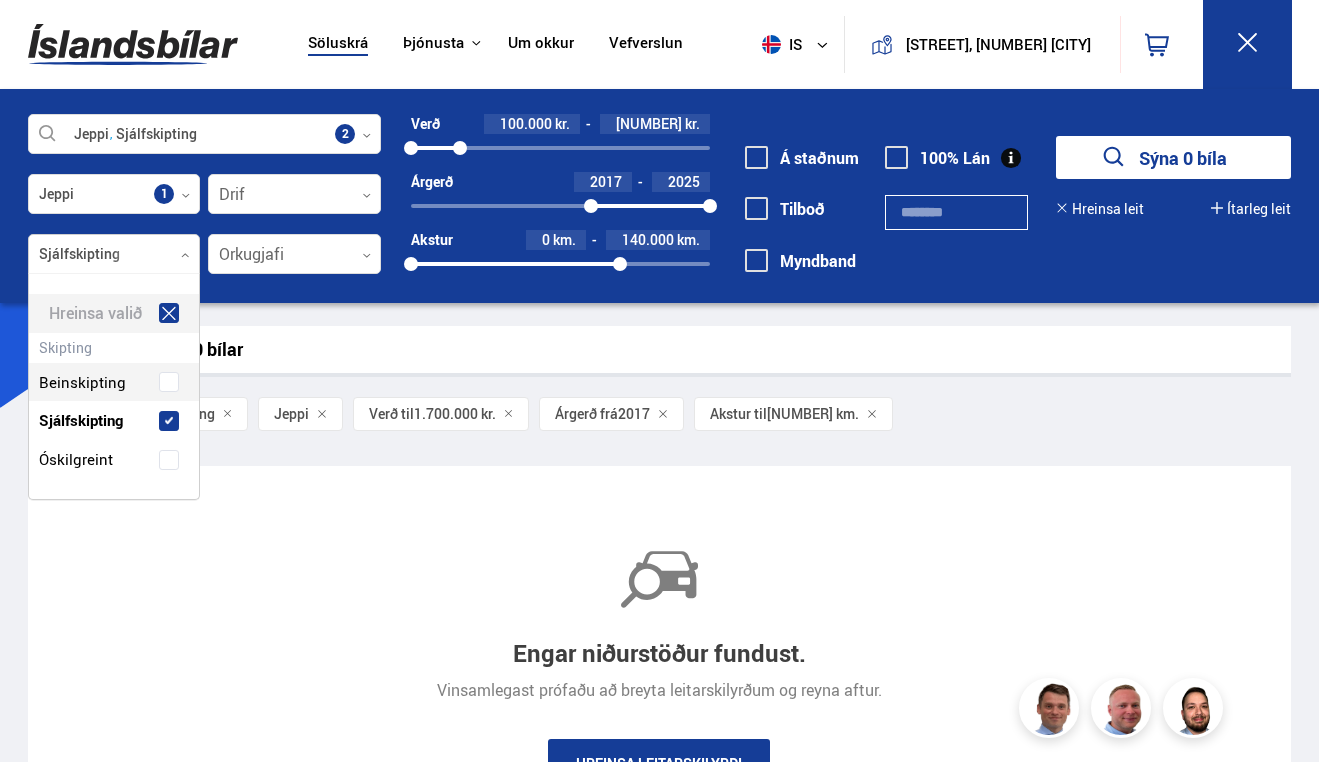 click on "Hreinsa valið" at bounding box center (114, 313) 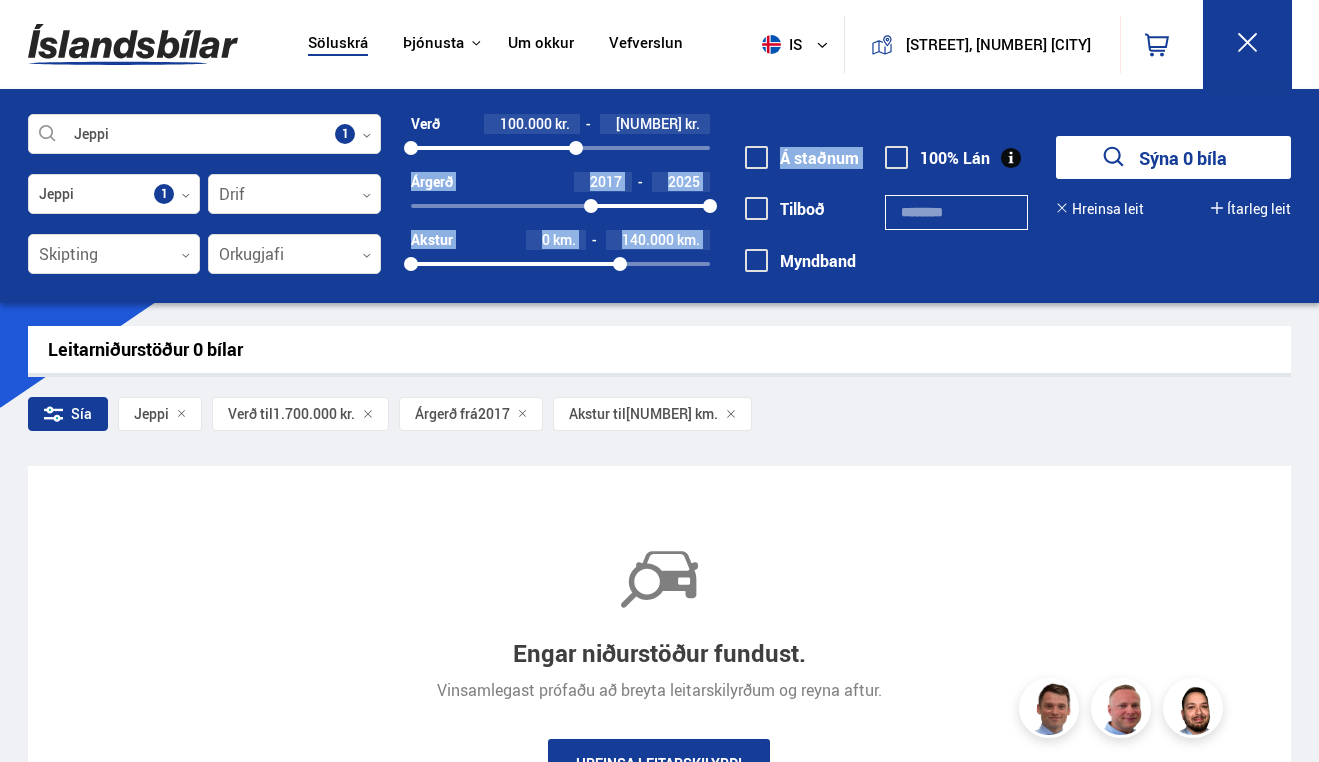 drag, startPoint x: 461, startPoint y: 153, endPoint x: 760, endPoint y: 152, distance: 299.00168 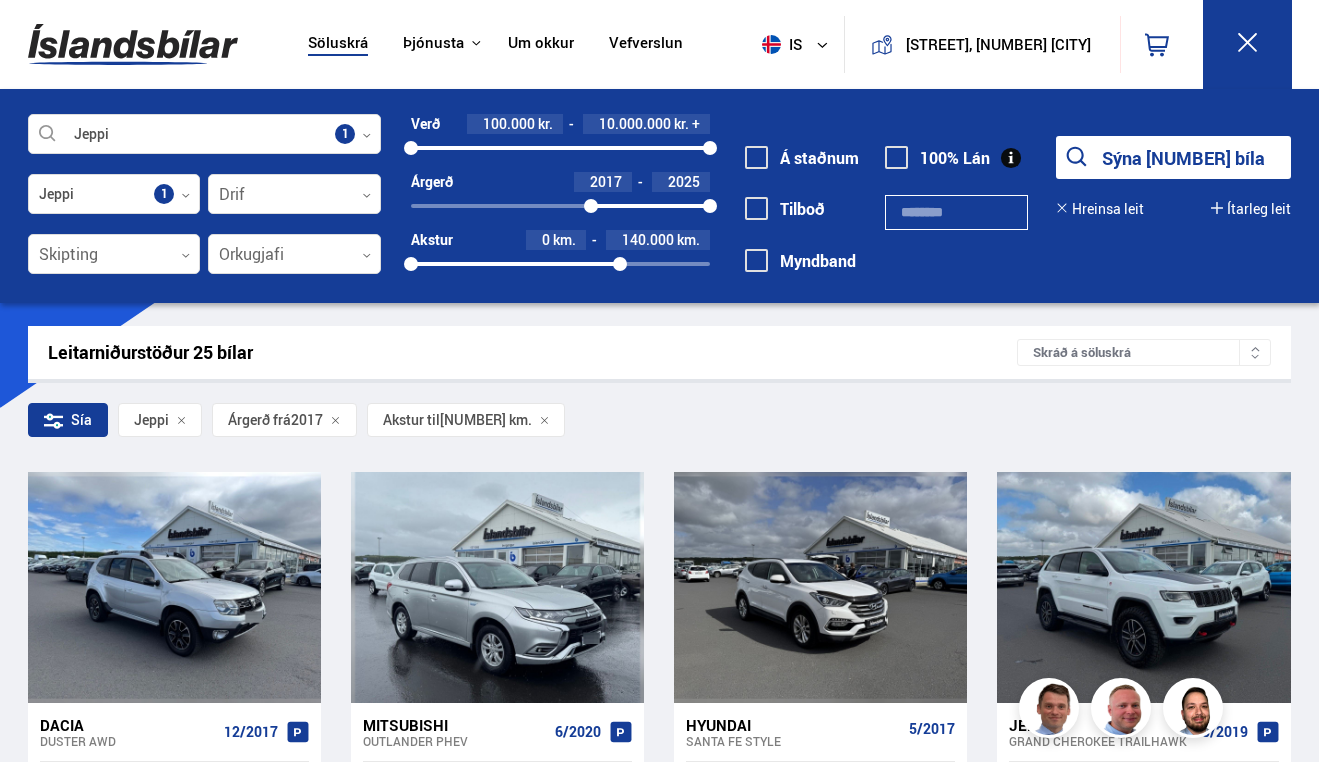 click on "Söluskrá
Þjónusta
Íslandsbílar
Kaupumbila.is
Íslandsvörn
Leiðbeiningar
Um okkur
Vefverslun
is      is
en
pl
[STREET], [POSTAL_CODE] [CITY]
0
Söluskrá
Þjónusta
Íslandsbílar
Kaupumbila.is
Íslandsvörn
Leiðbeiningar
Um okkur
Vefverslun
[STREET], [POSTAL_CODE] [CITY]    is      is
en
pl
Jeppi Sjálfskipting Veldu framleiðanda, gerð eða eiginleika 2   Jeppi Flokkar 1   Drif 0   Sjálfskipting Skipting 1   Orkugjafi 0   Verð   100.000   kr.   1.700.000   kr.     100000 1700000   Árgerð   2017     2025       2017 2025   Akstur   0   km.   140.000   km.     0 140000
Á staðnum
Tilboð" at bounding box center [659, 1934] 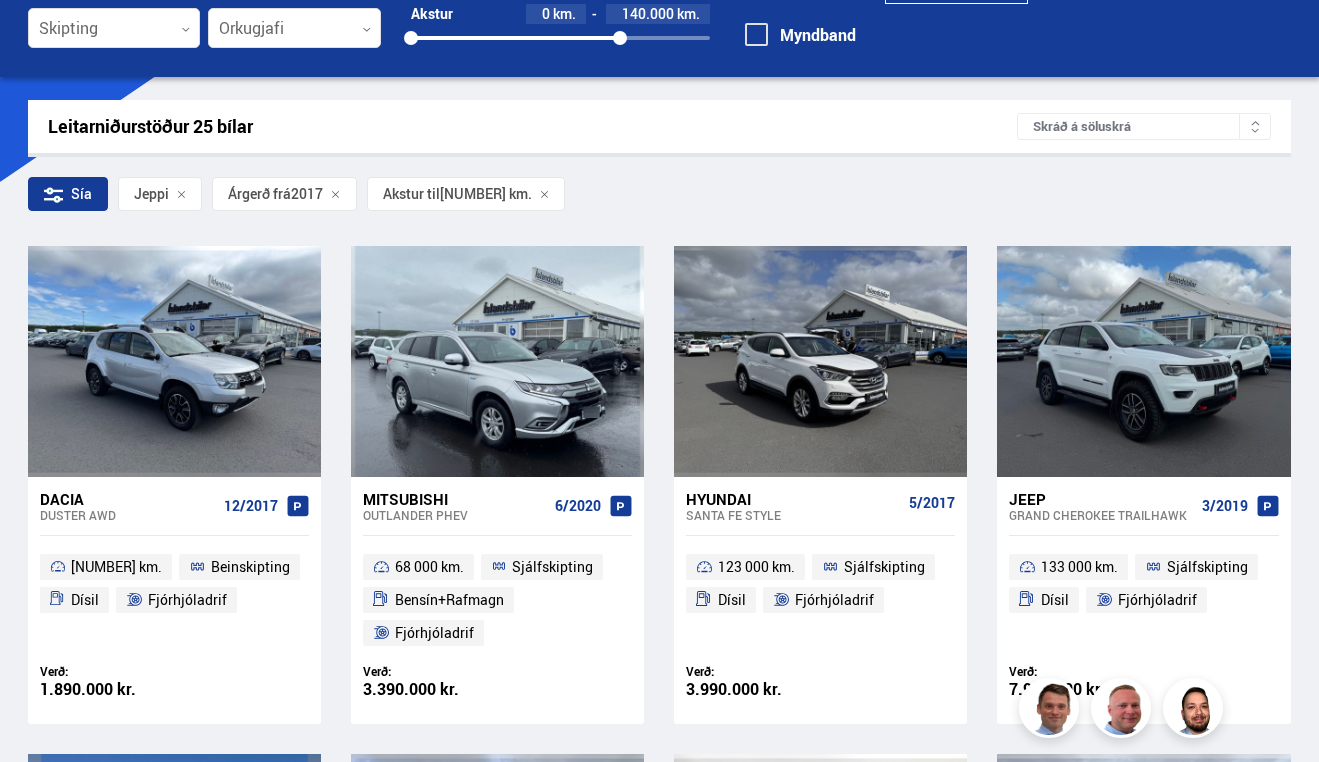 scroll, scrollTop: 228, scrollLeft: 0, axis: vertical 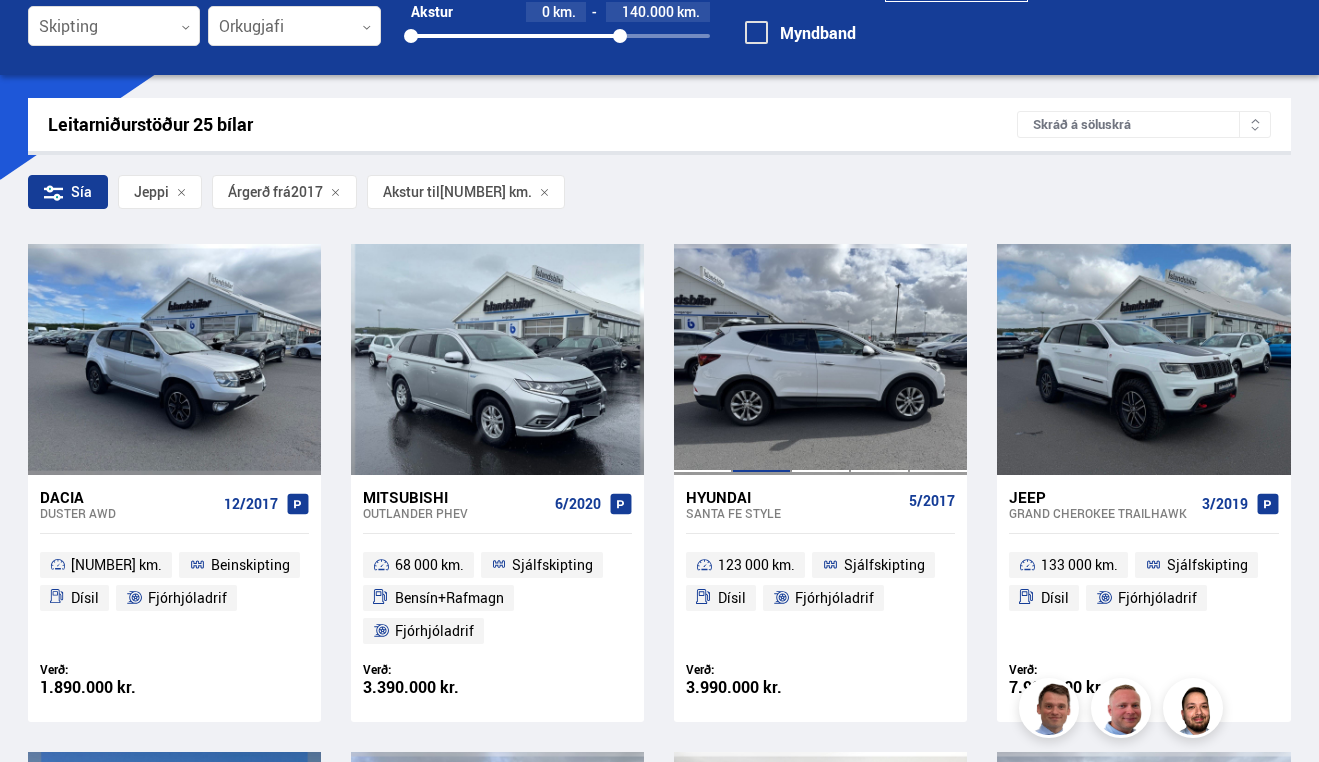 click at bounding box center [761, 359] 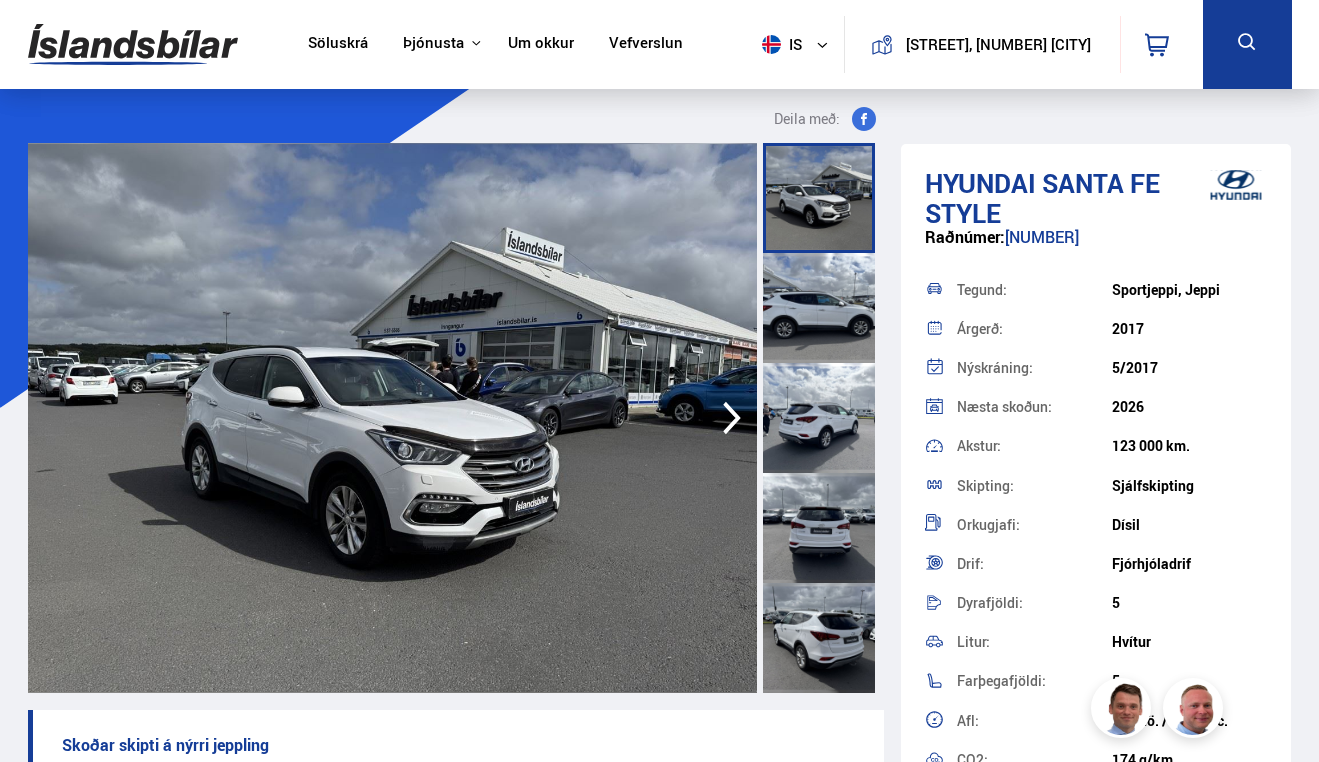 click 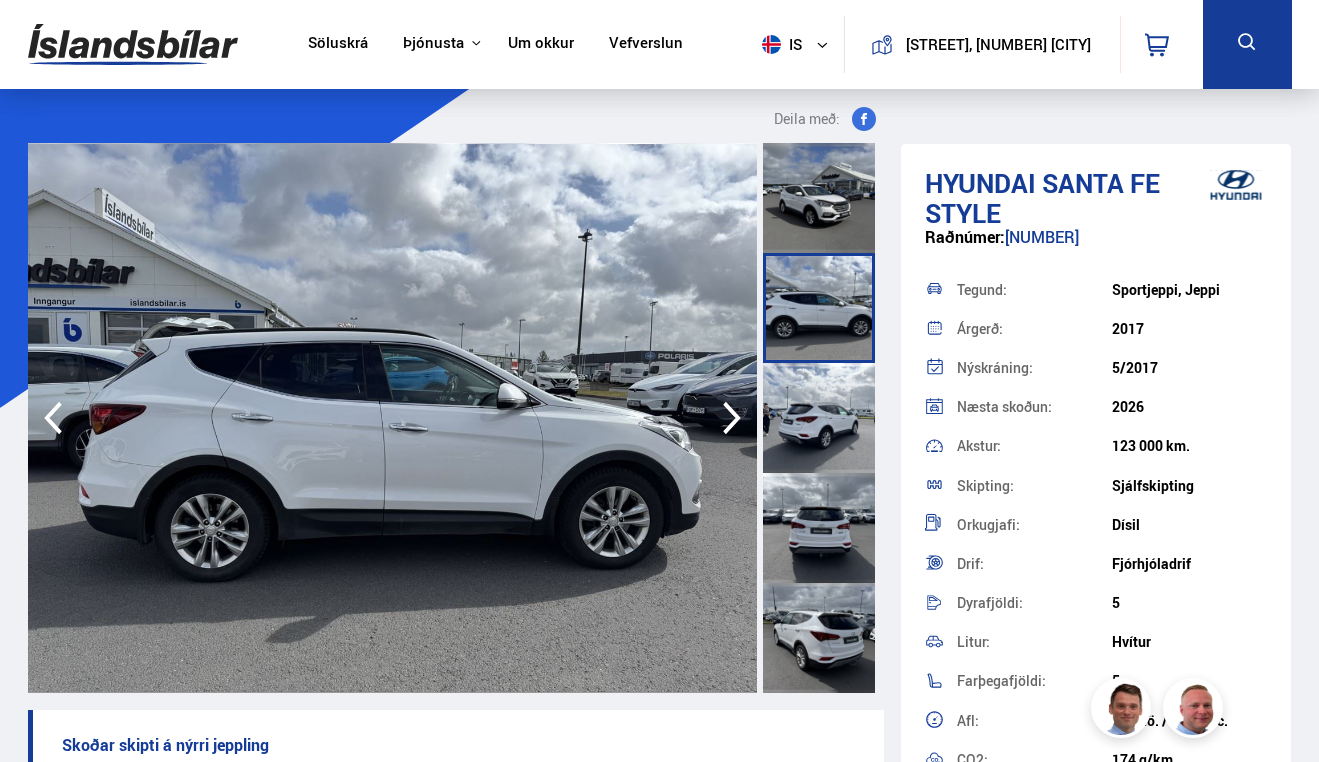 click 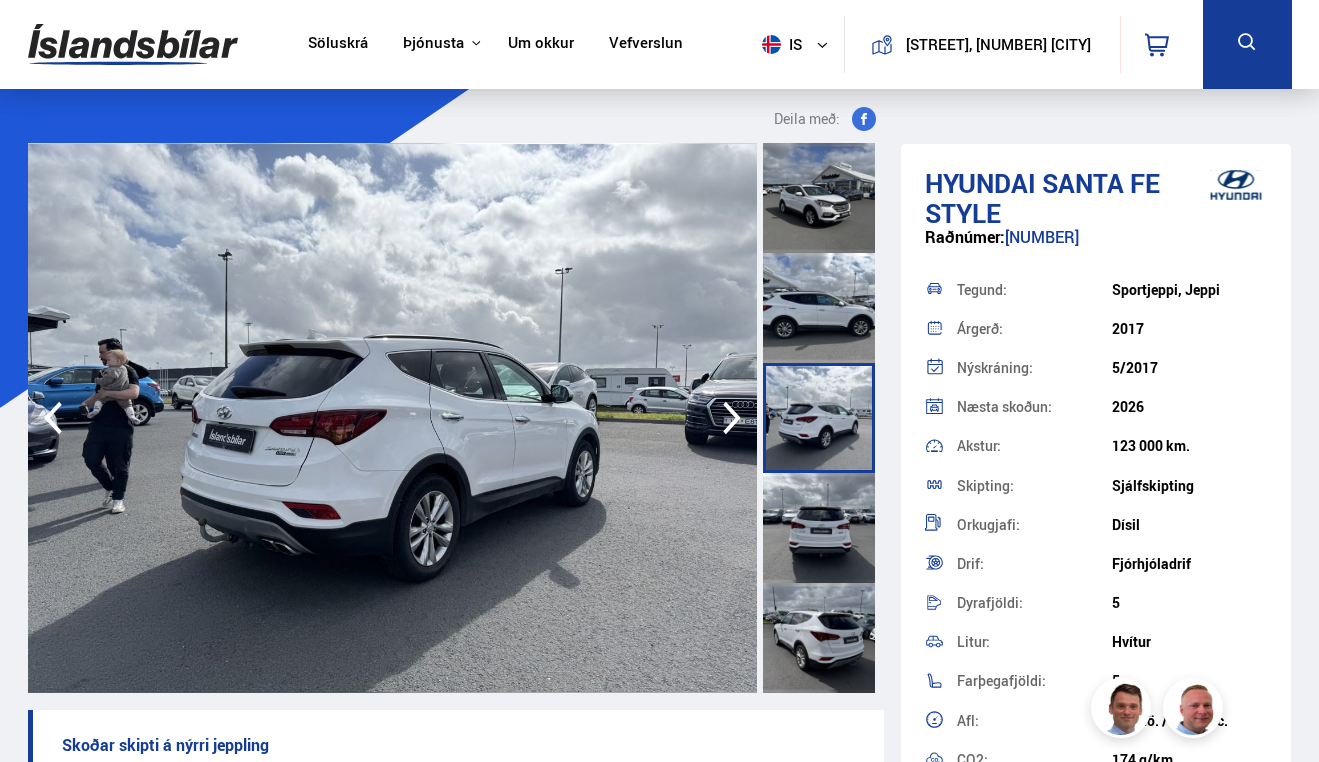click 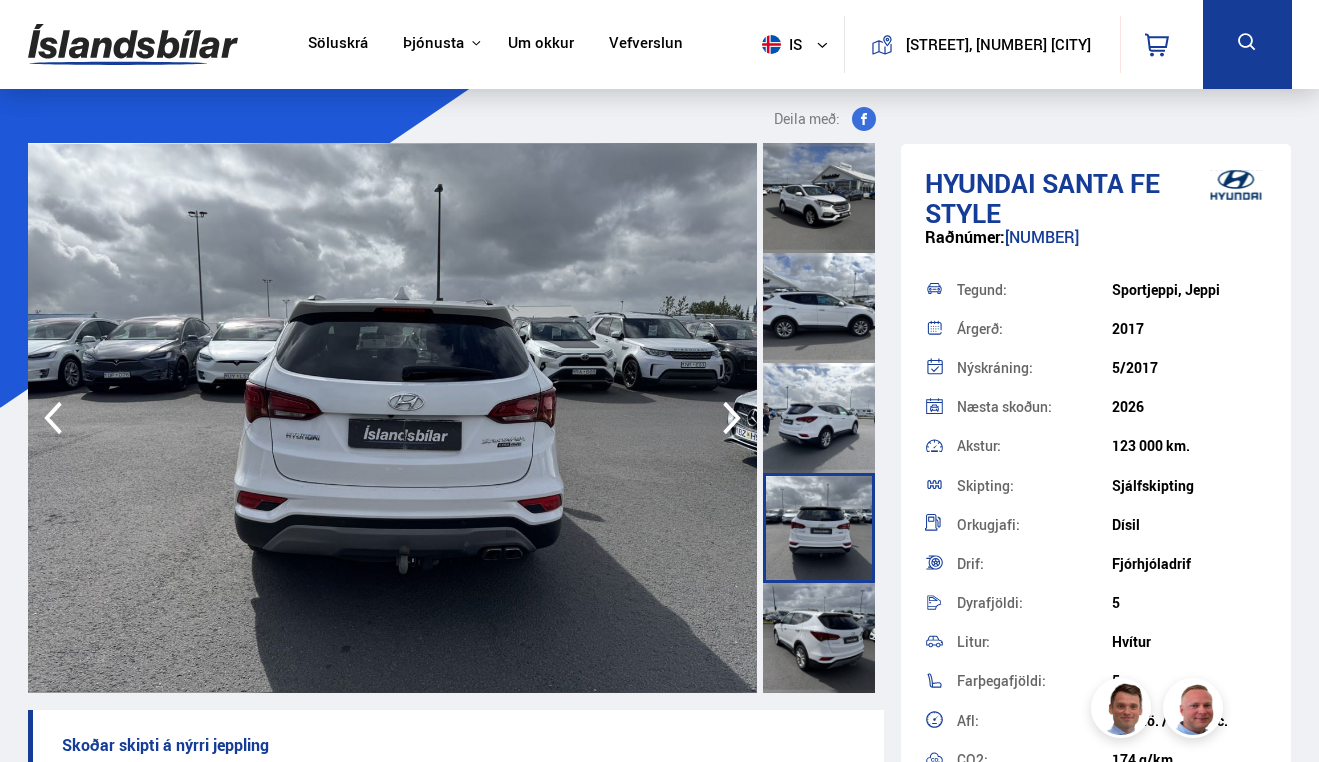 click 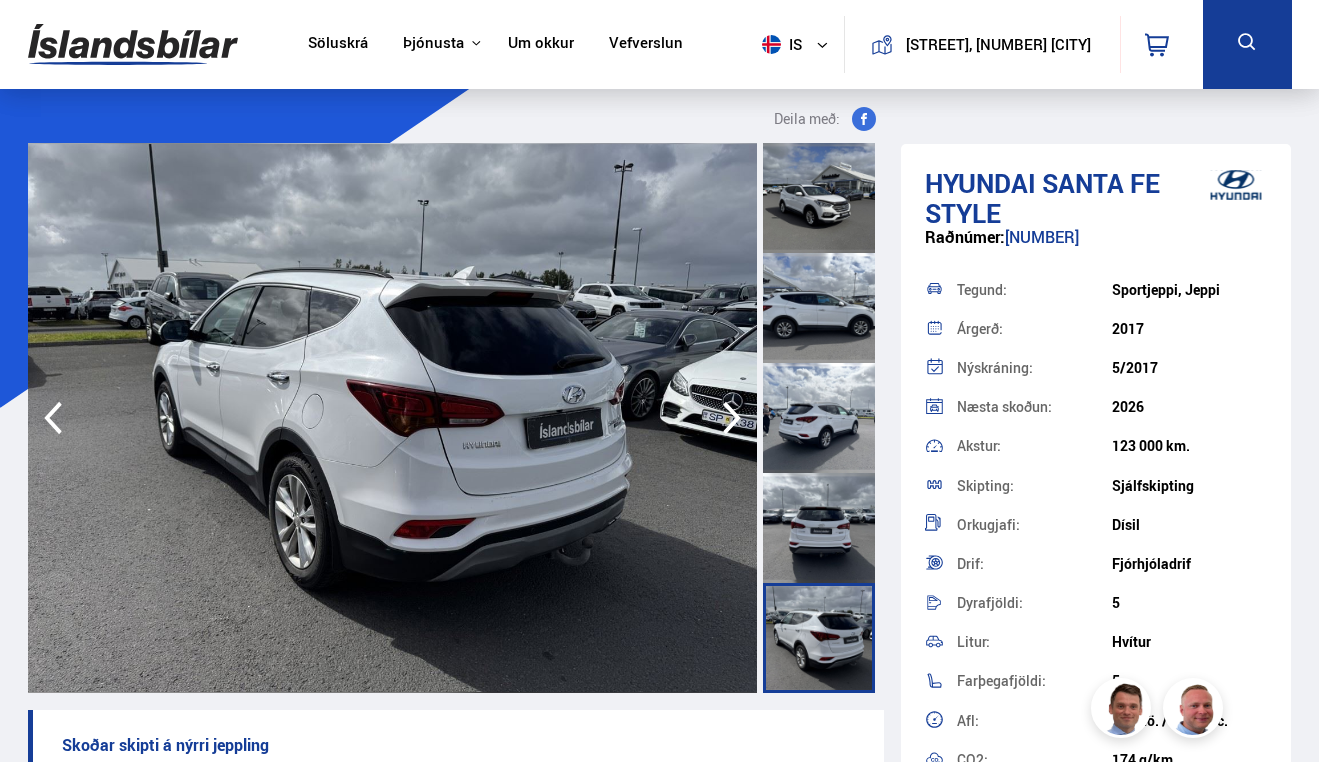 click 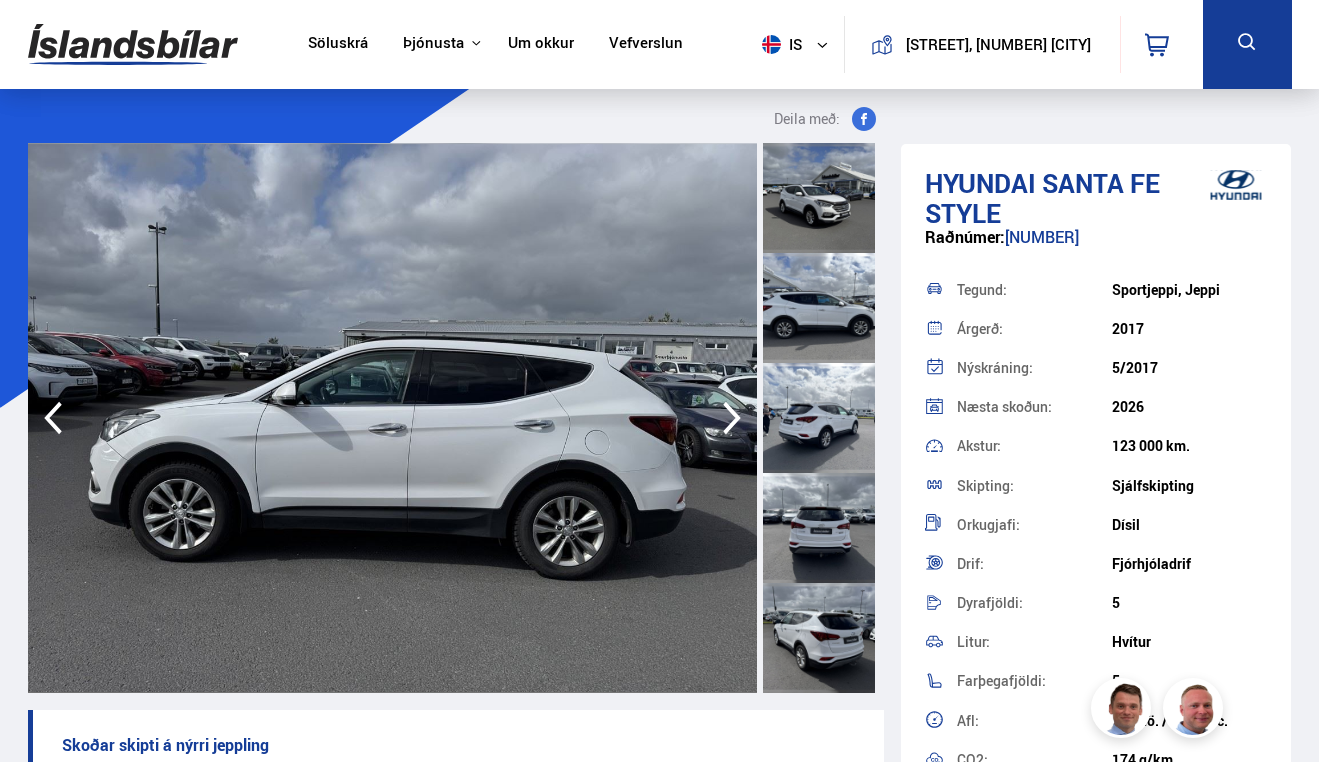 click 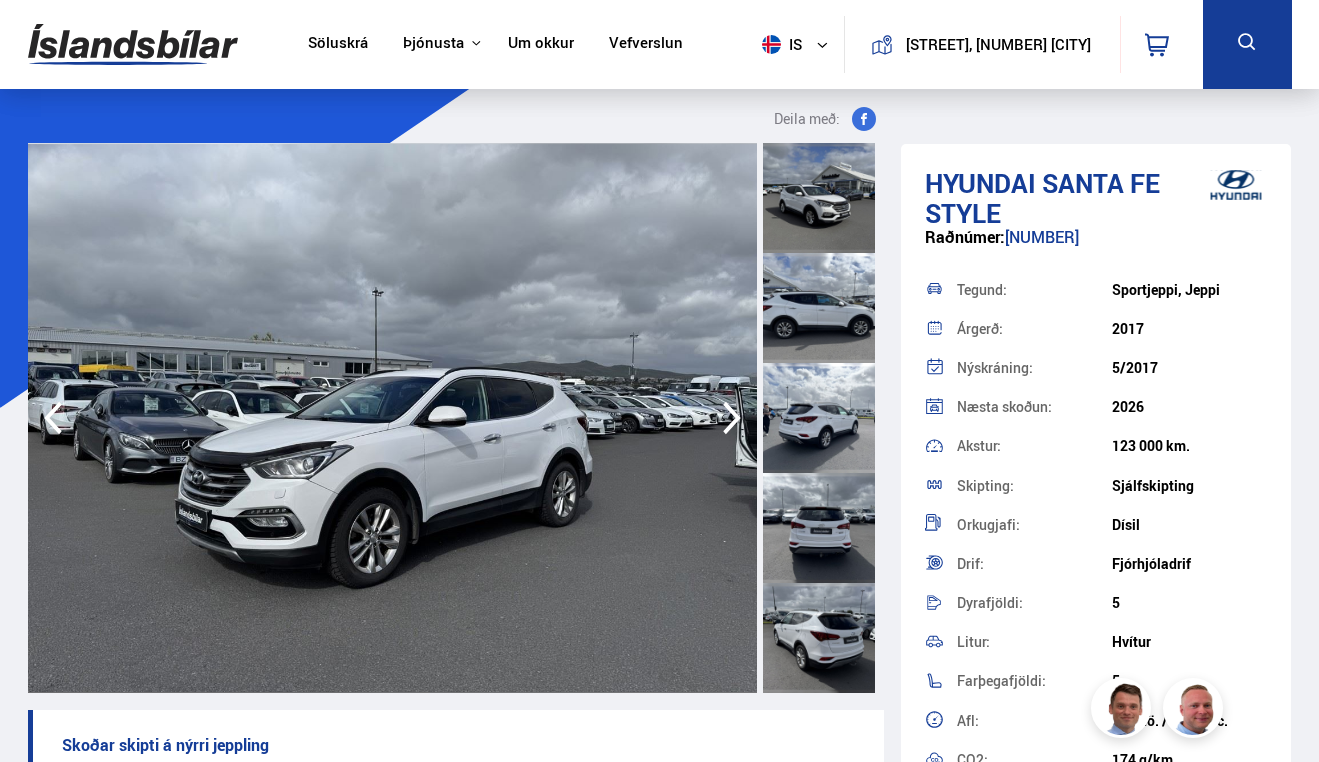 click 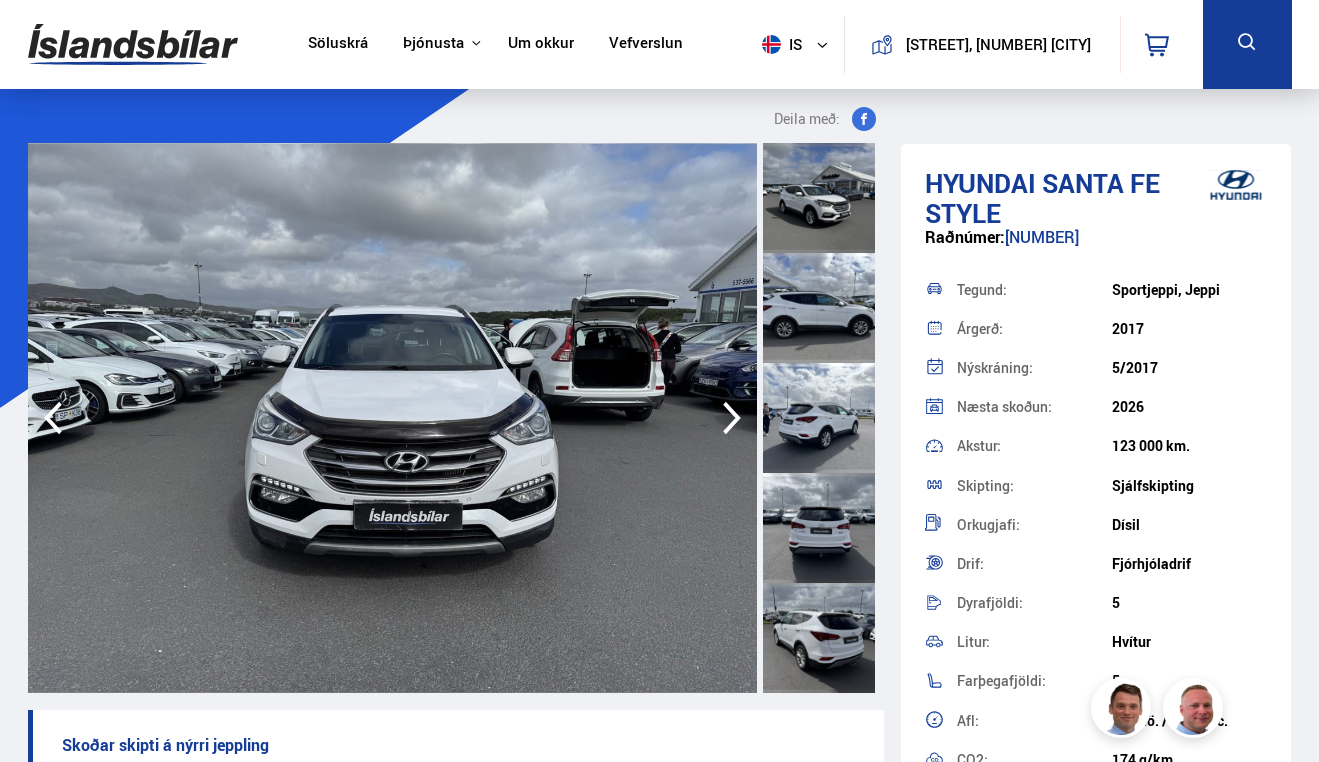 click 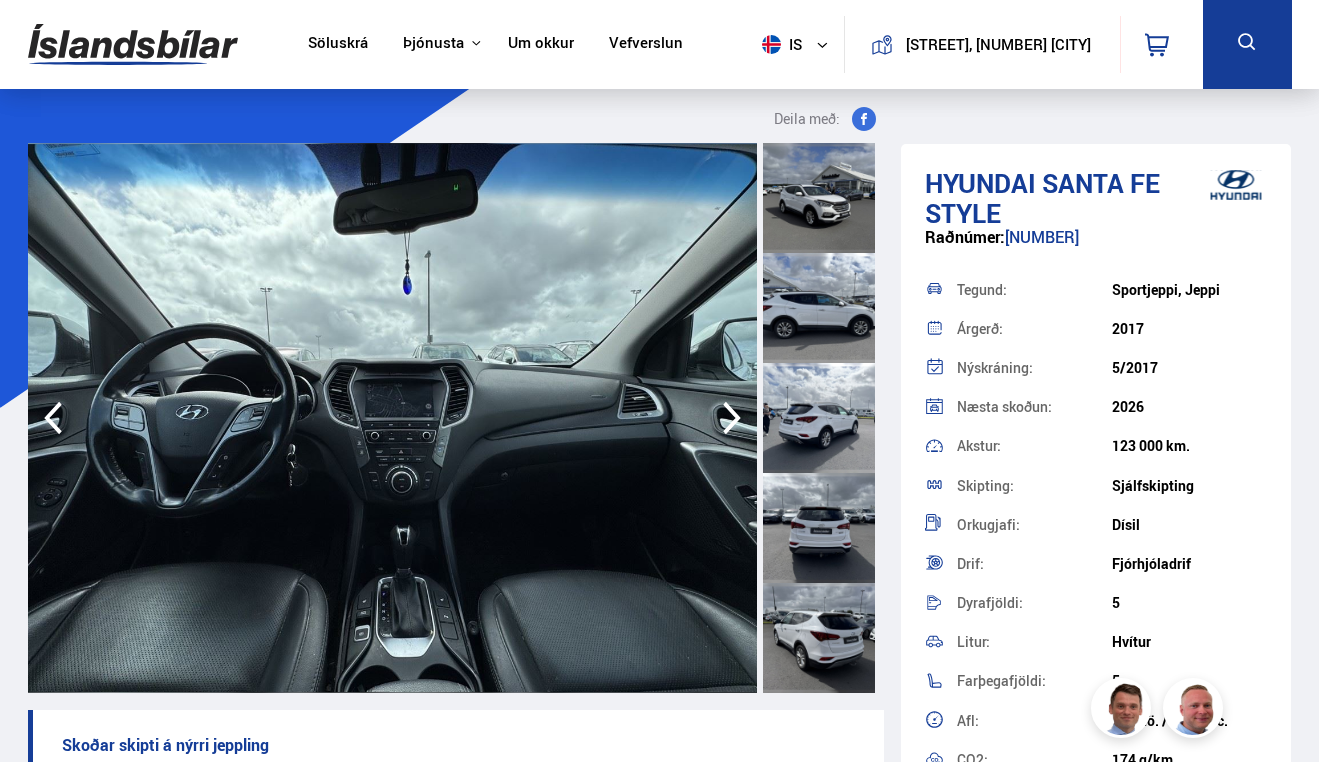 scroll, scrollTop: 0, scrollLeft: 0, axis: both 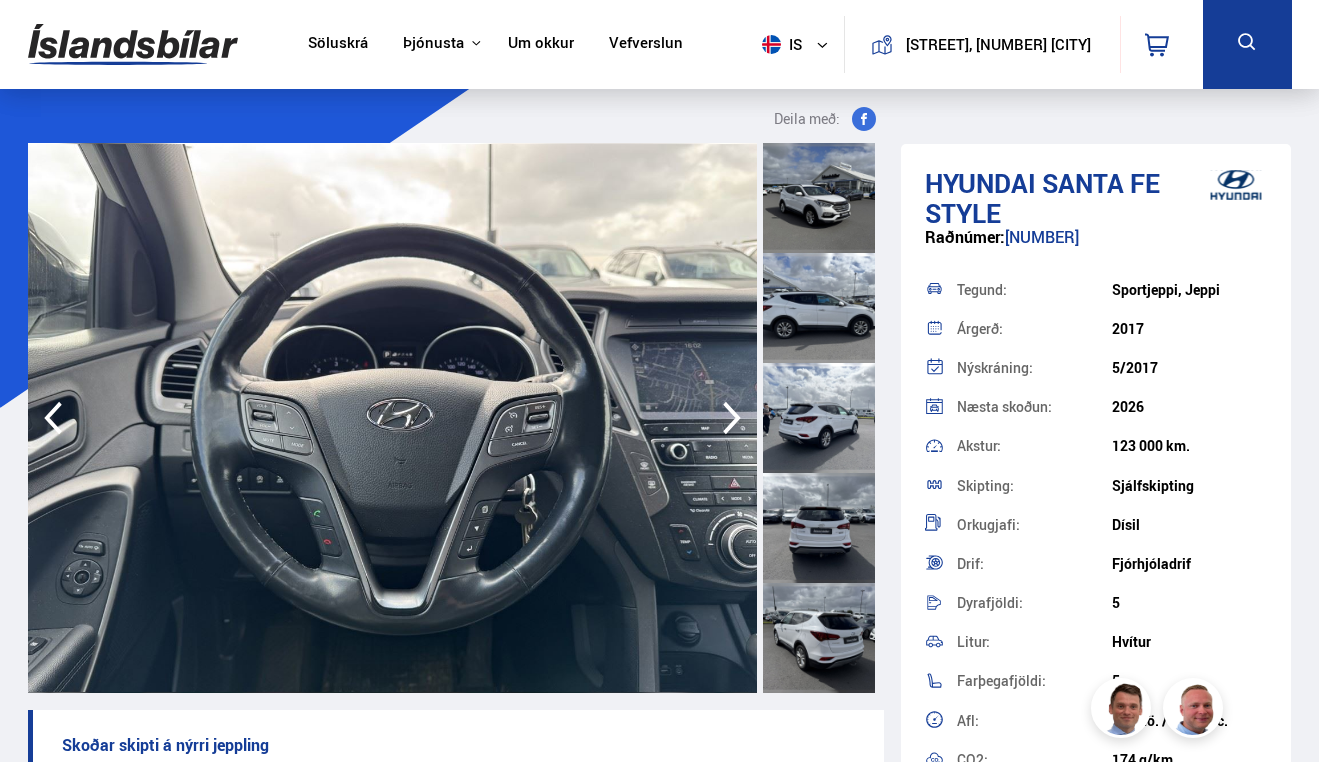 click 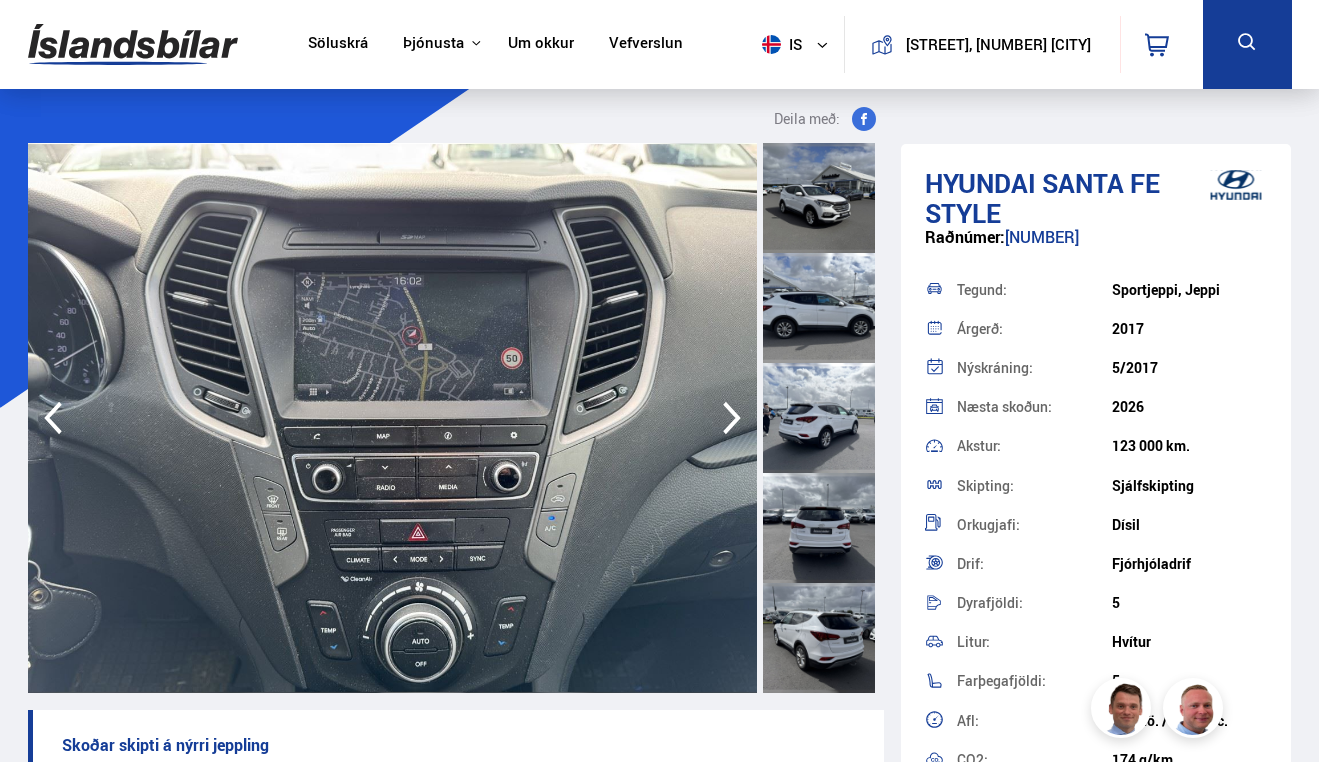 click 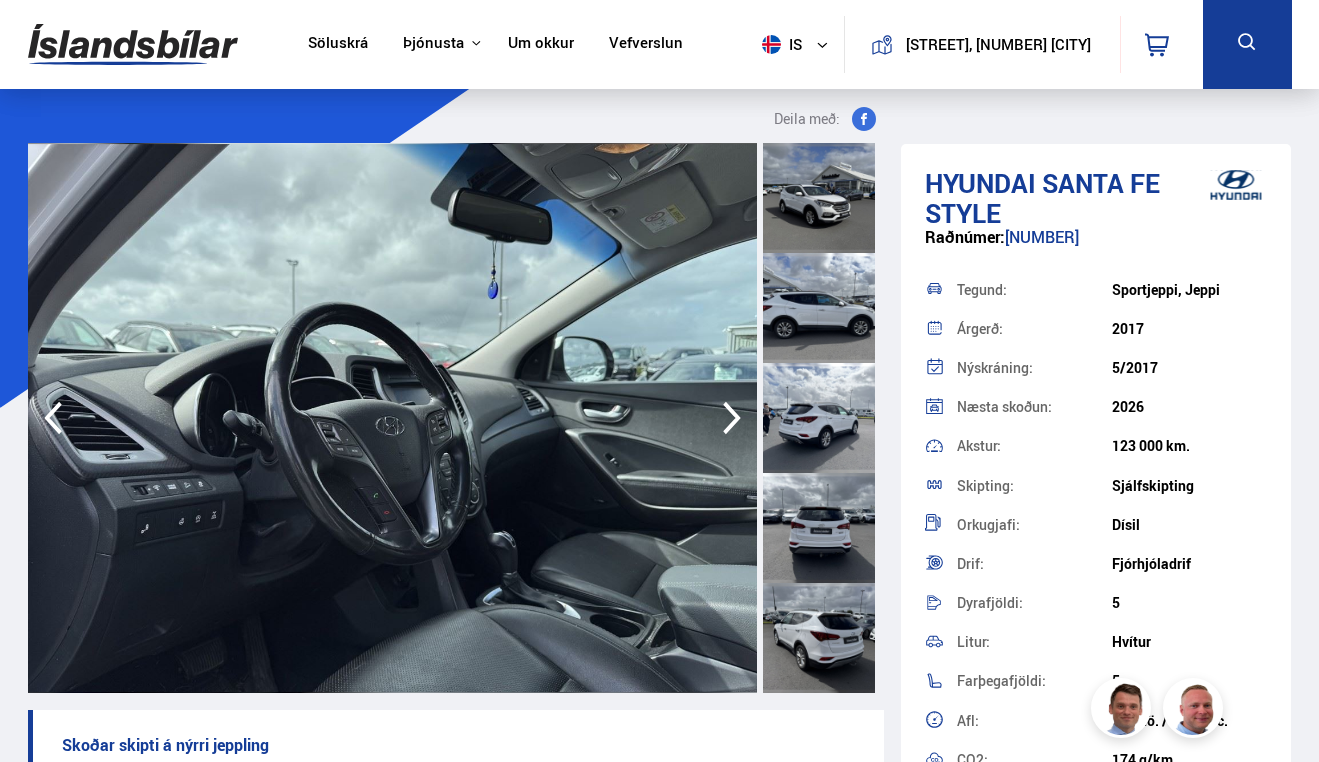 click 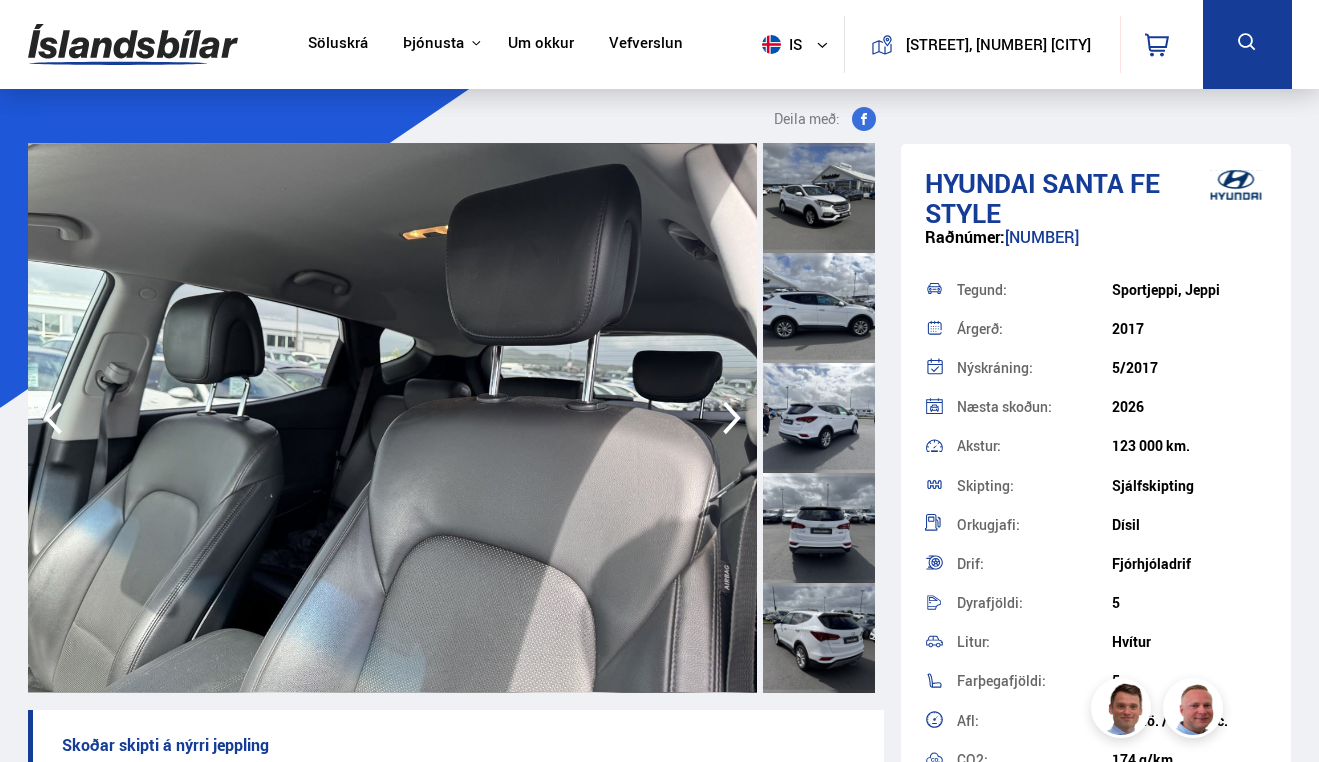 click 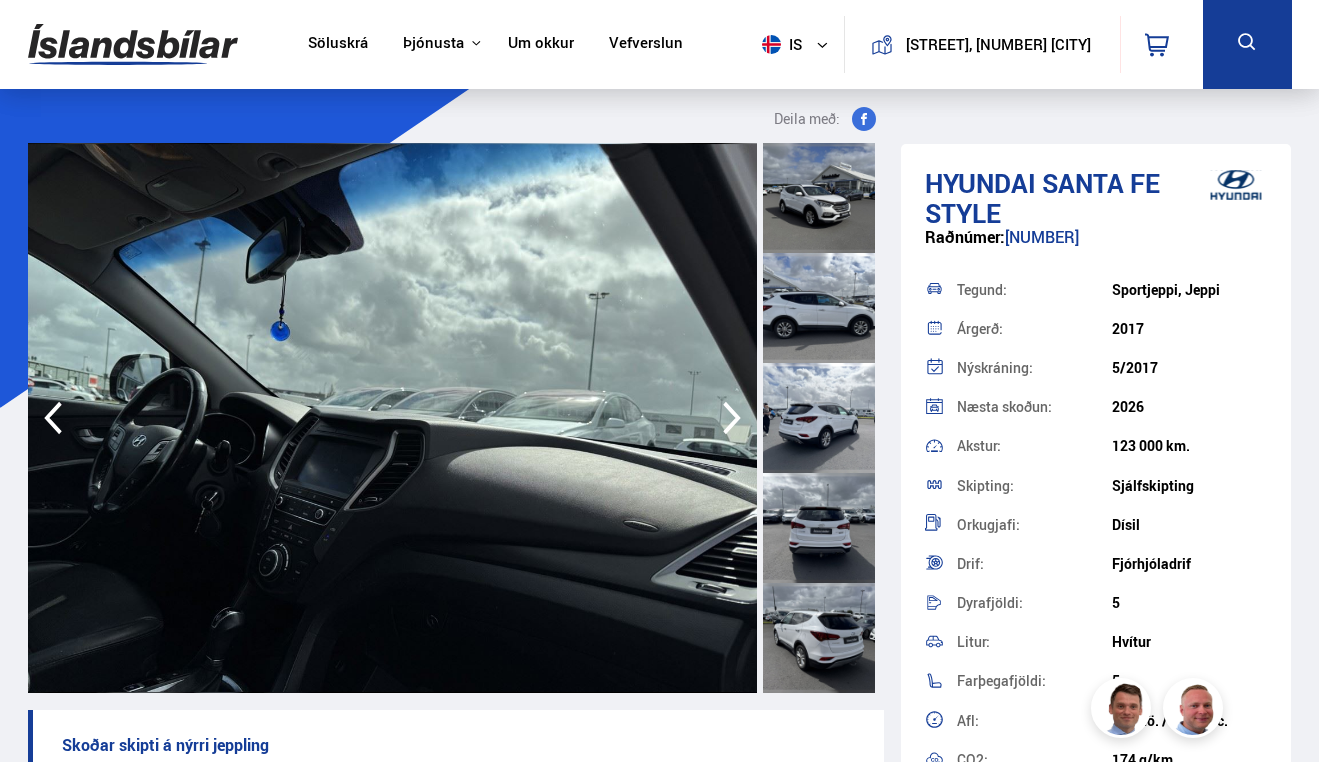 click 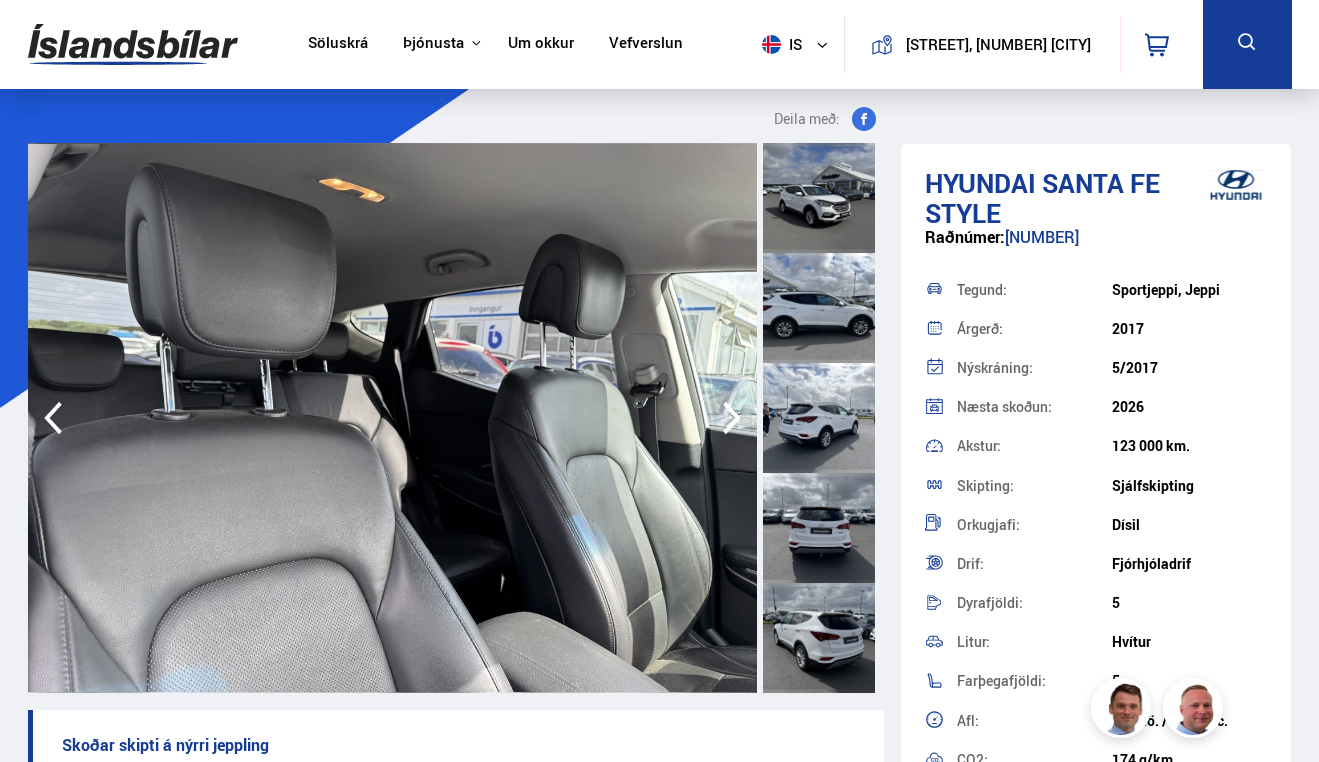 click 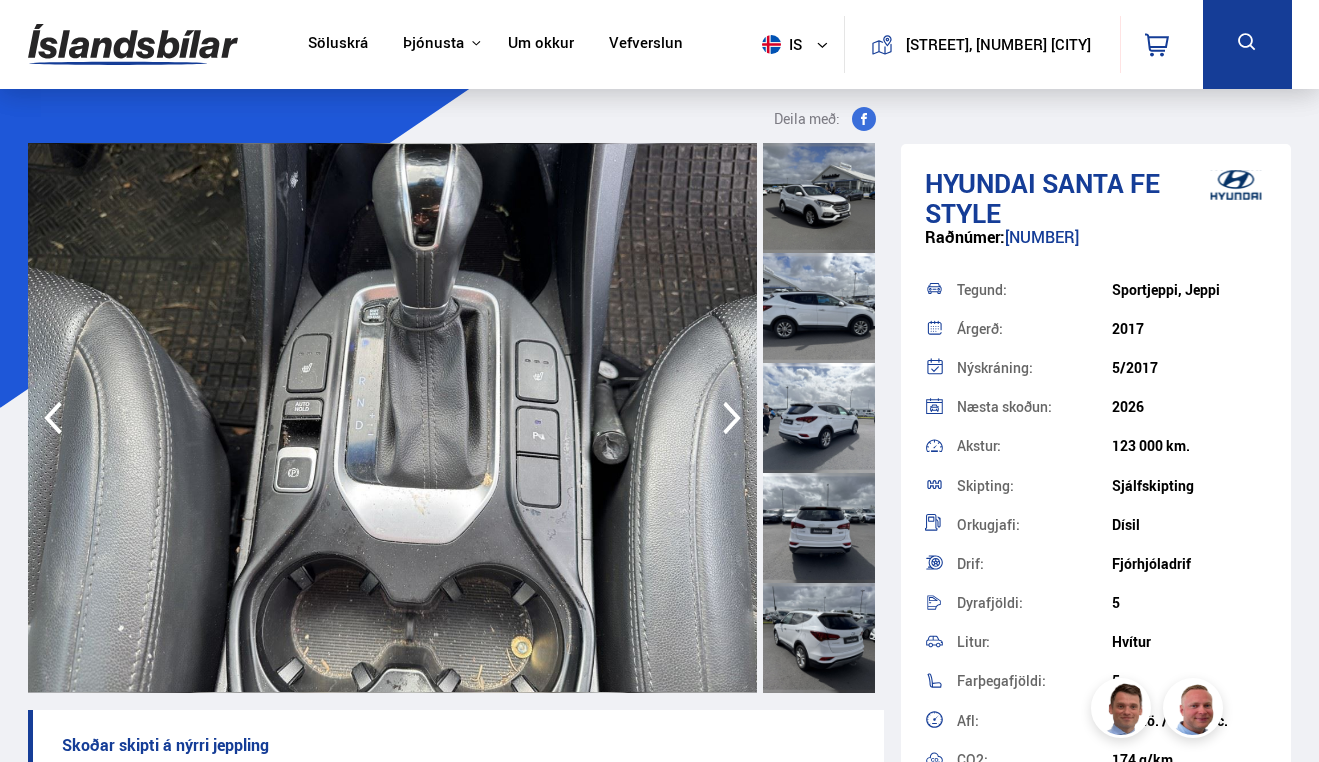 click 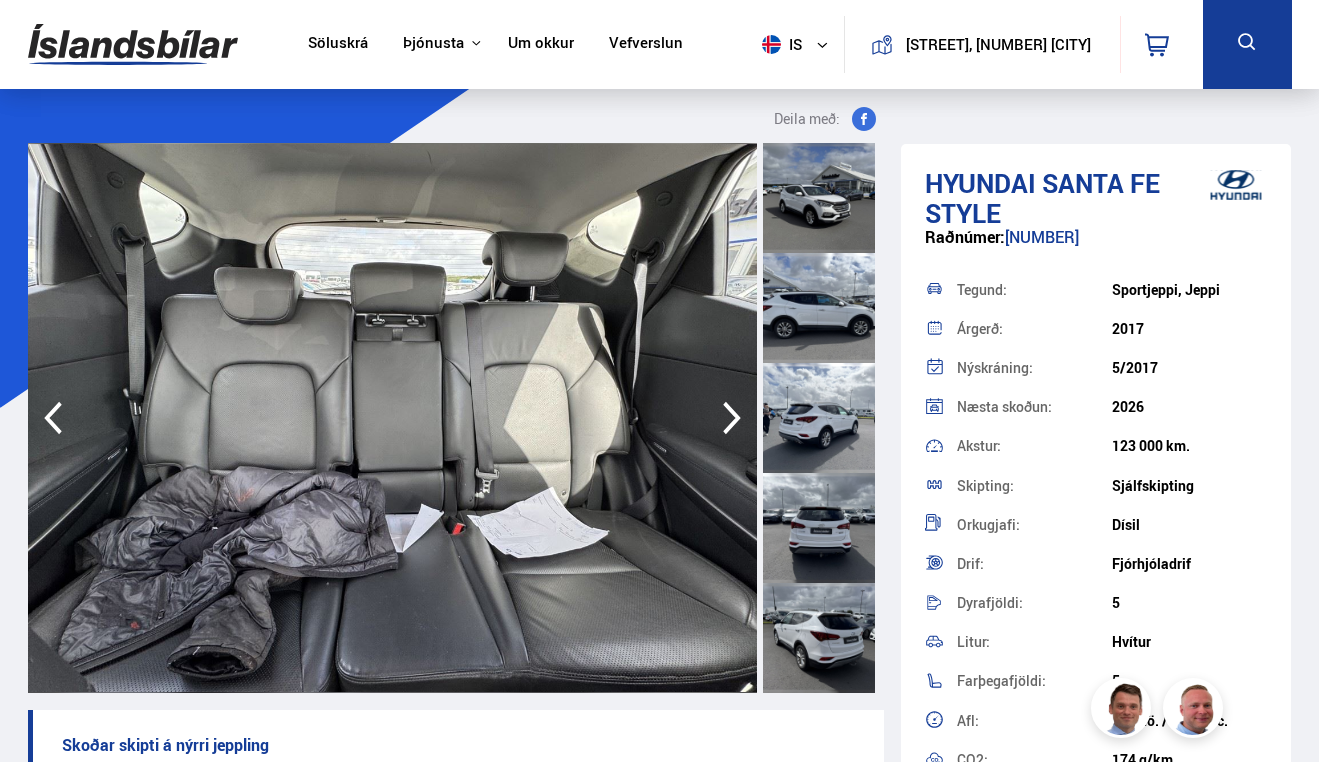 click 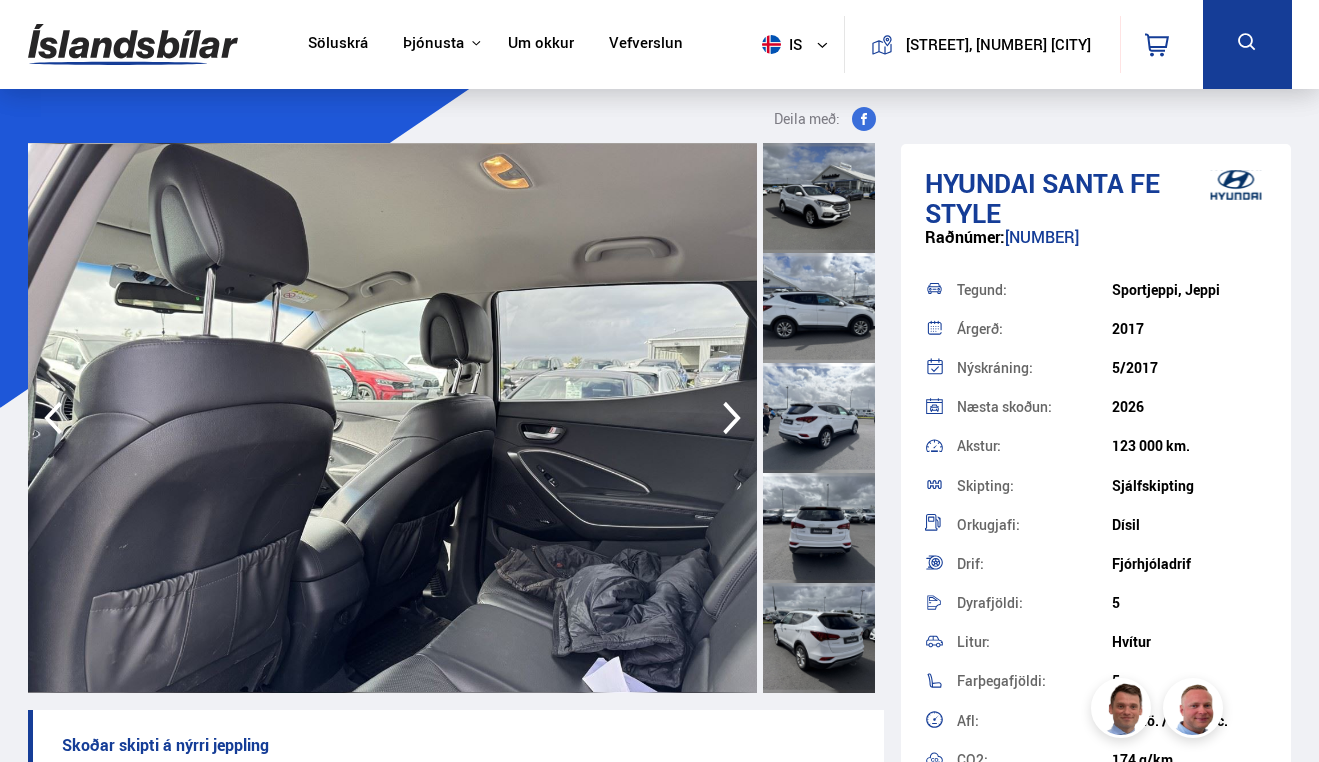 click 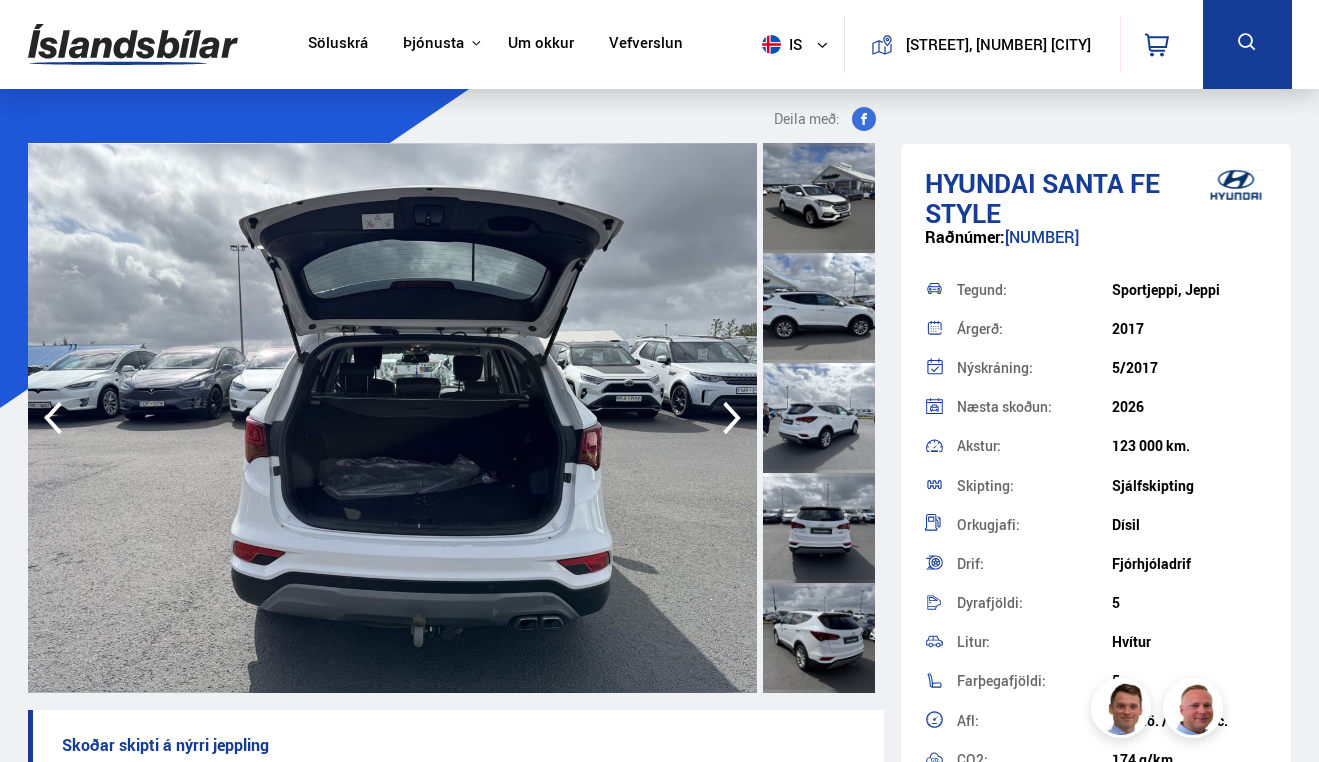 click 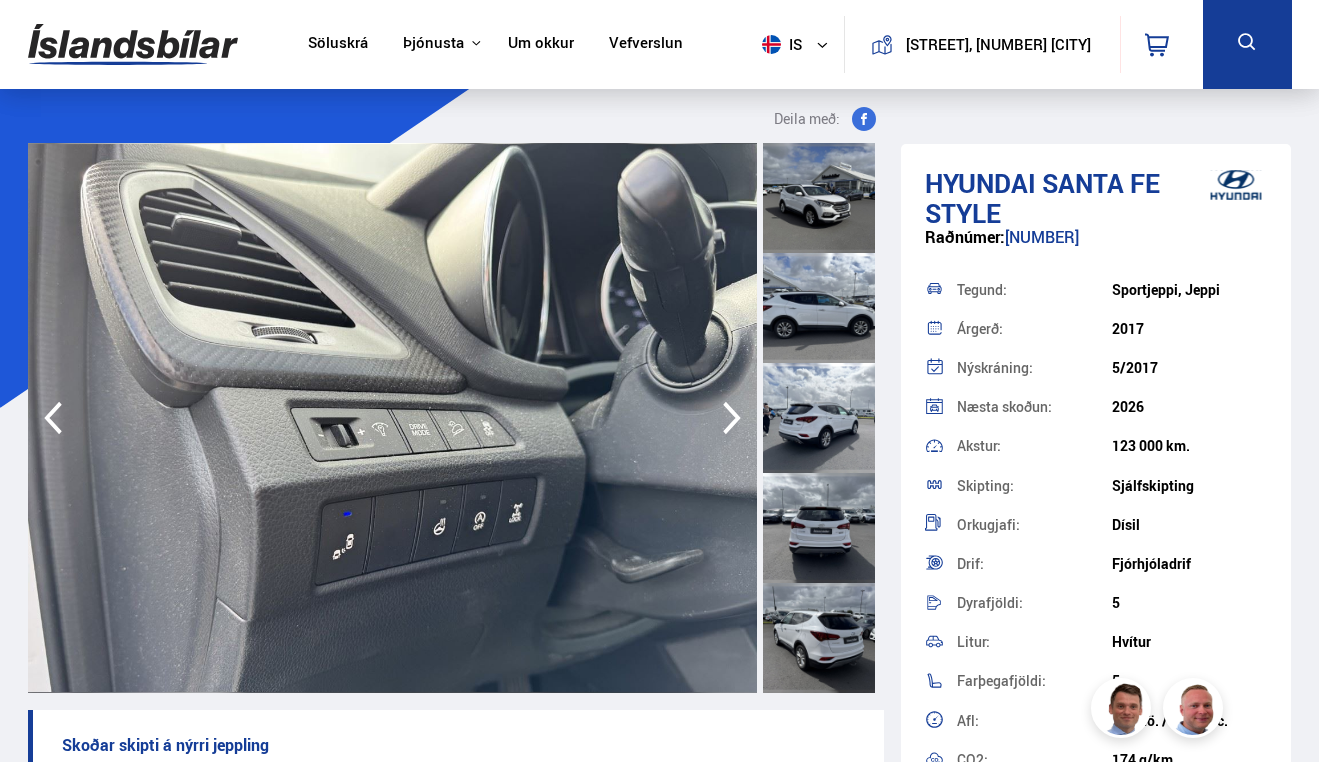 click 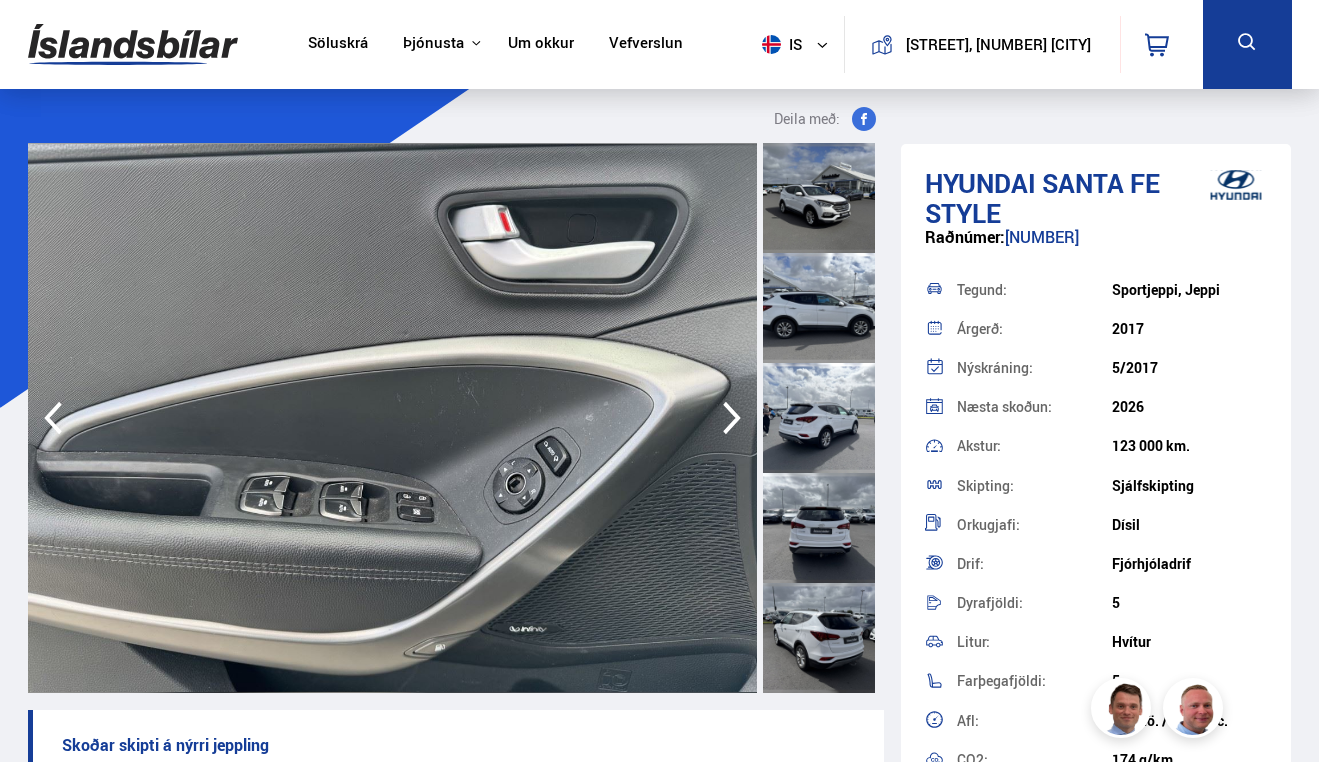 click 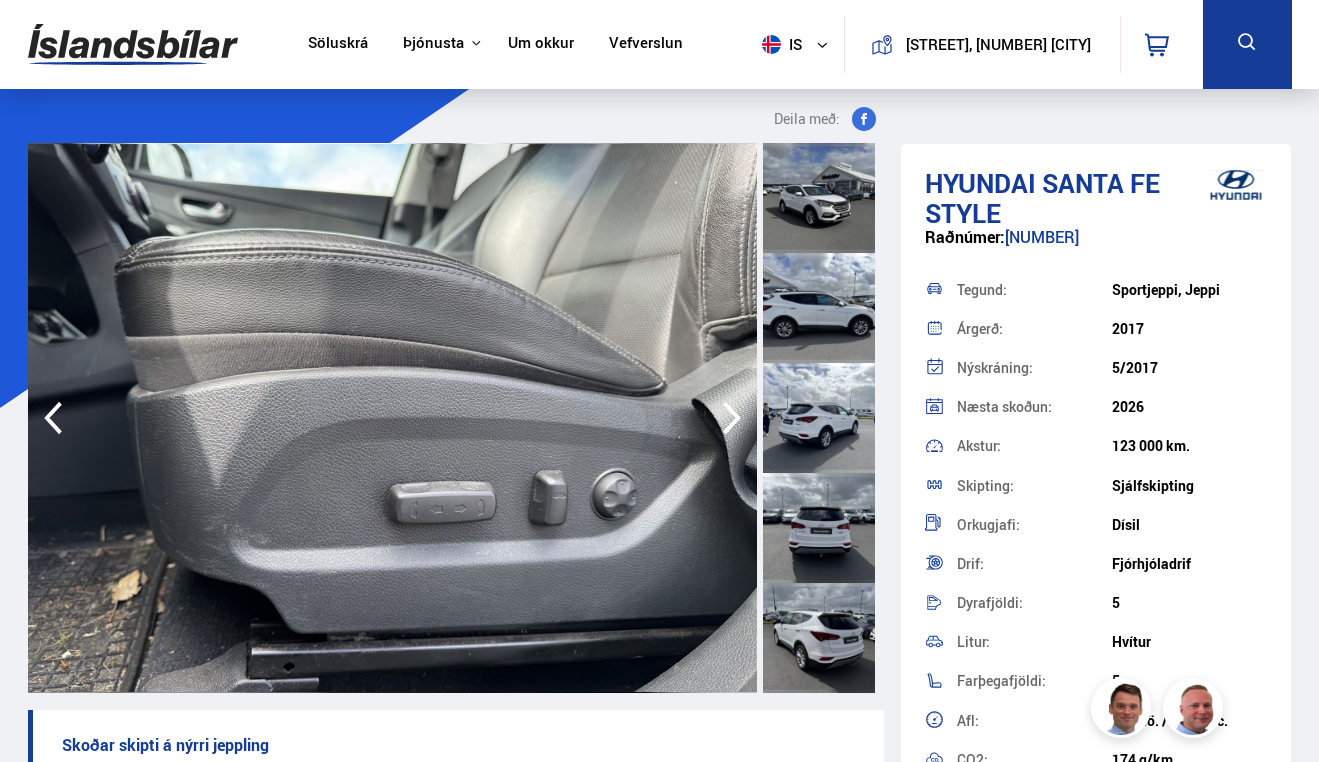 click 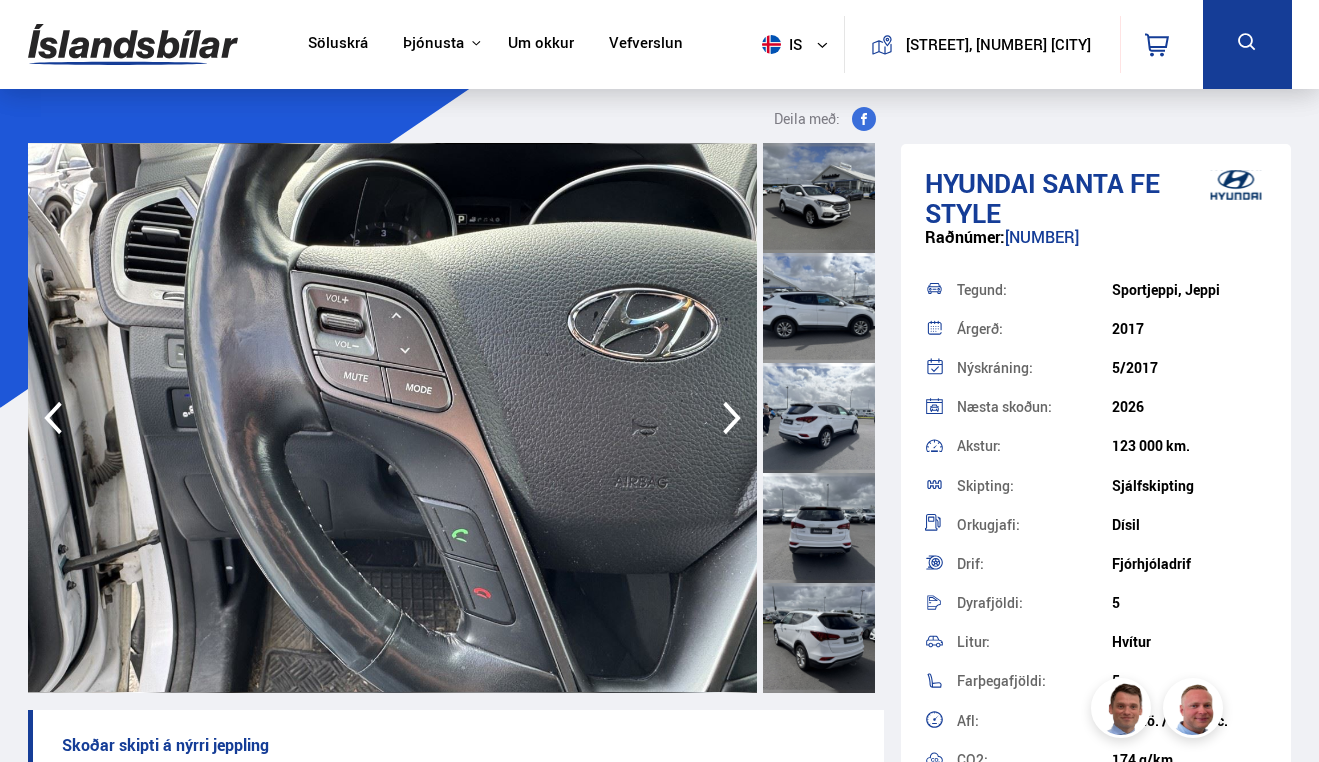 click 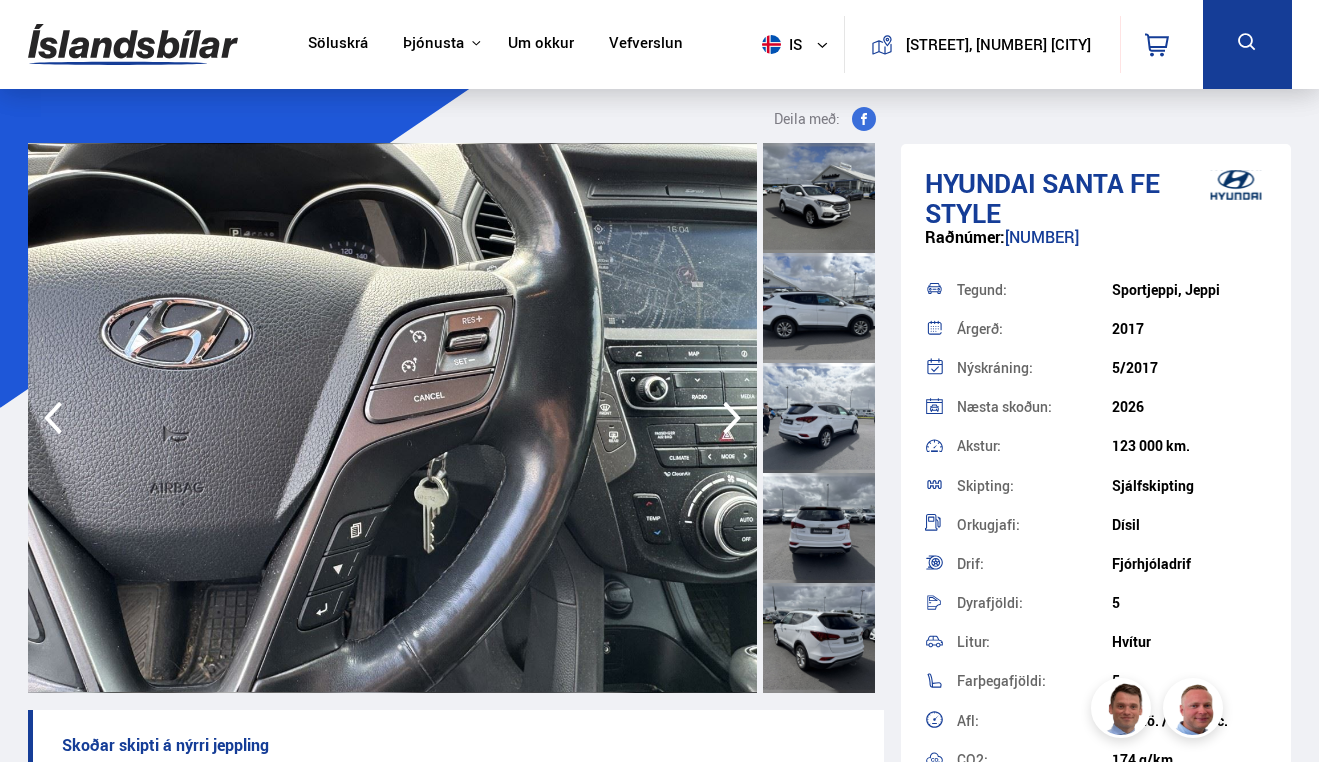 click 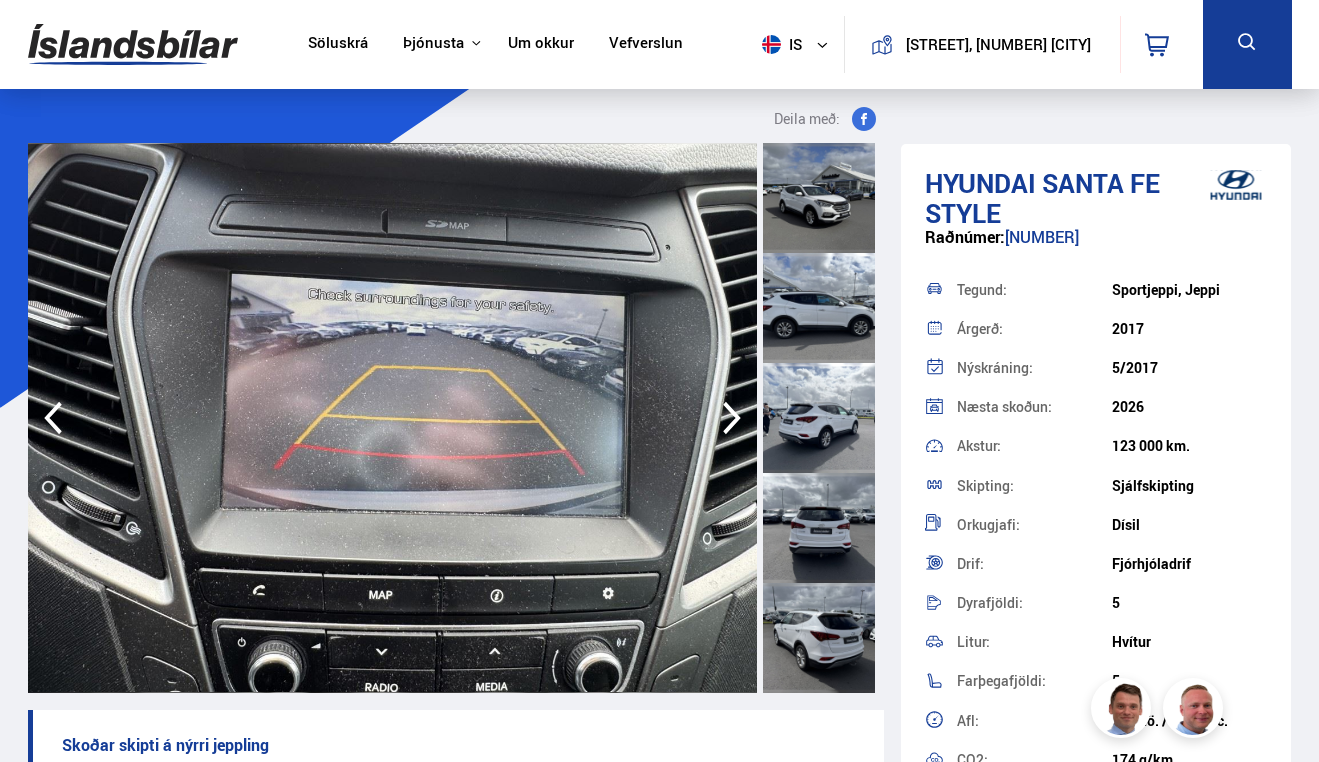 scroll, scrollTop: 0, scrollLeft: 0, axis: both 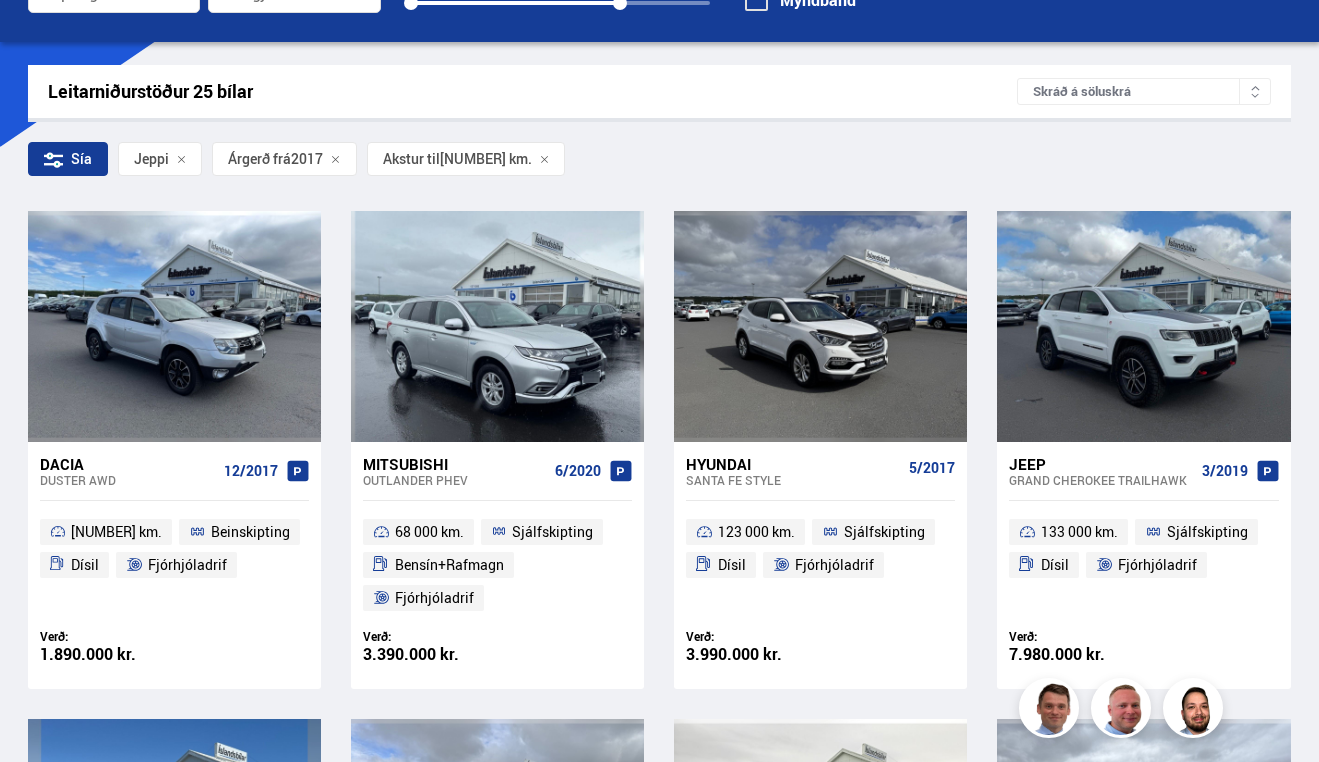 click on "Jeep" at bounding box center (1101, 464) 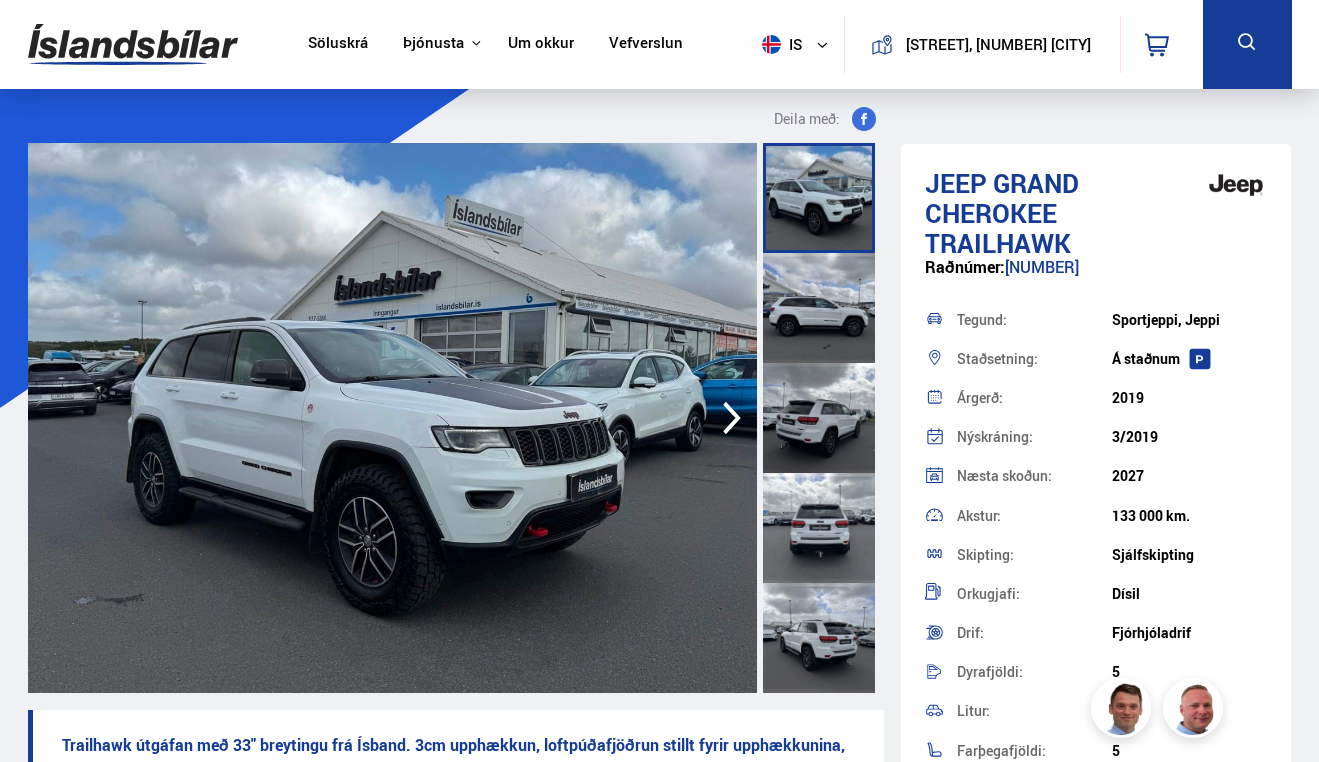 click 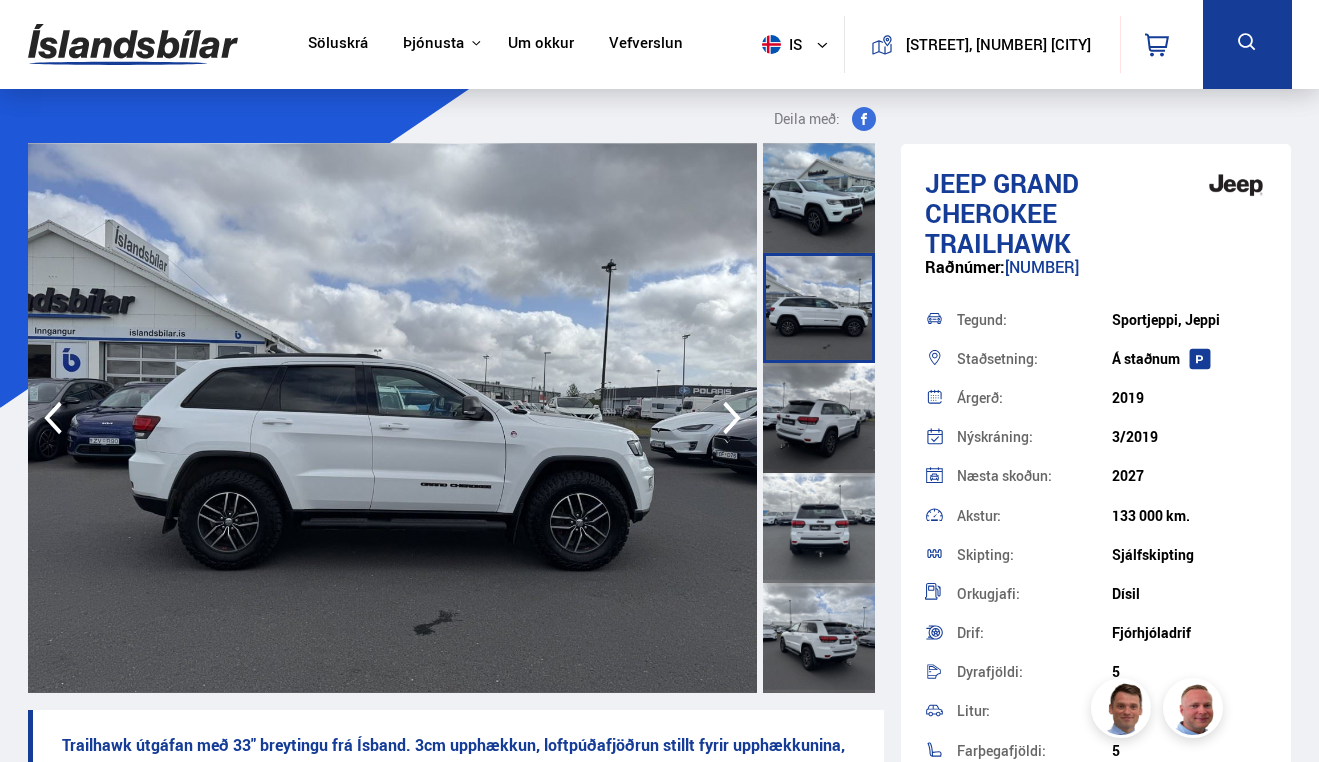 click 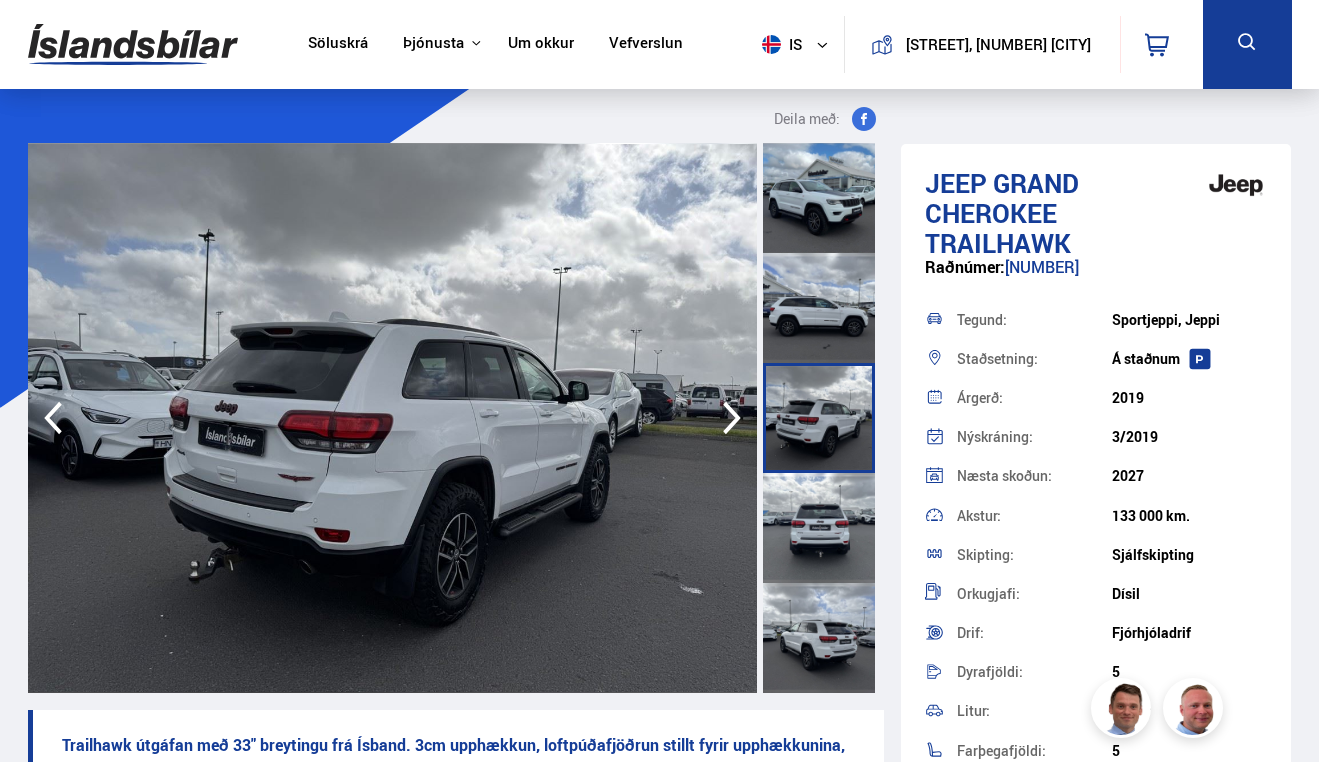 click 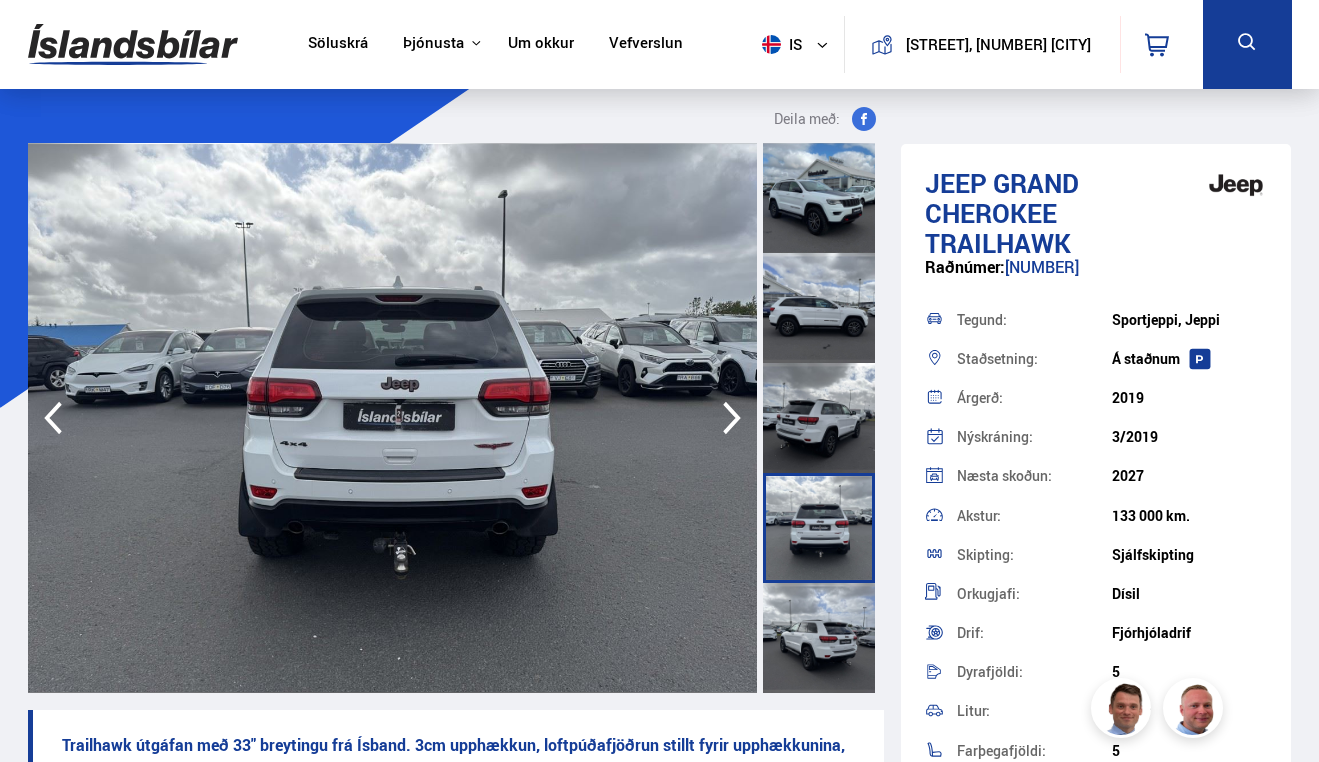 click 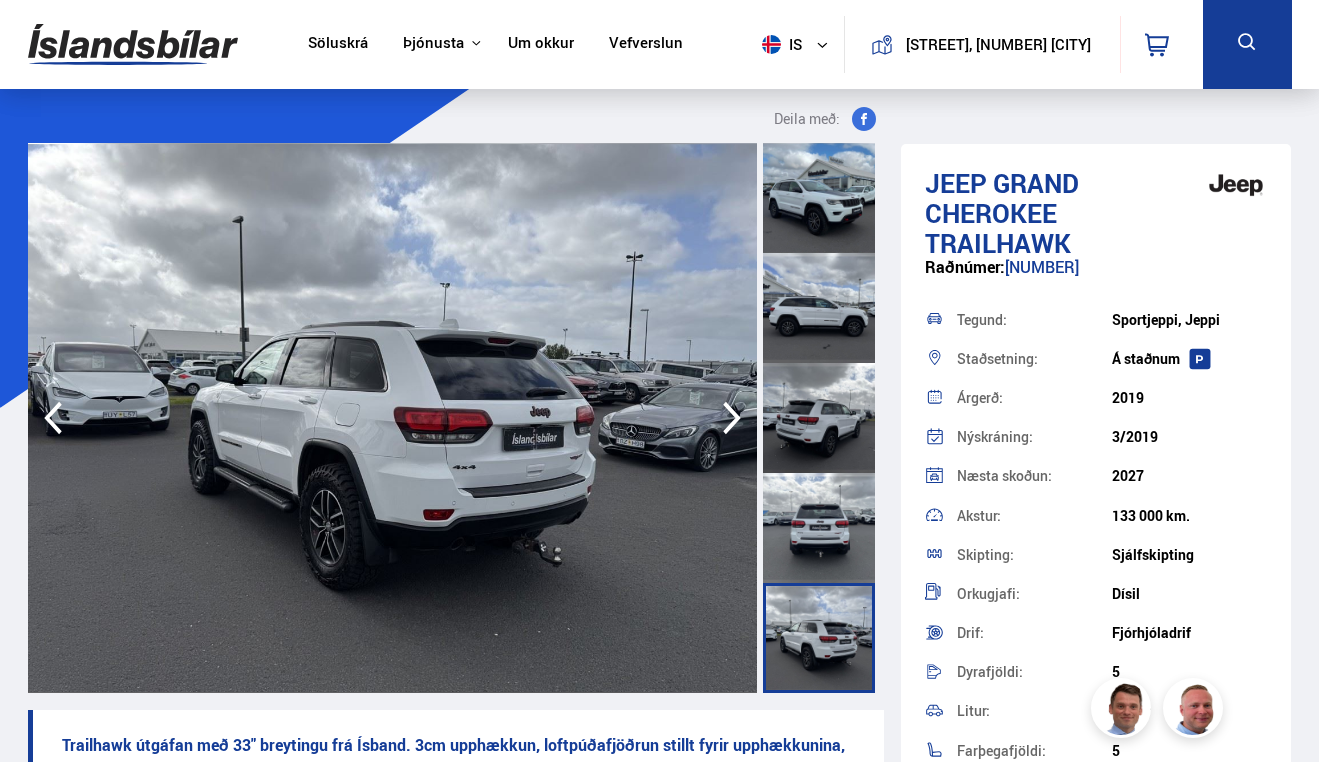 click 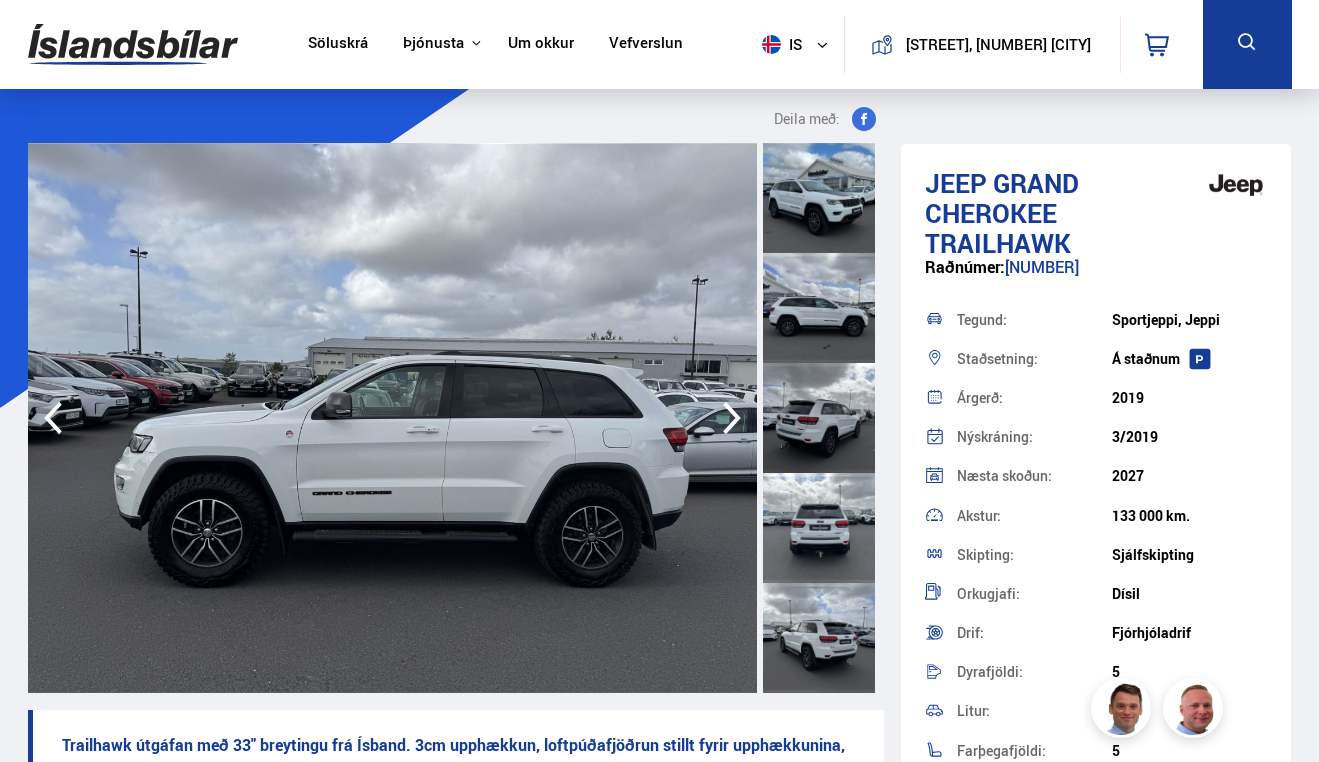 click 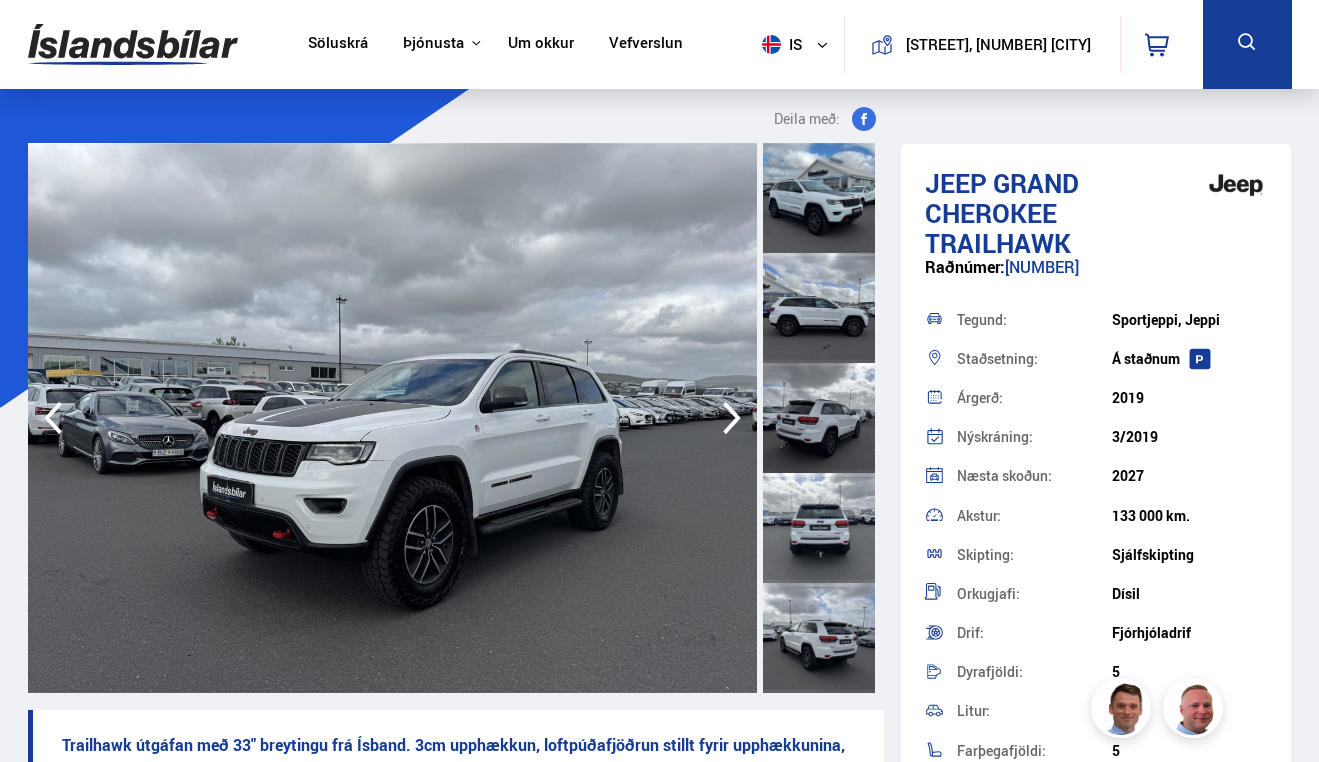 click 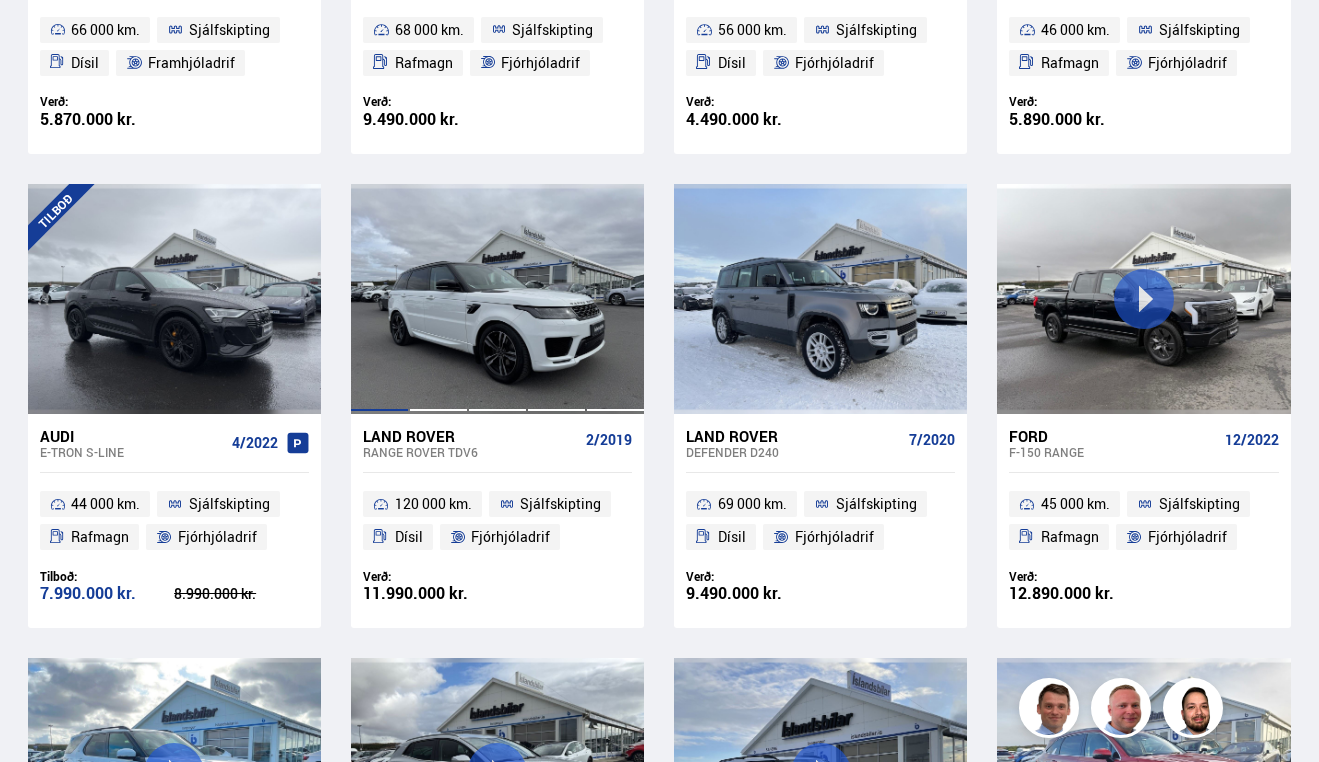 scroll, scrollTop: 1286, scrollLeft: 0, axis: vertical 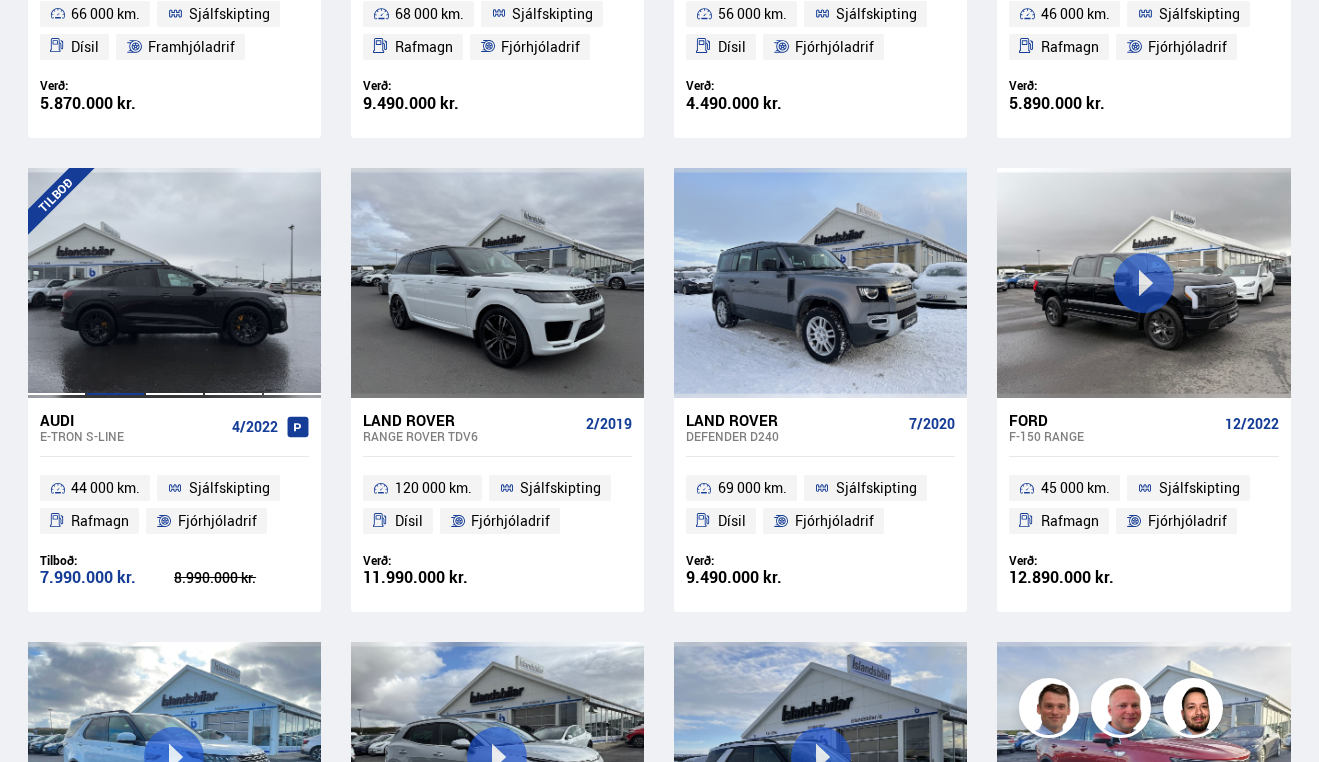 click at bounding box center [115, 283] 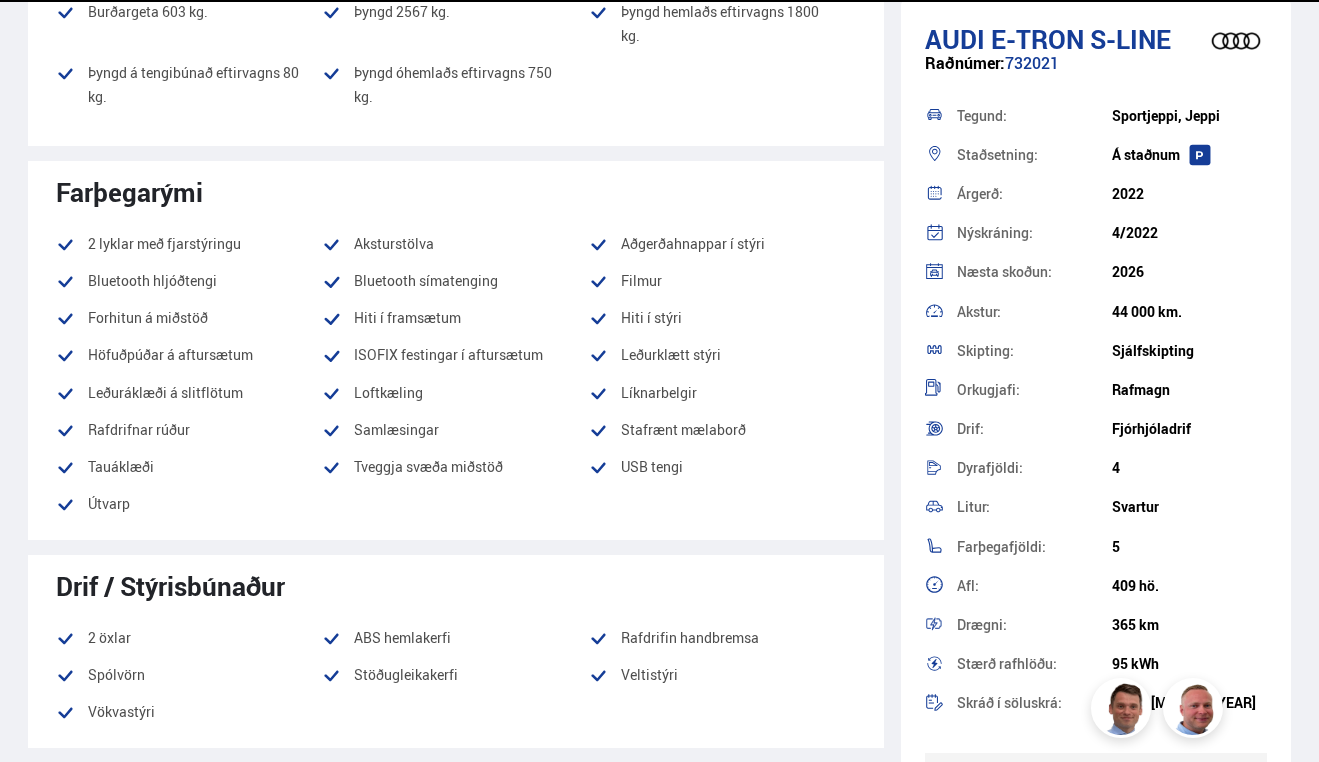 scroll, scrollTop: 0, scrollLeft: 0, axis: both 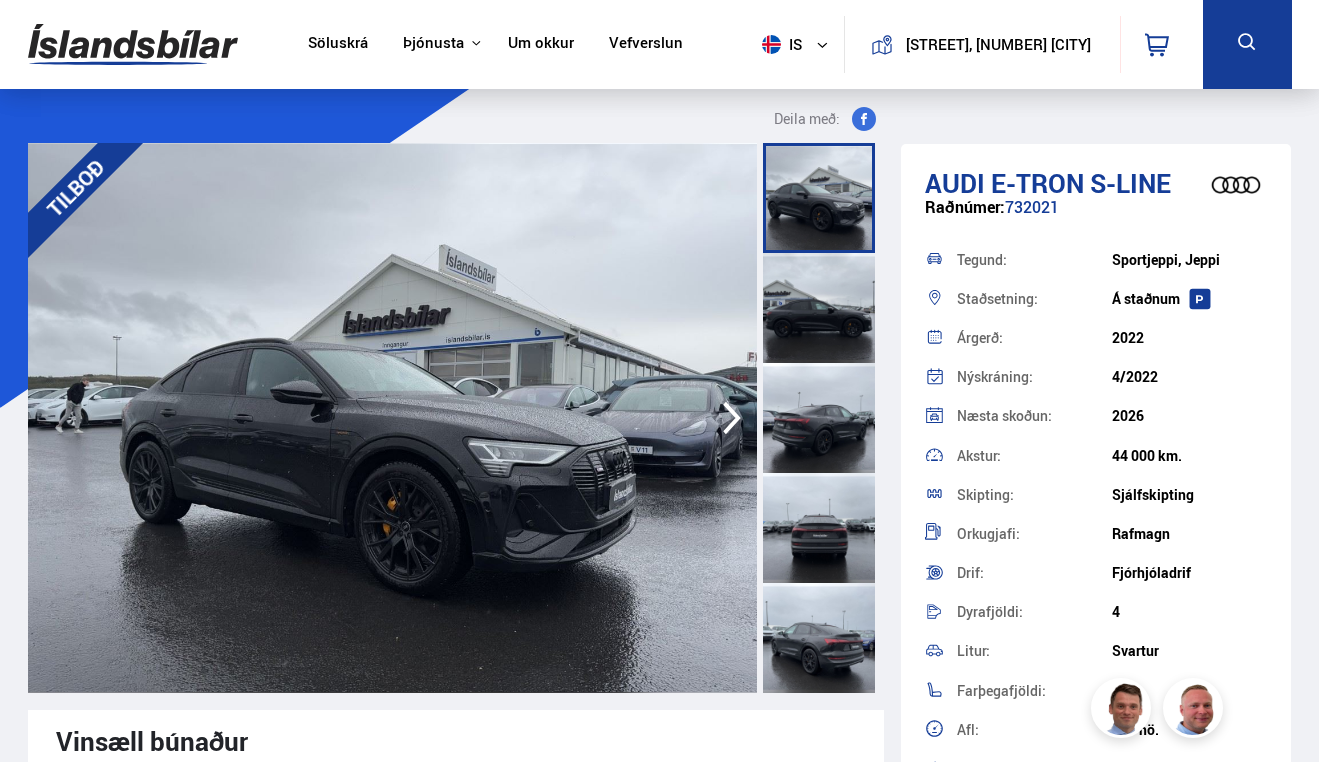 click 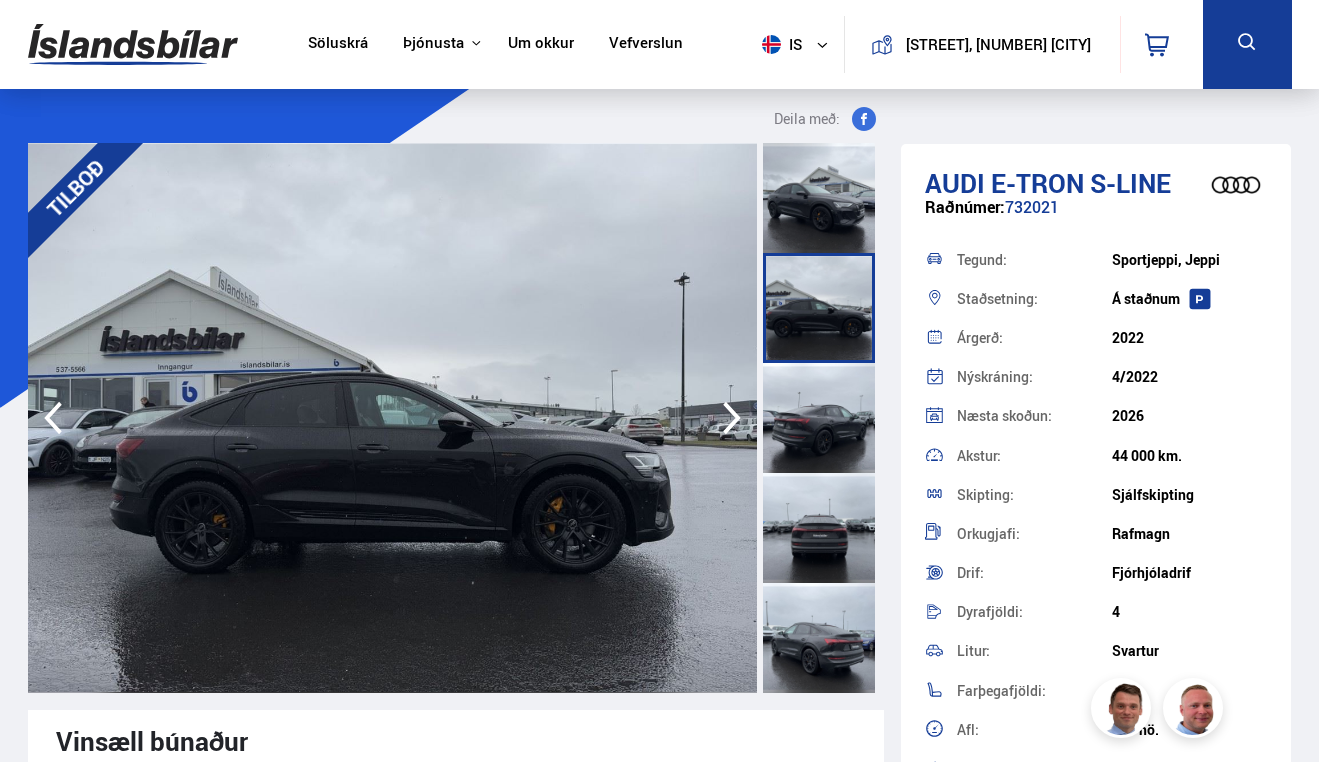 click 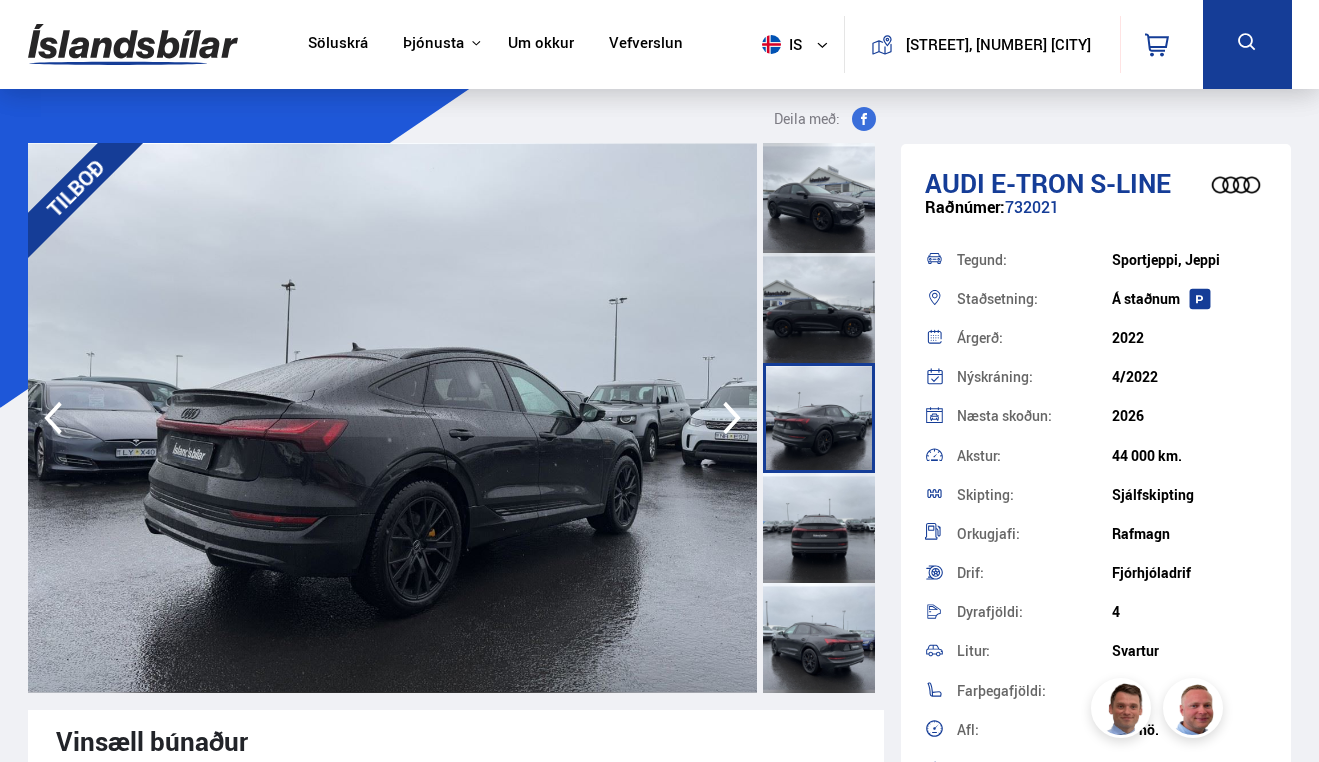 click 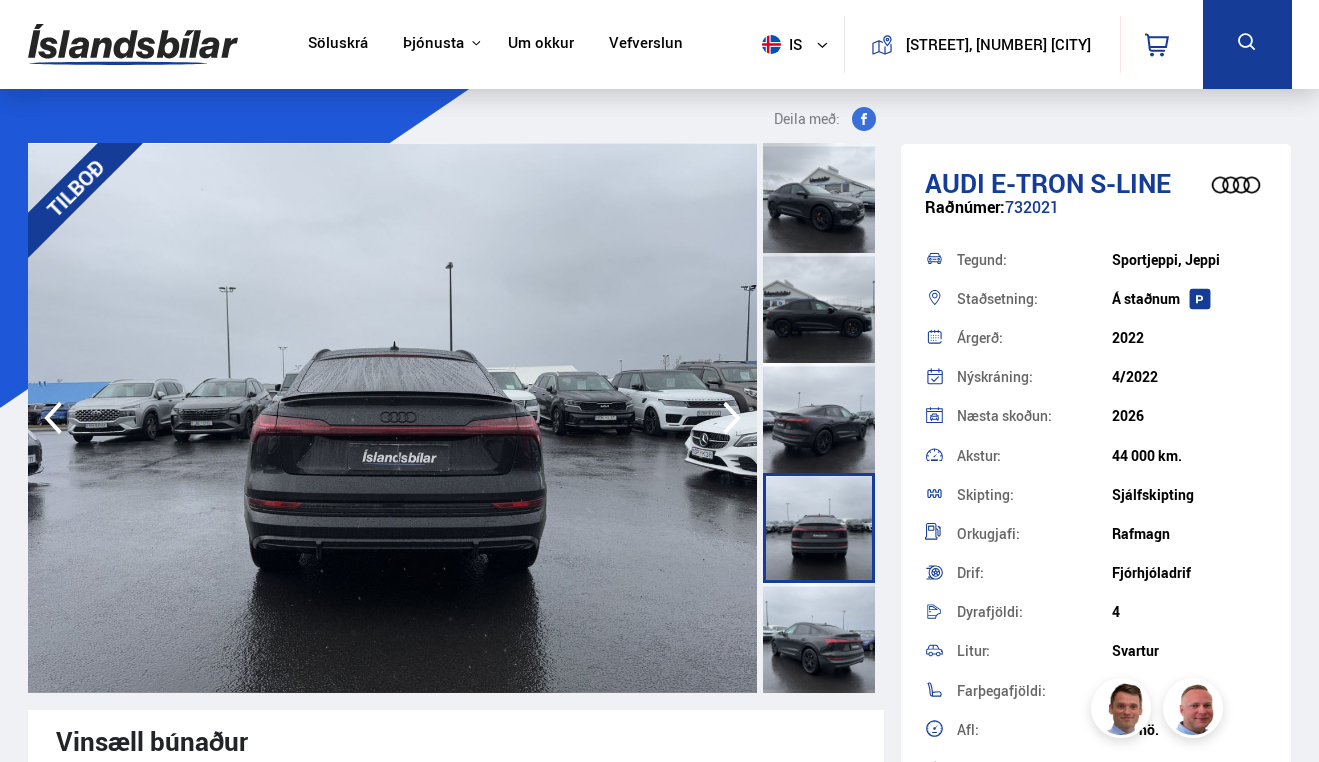 click 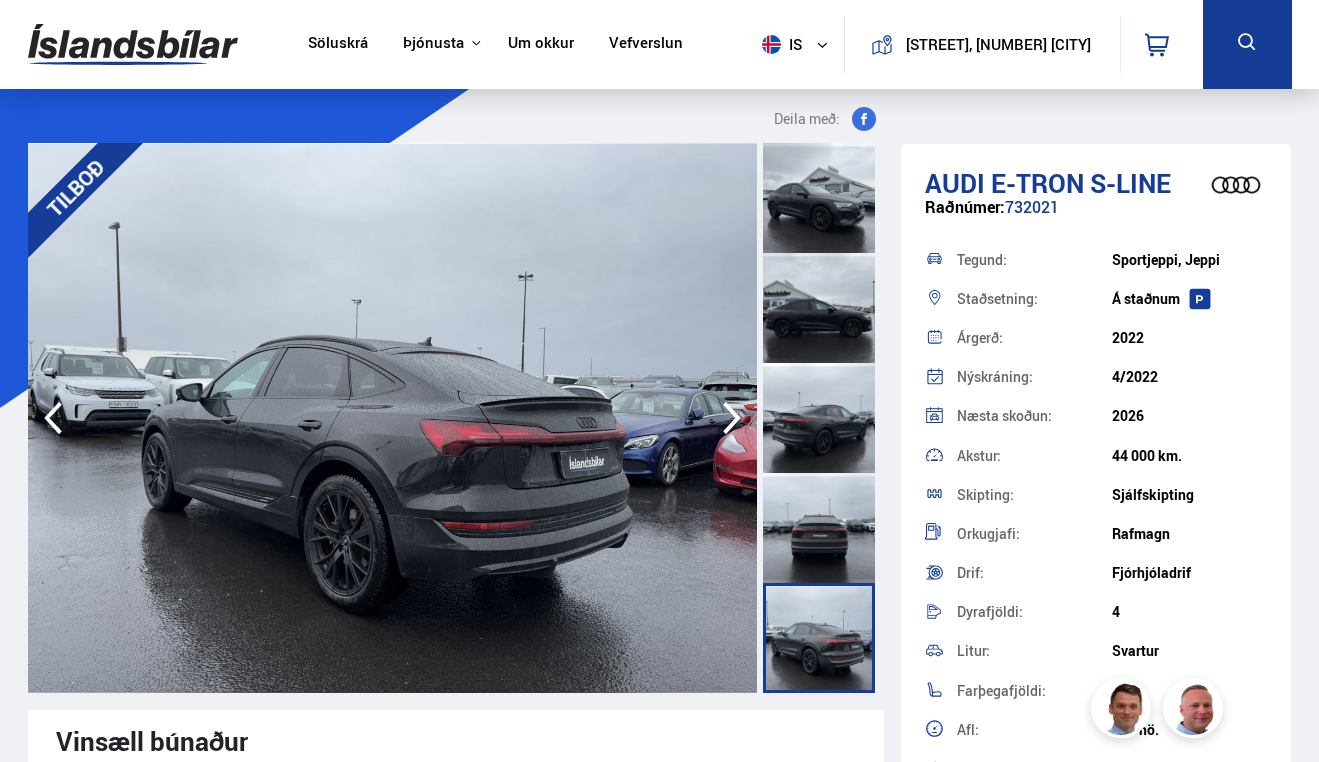 click 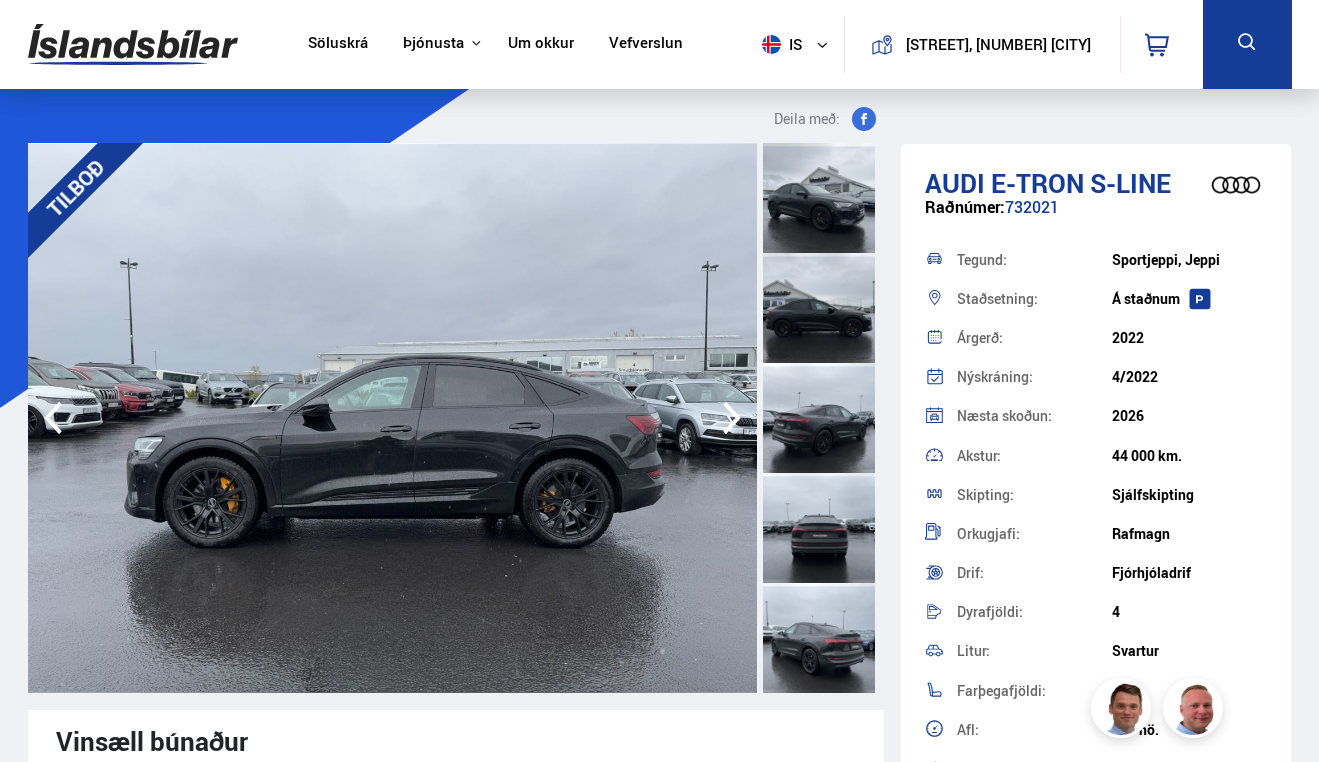 click 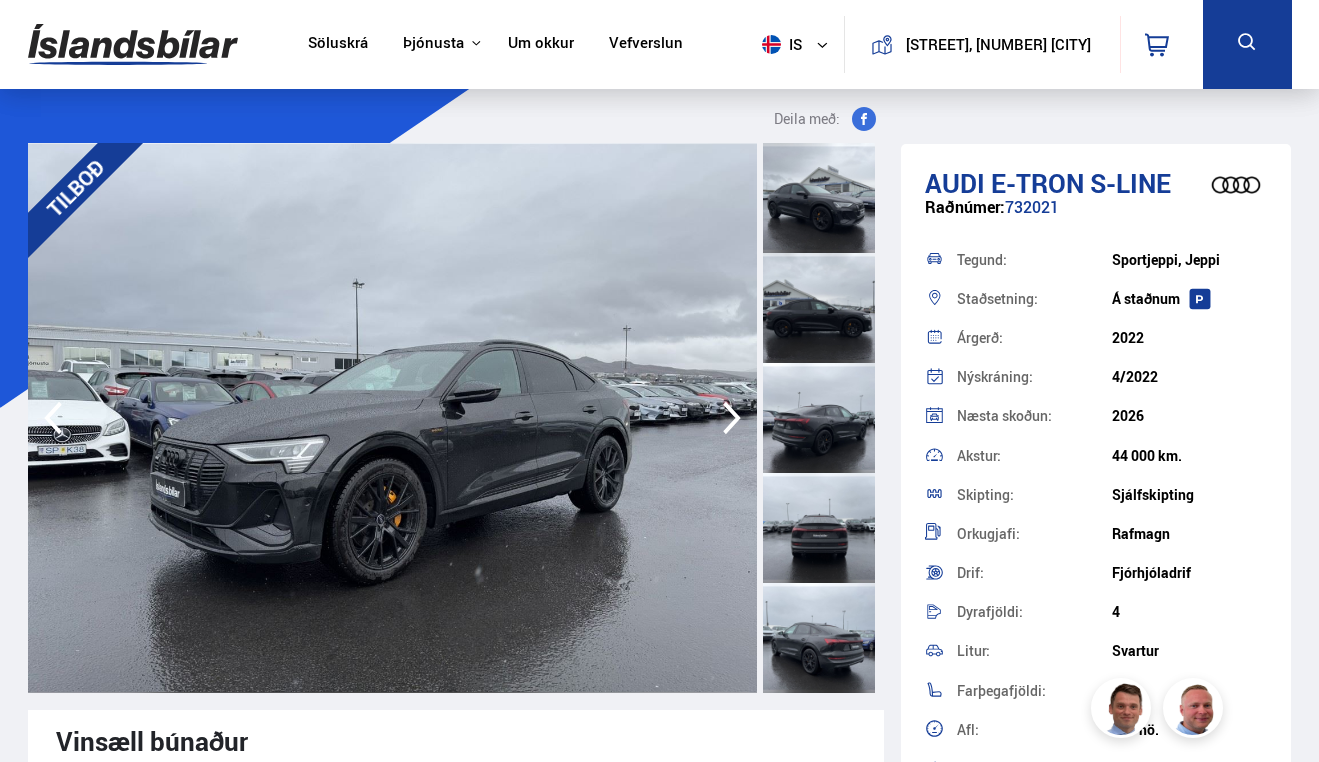 click 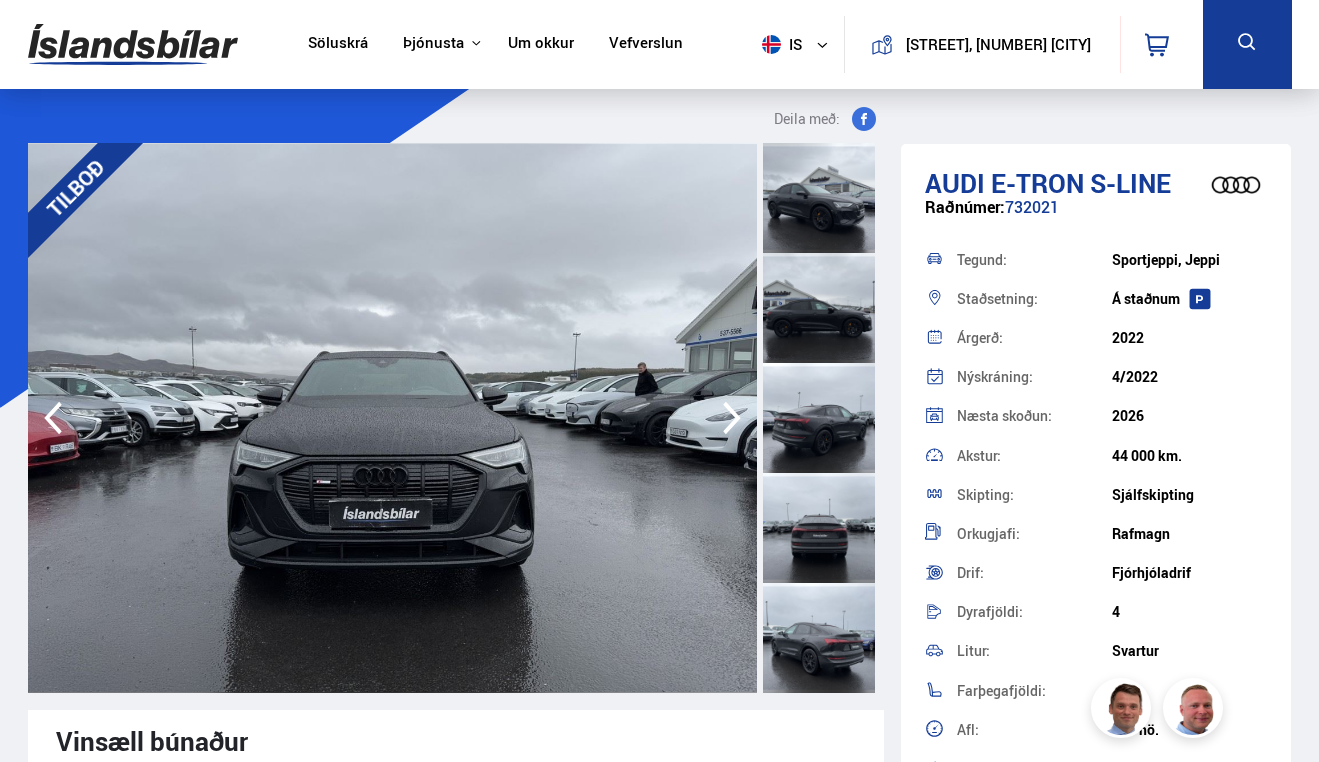 click 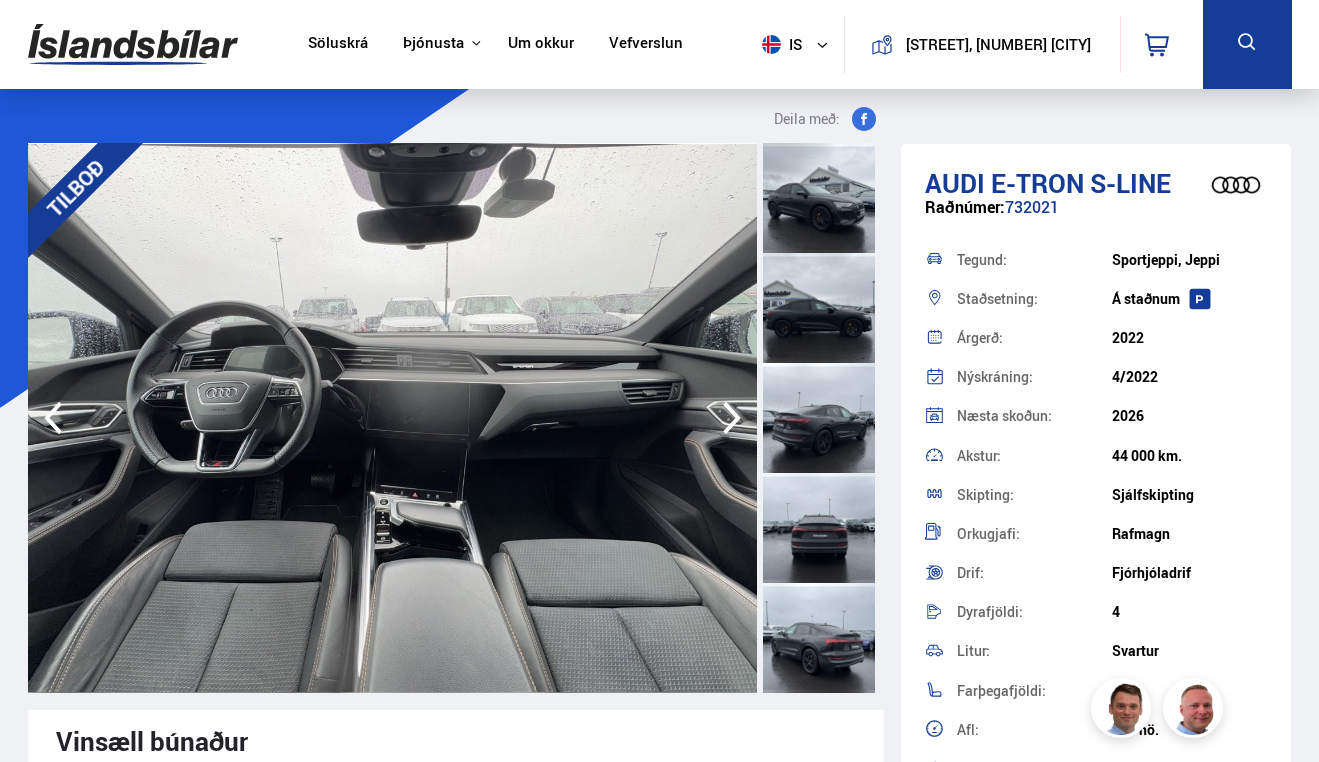 click 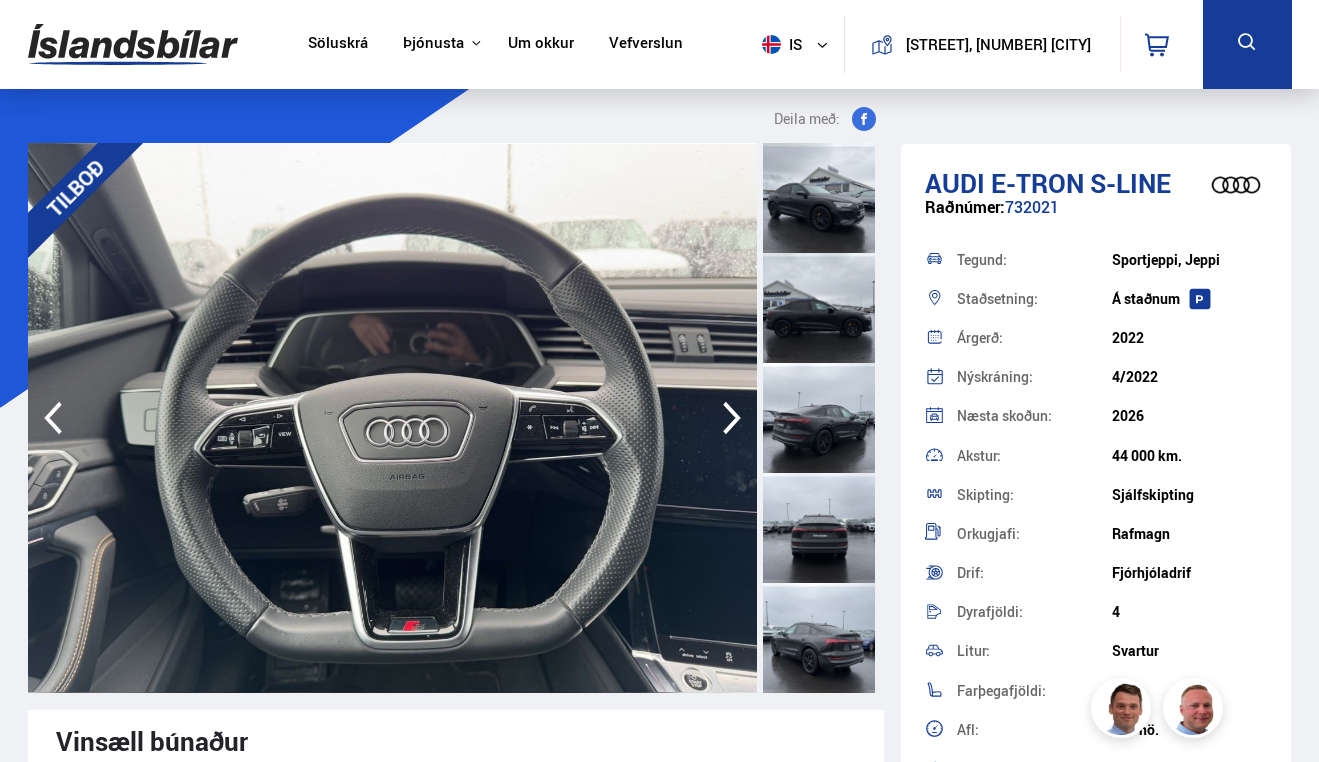 click 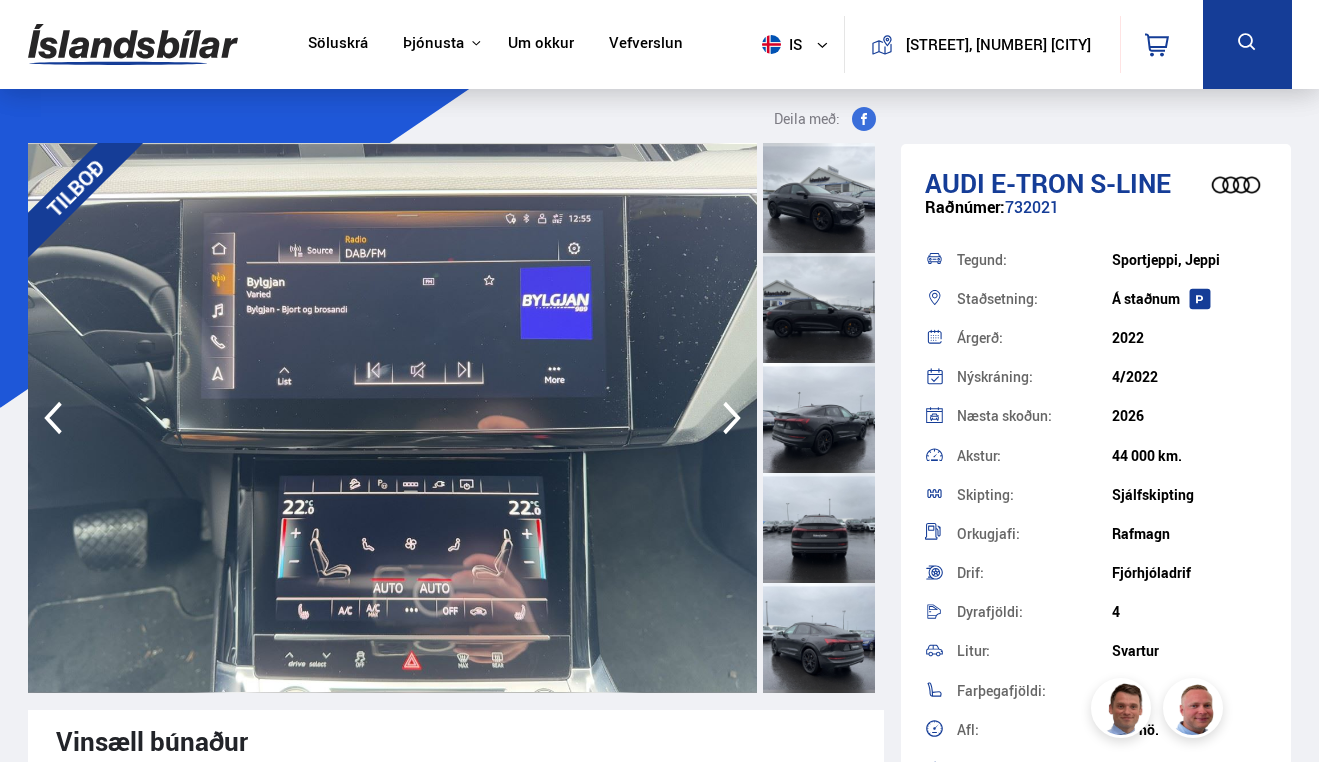 click 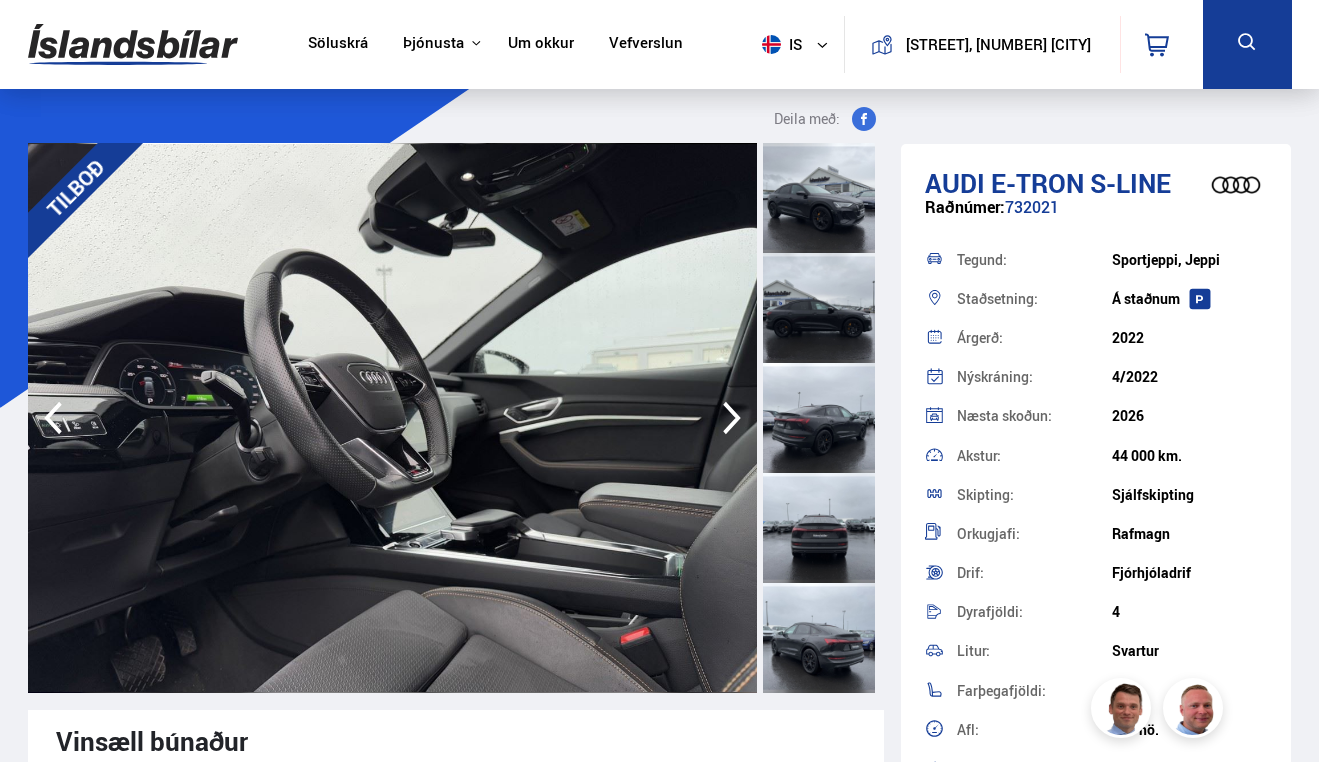 click 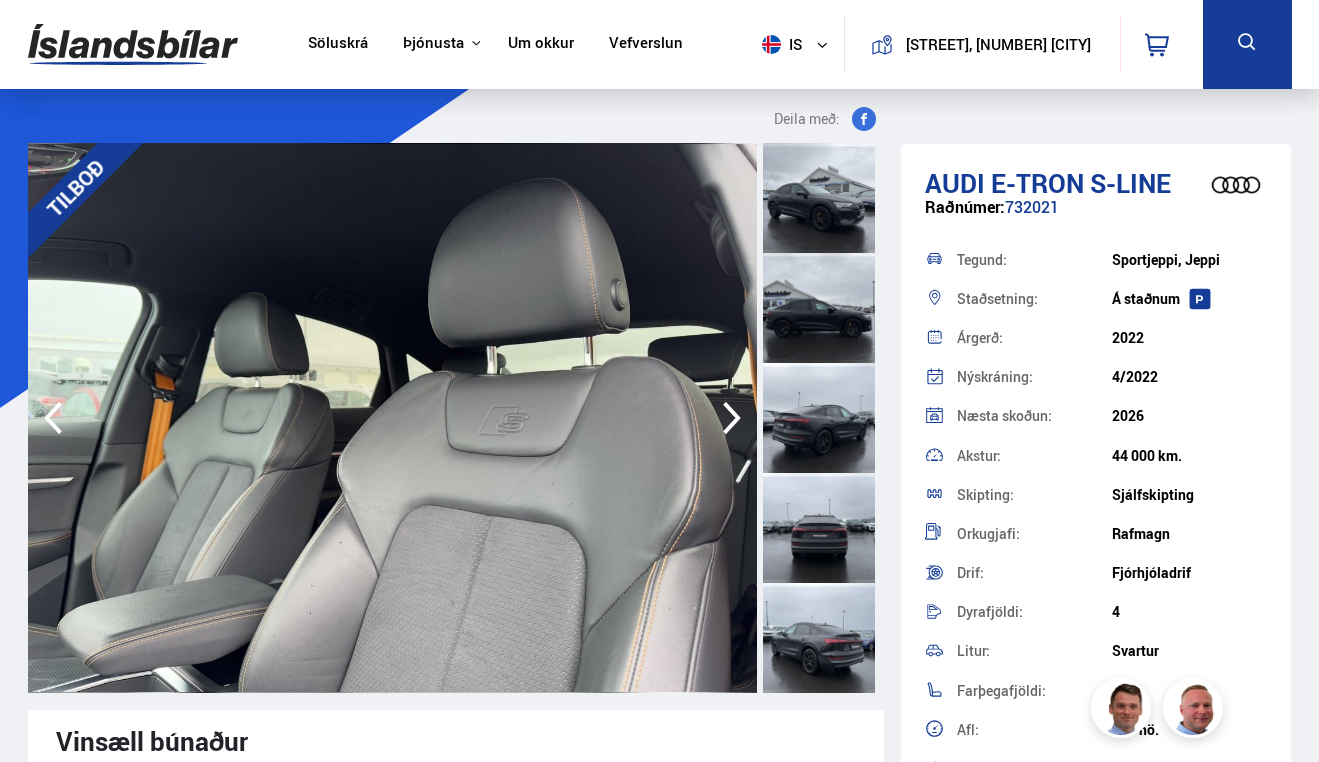 click 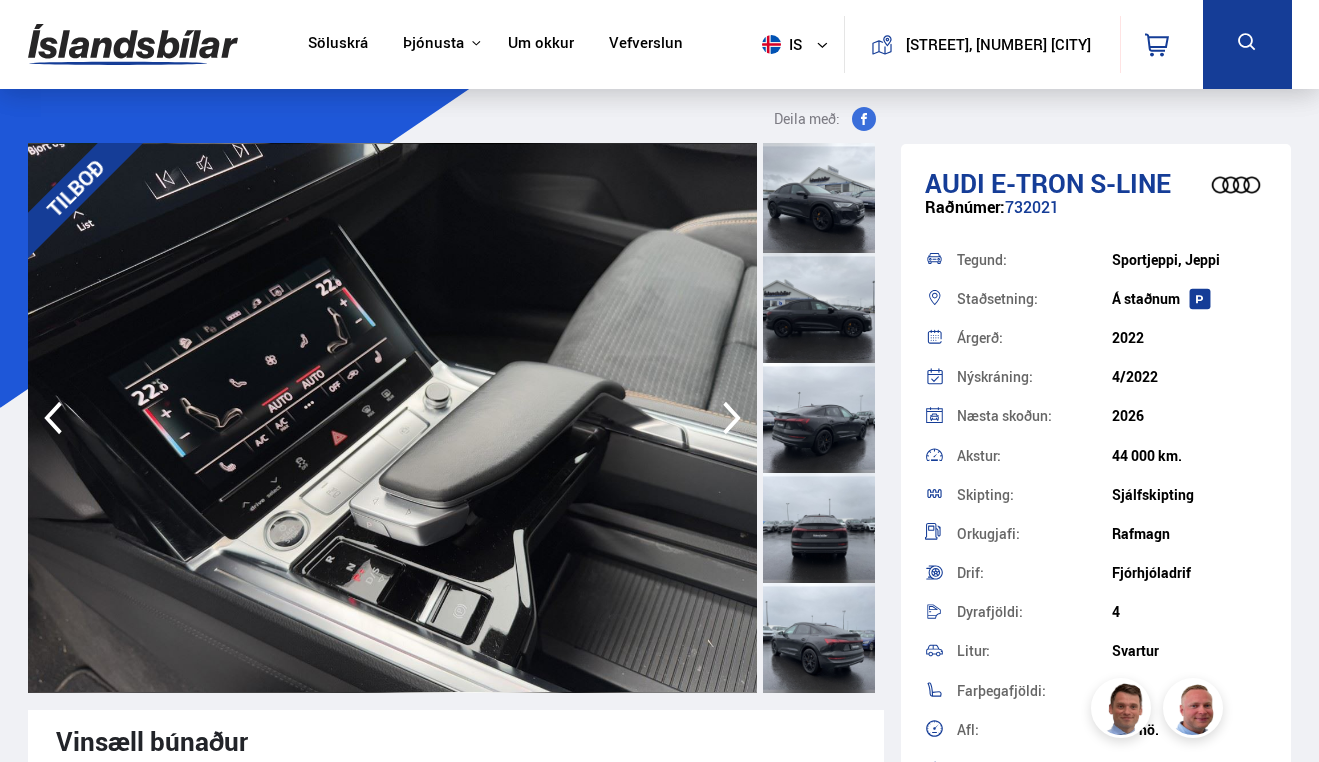 click 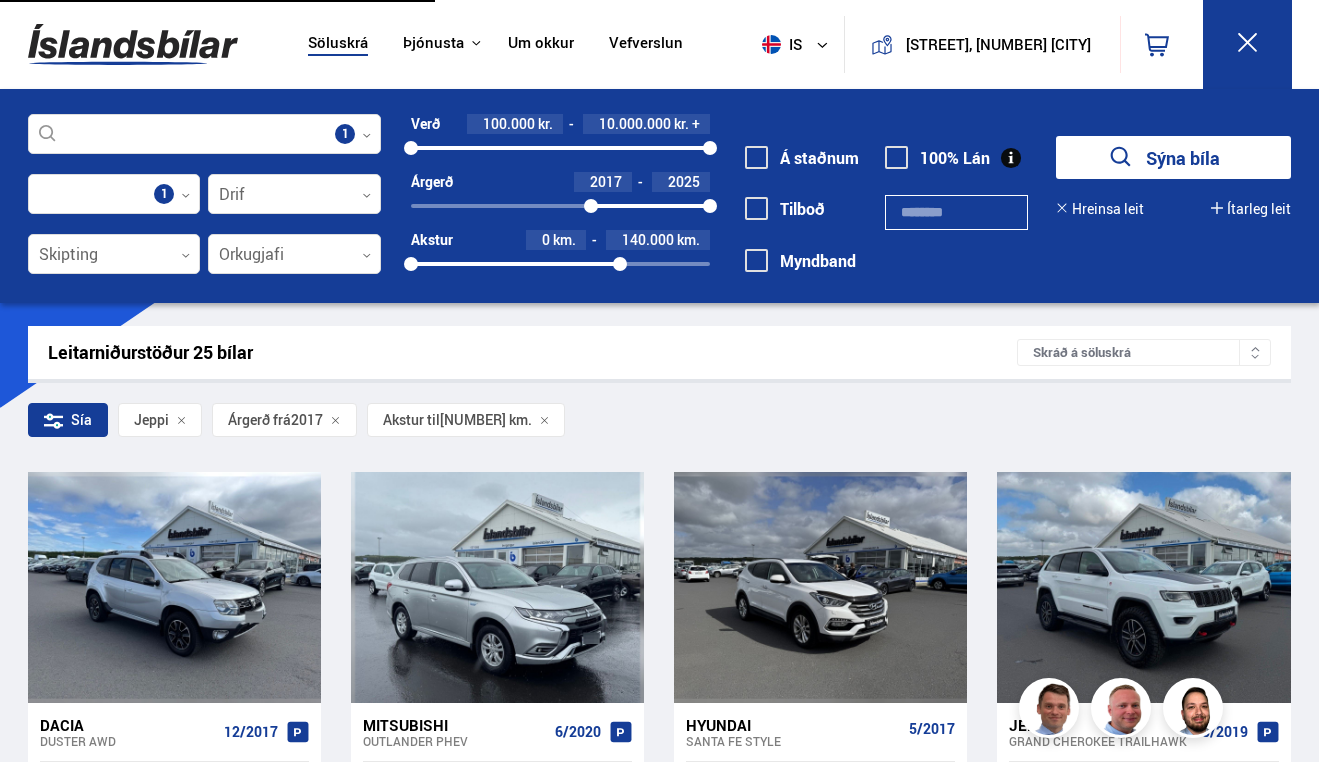 scroll, scrollTop: 1286, scrollLeft: 0, axis: vertical 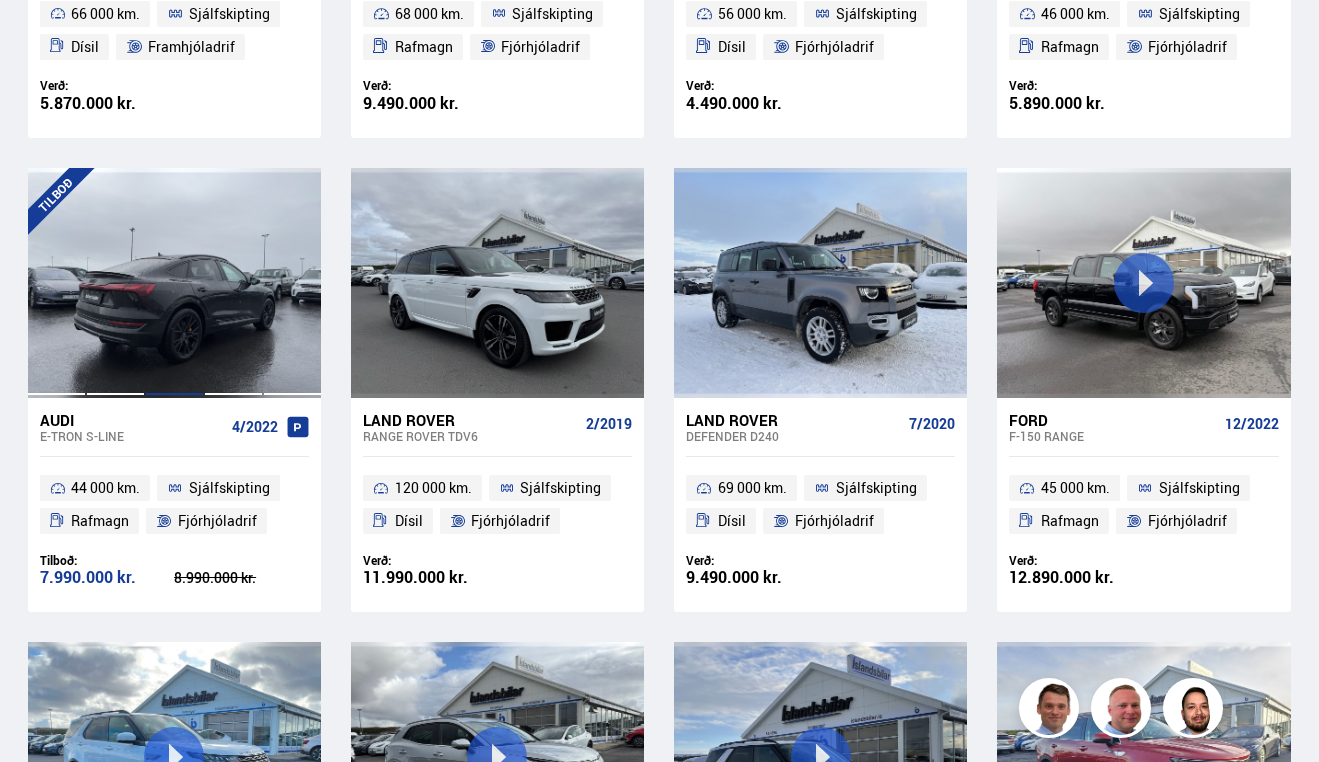 click at bounding box center (174, 283) 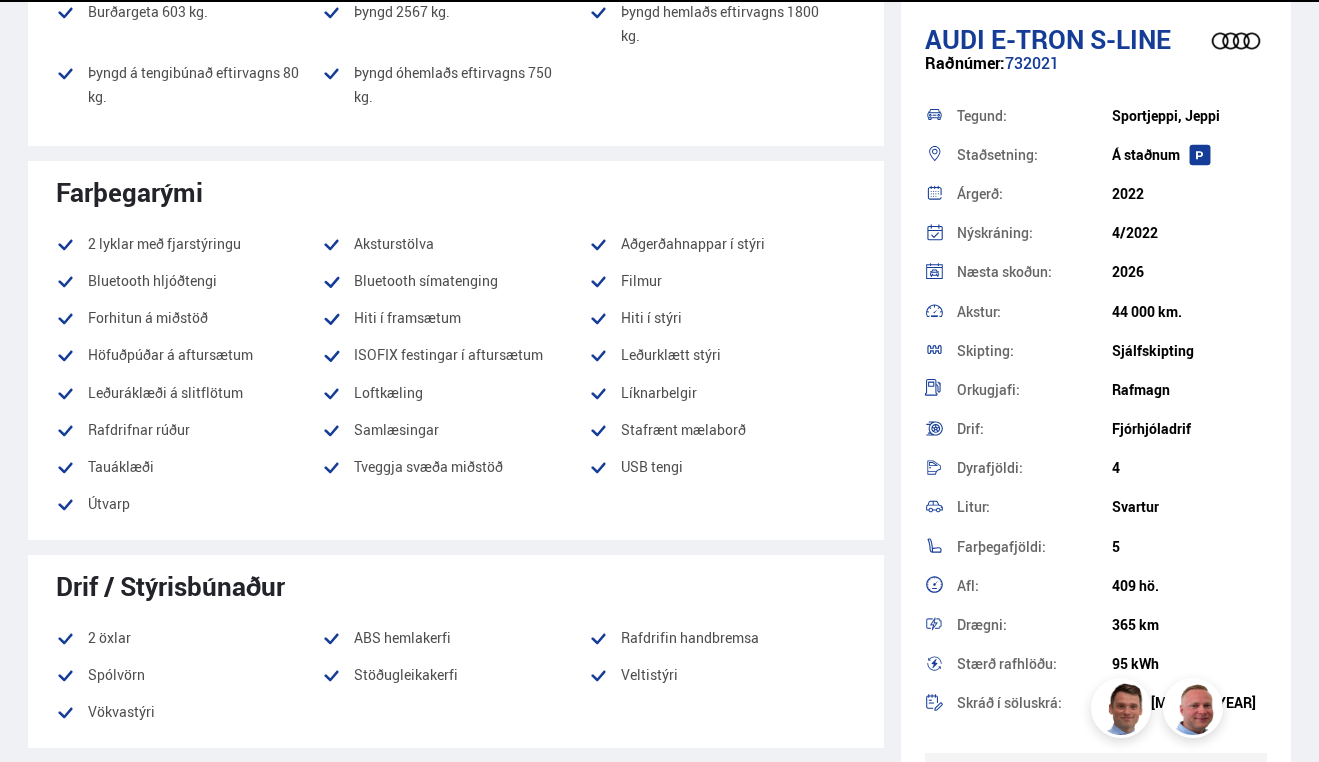scroll, scrollTop: 0, scrollLeft: 0, axis: both 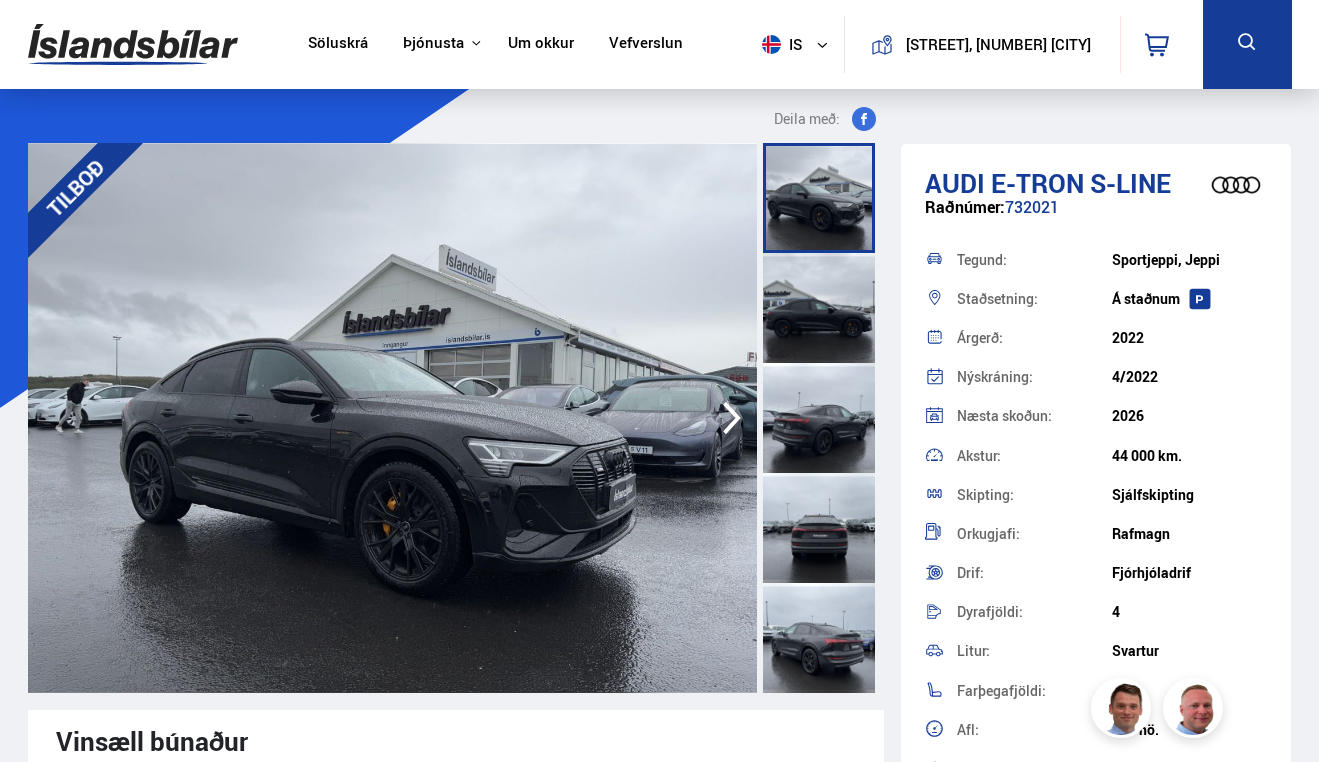 click 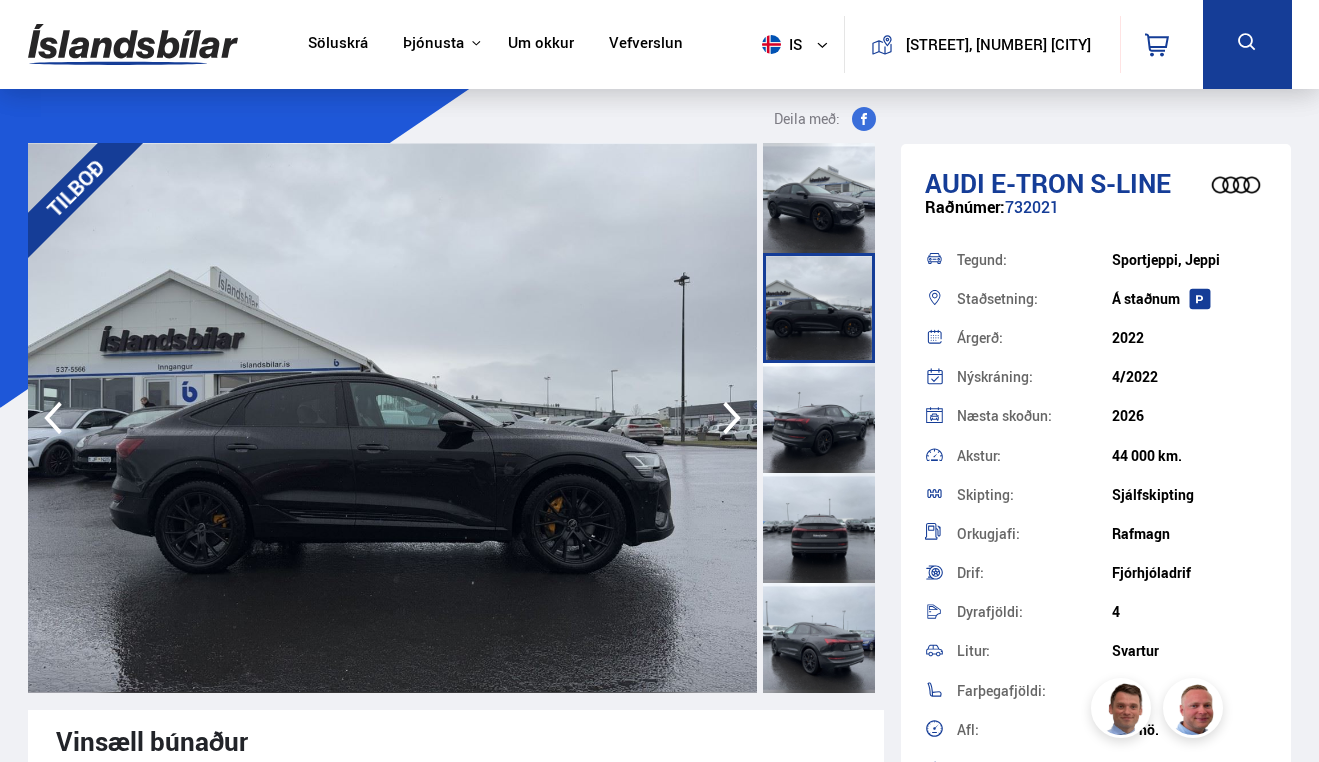 click 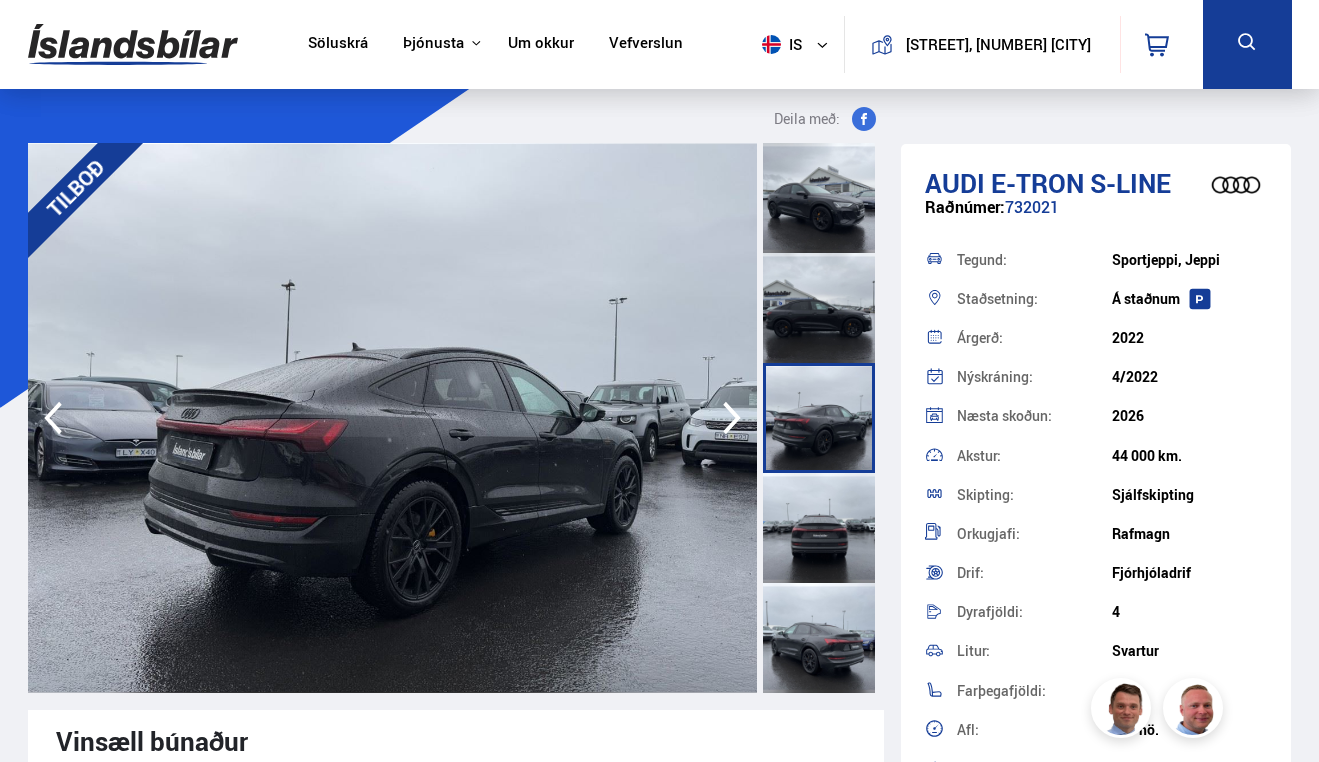 click 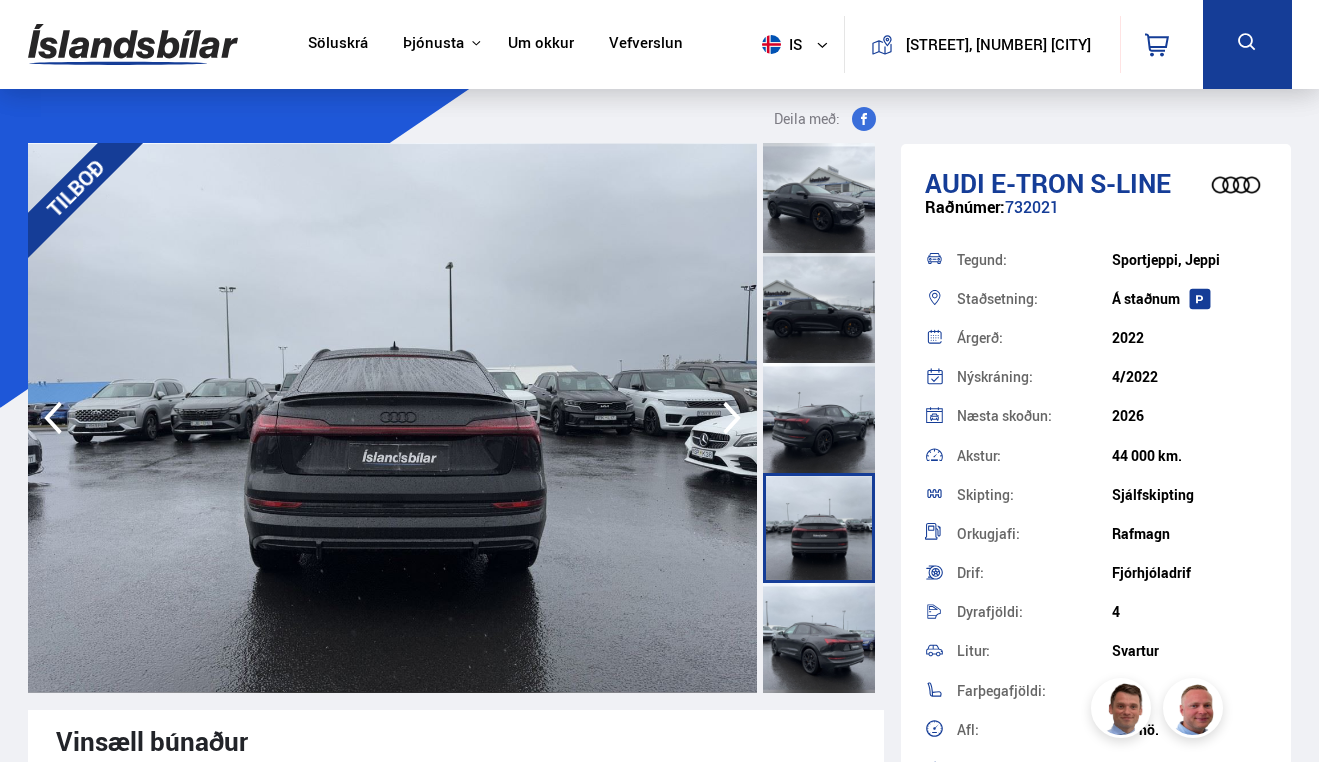 click 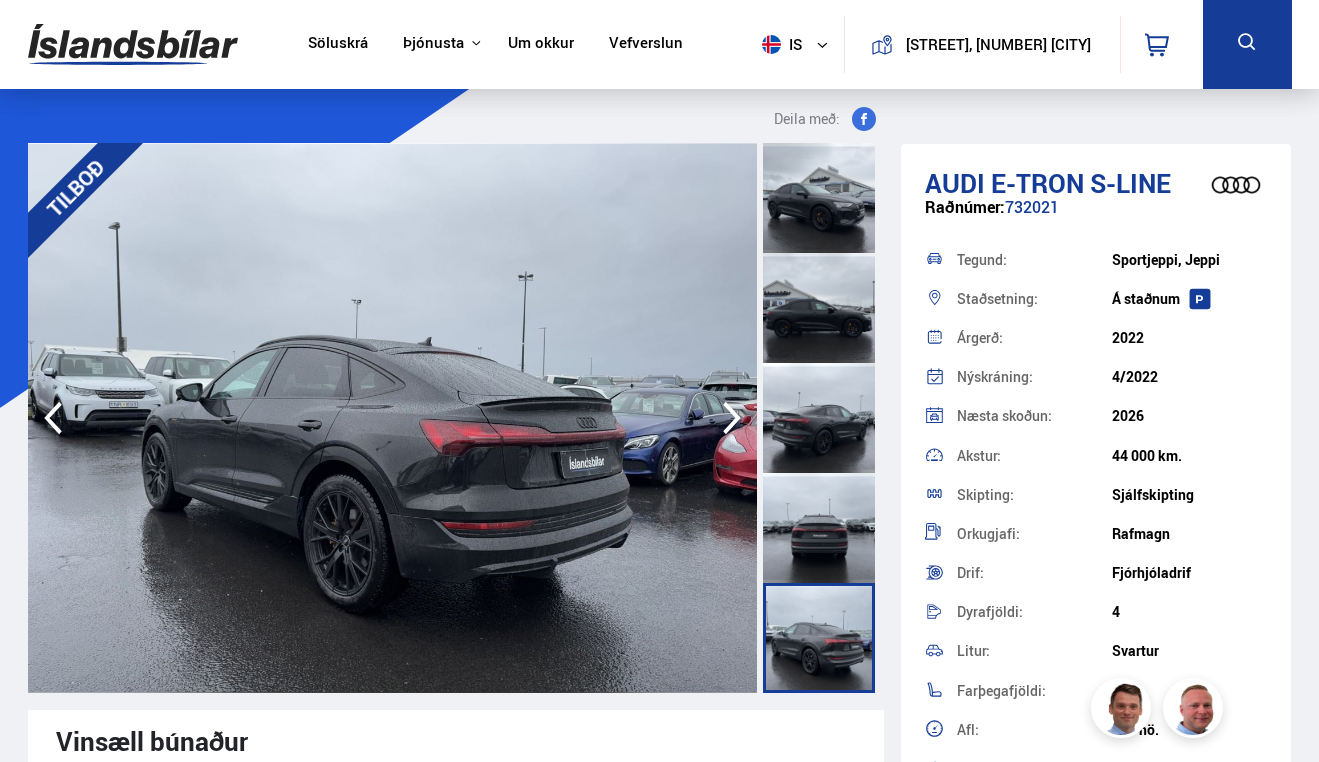 click 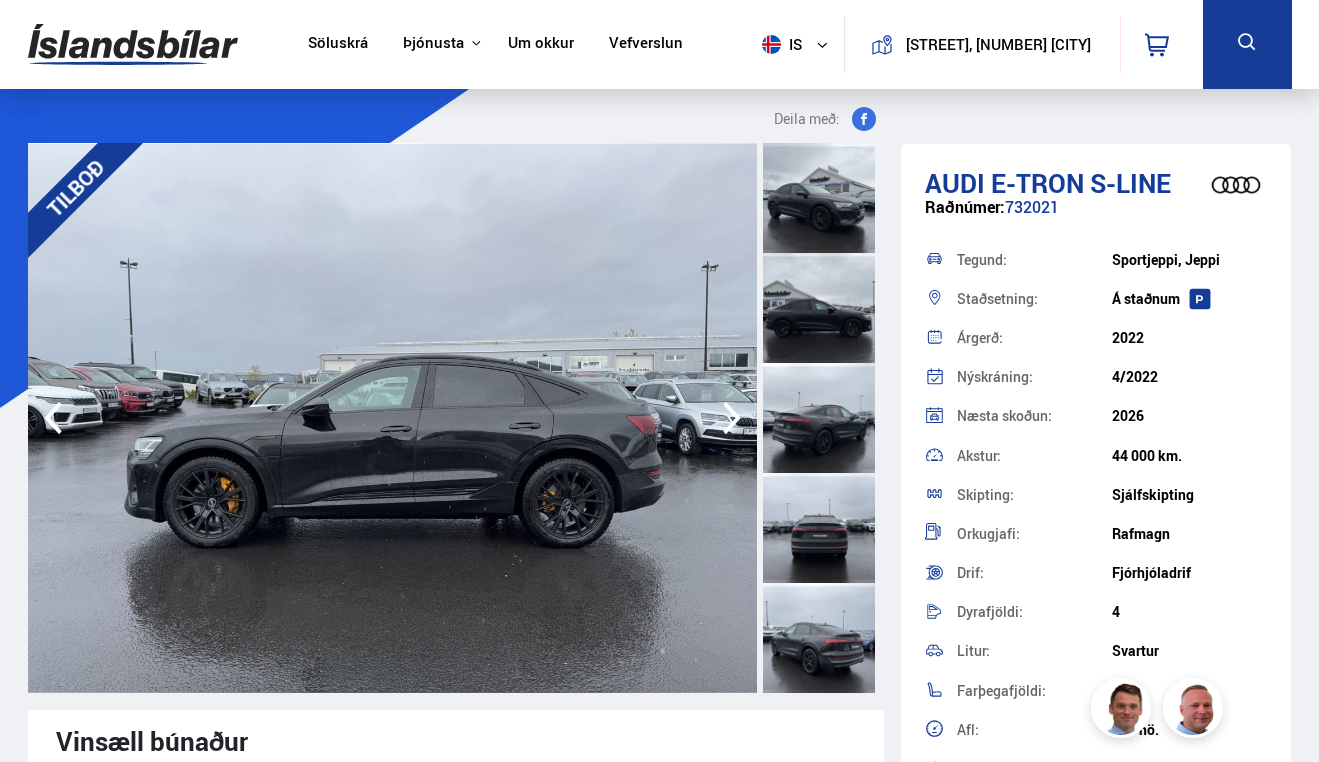 click on "TILBOÐ" at bounding box center [393, 418] 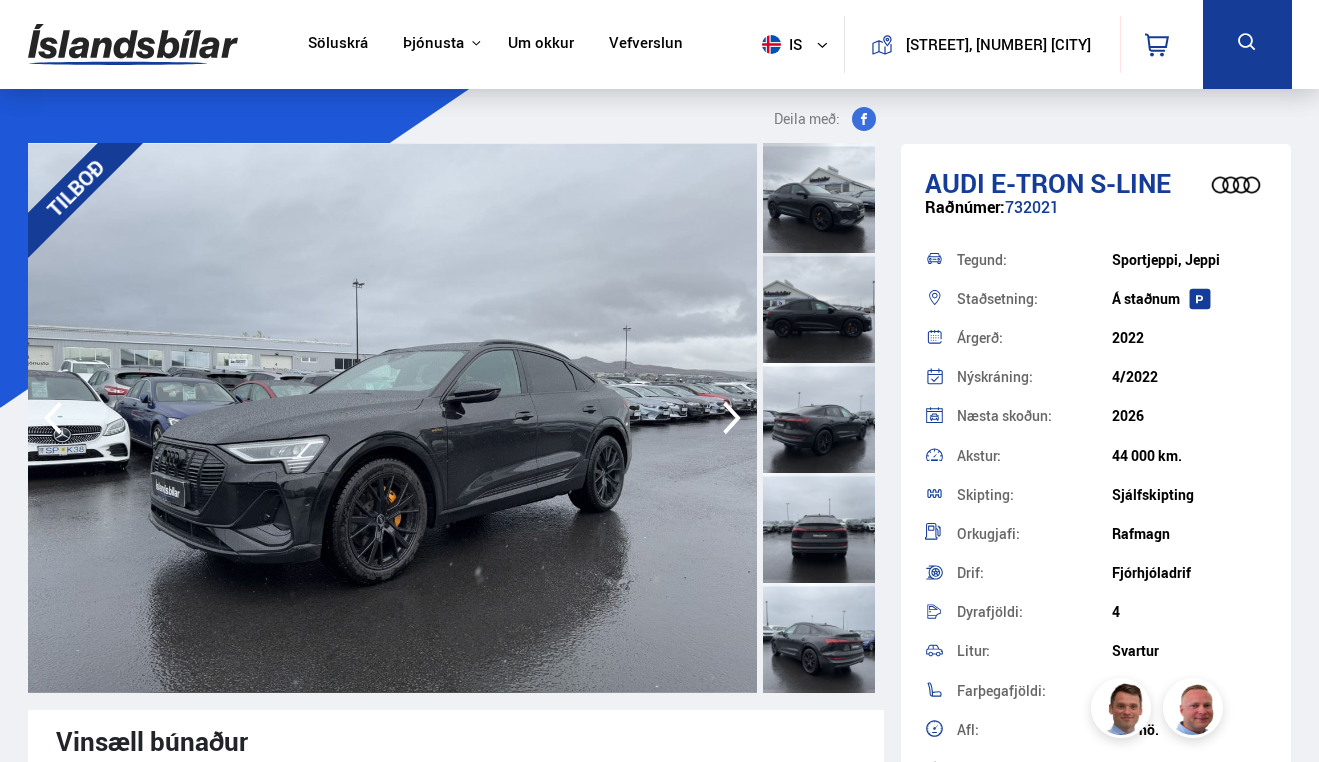 click 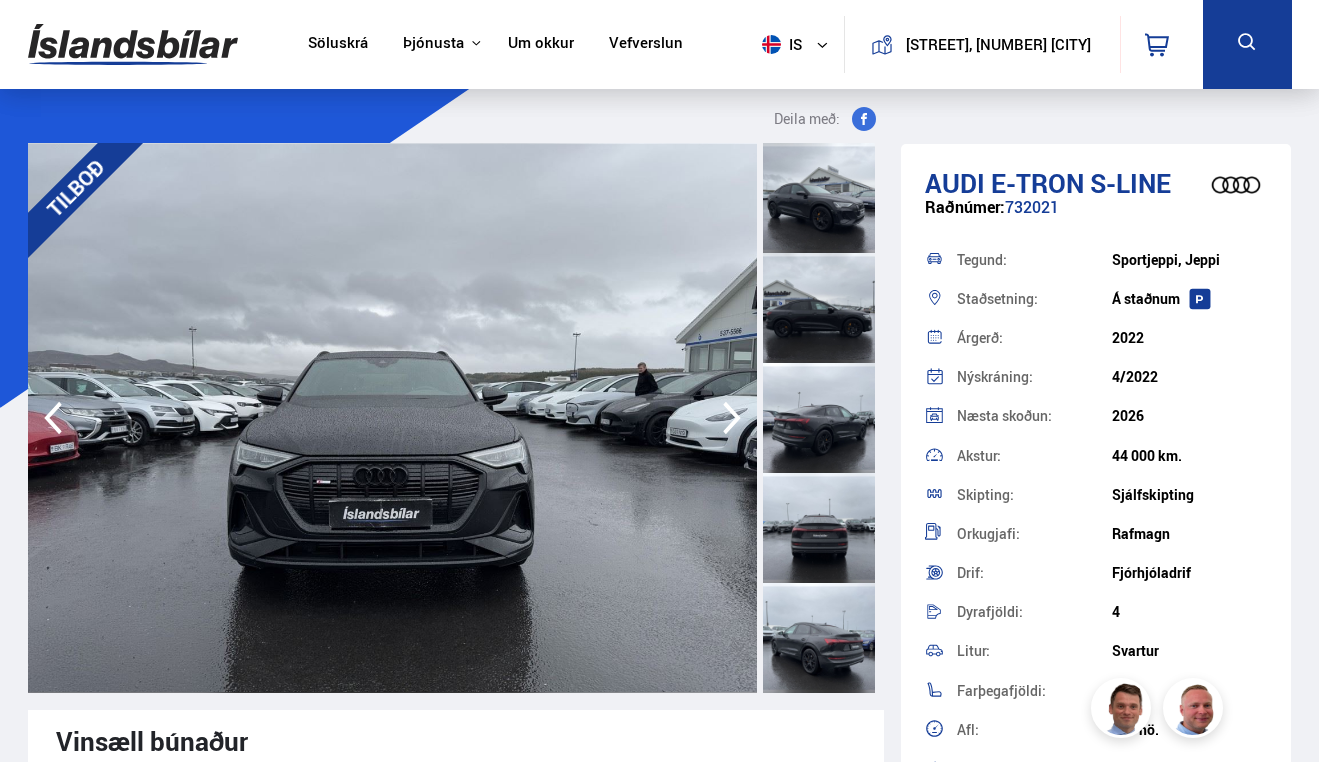 click 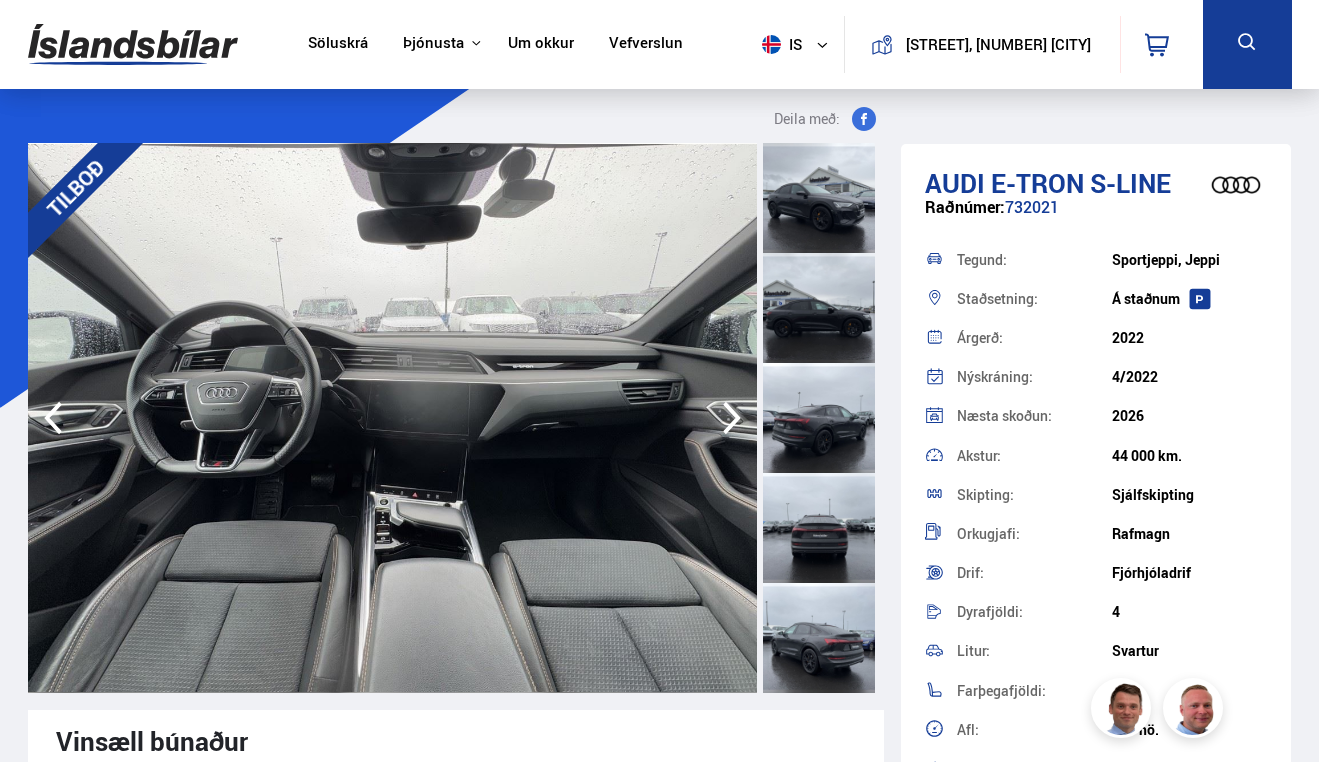 click 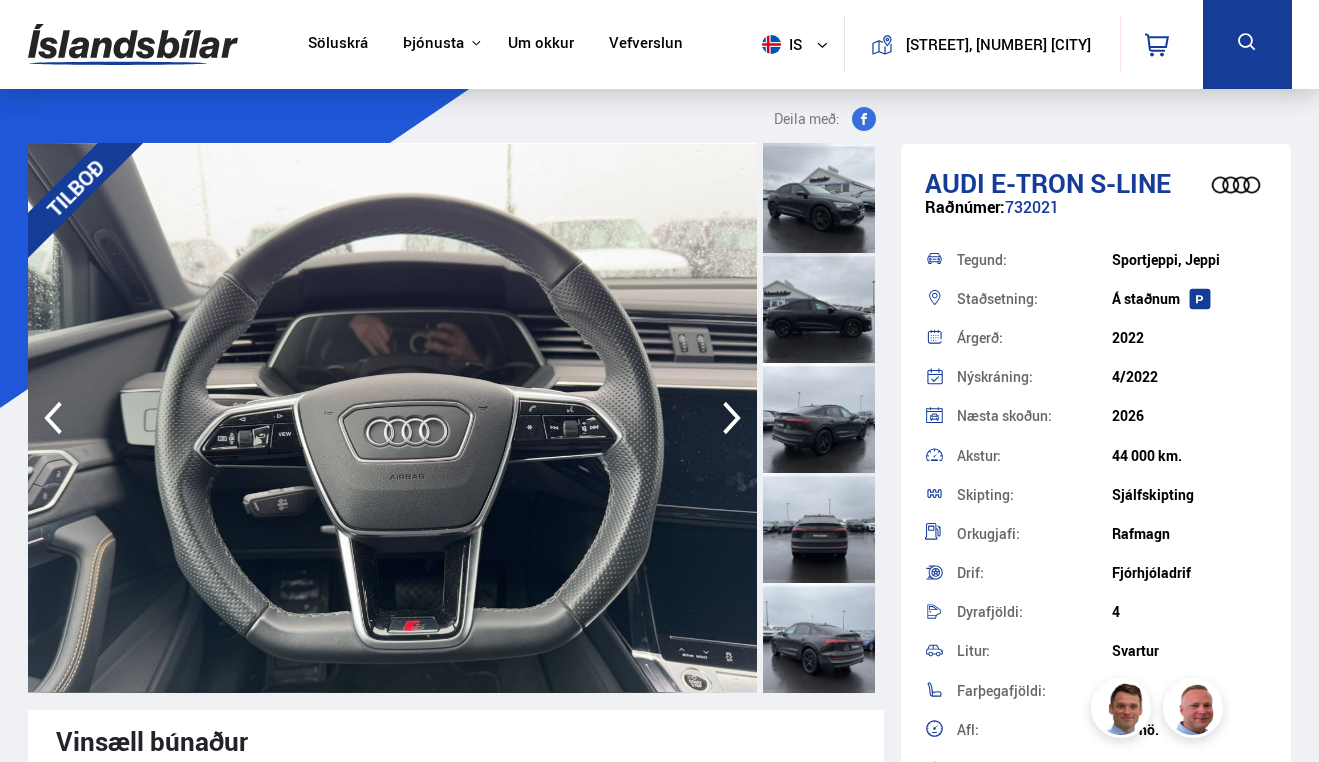 click 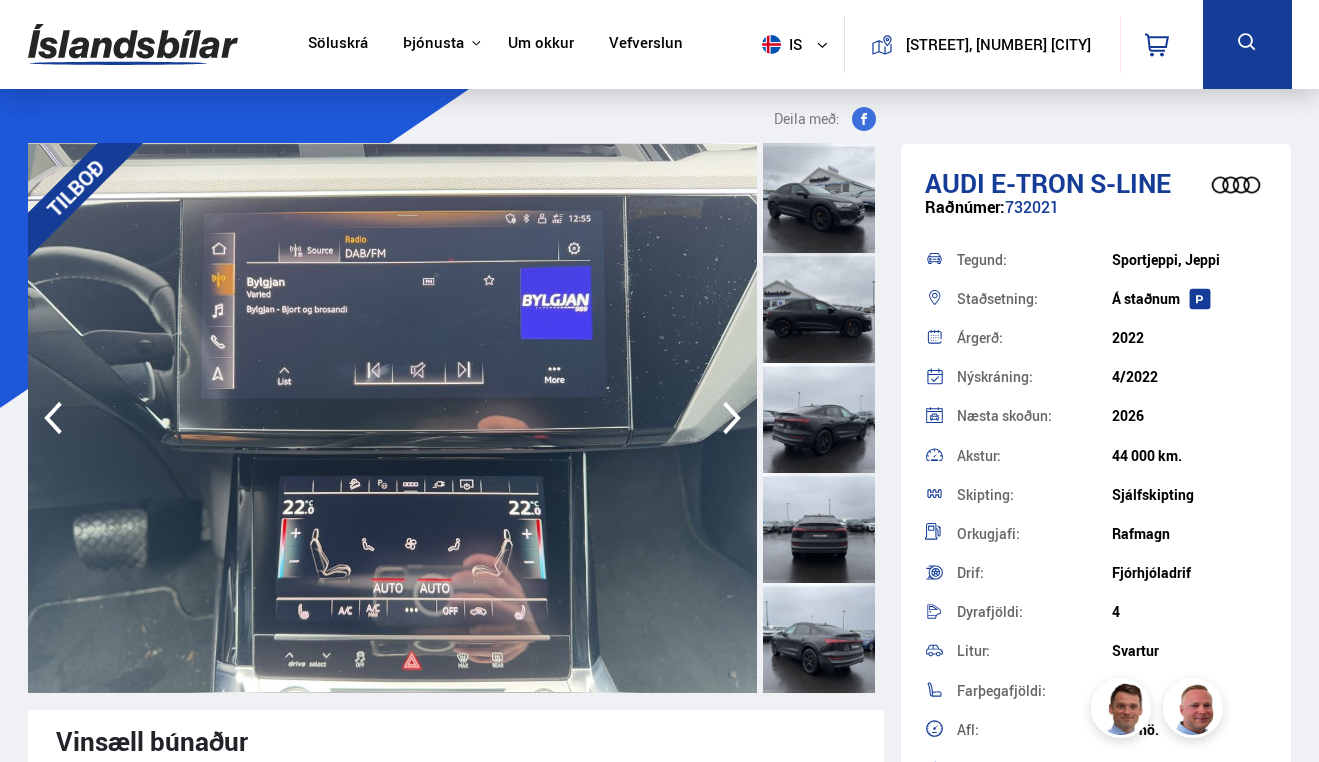 click 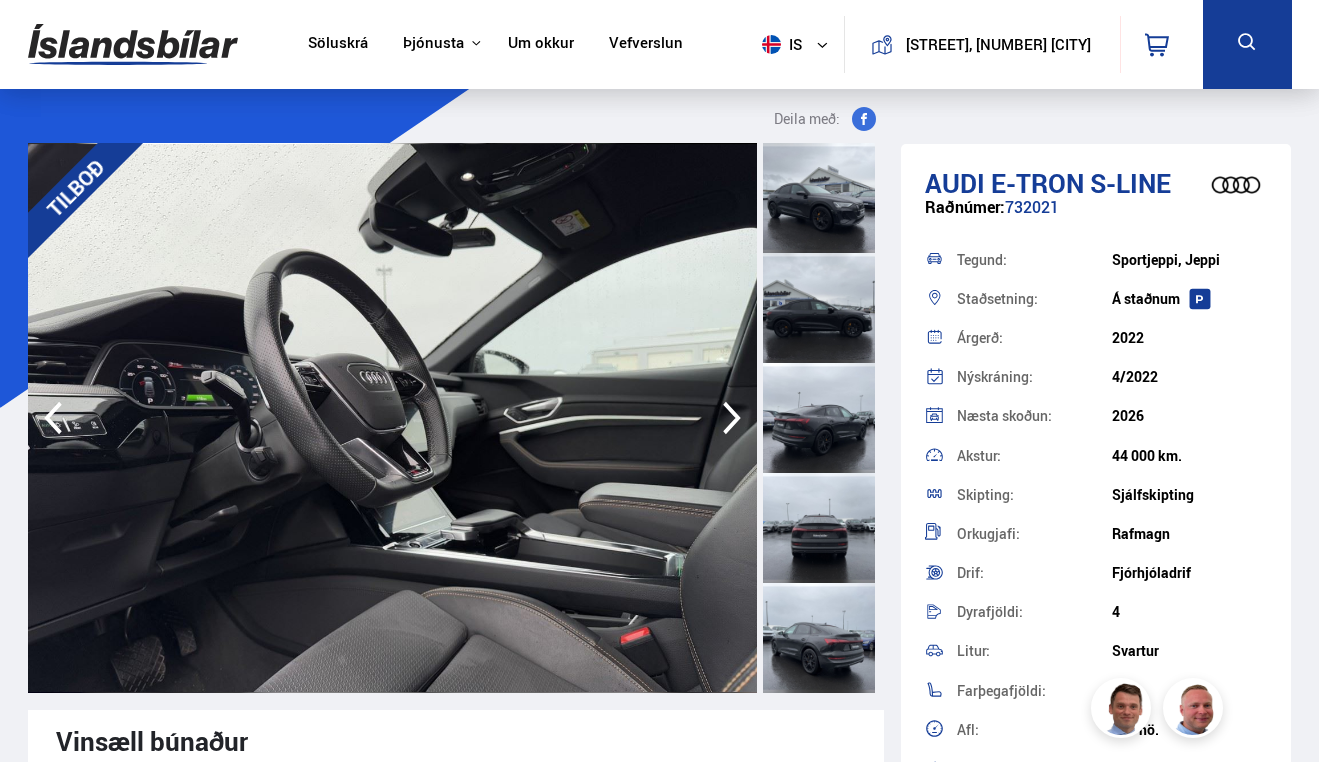 click 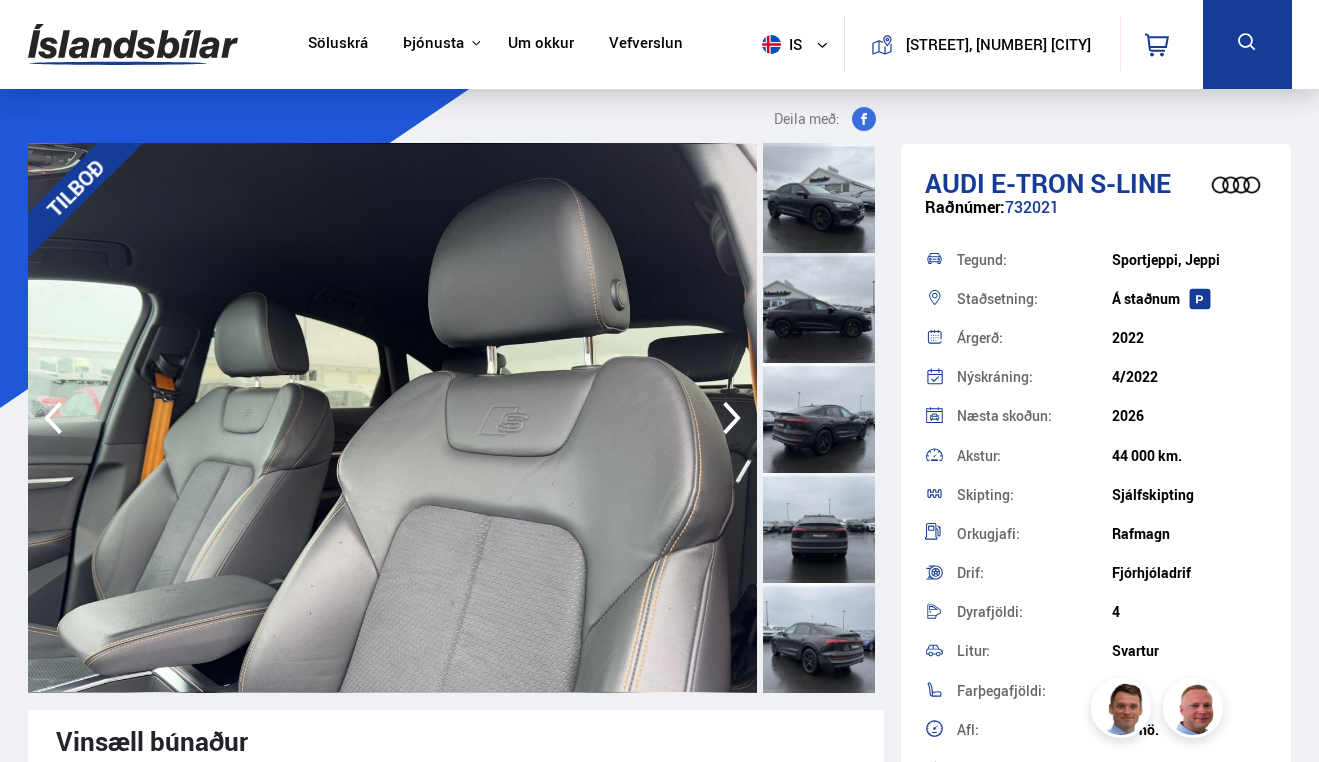 click 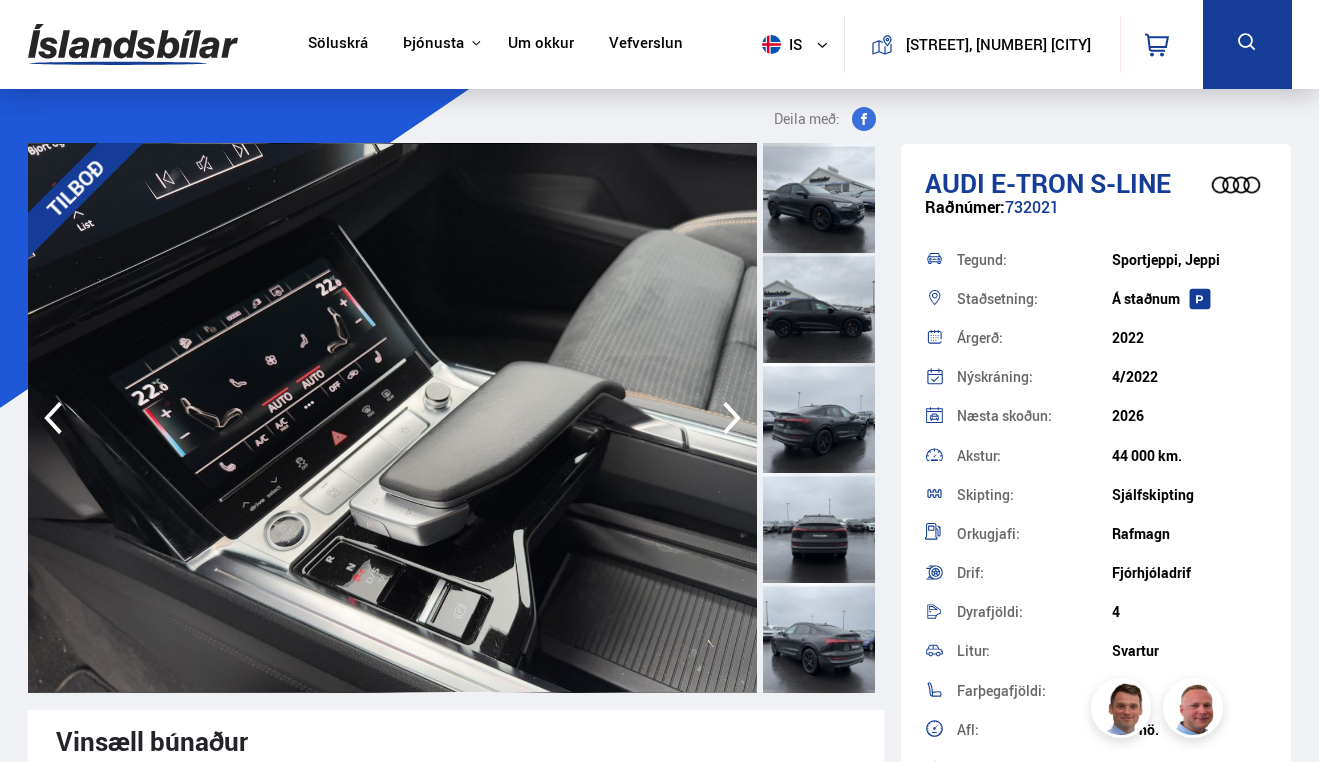 click 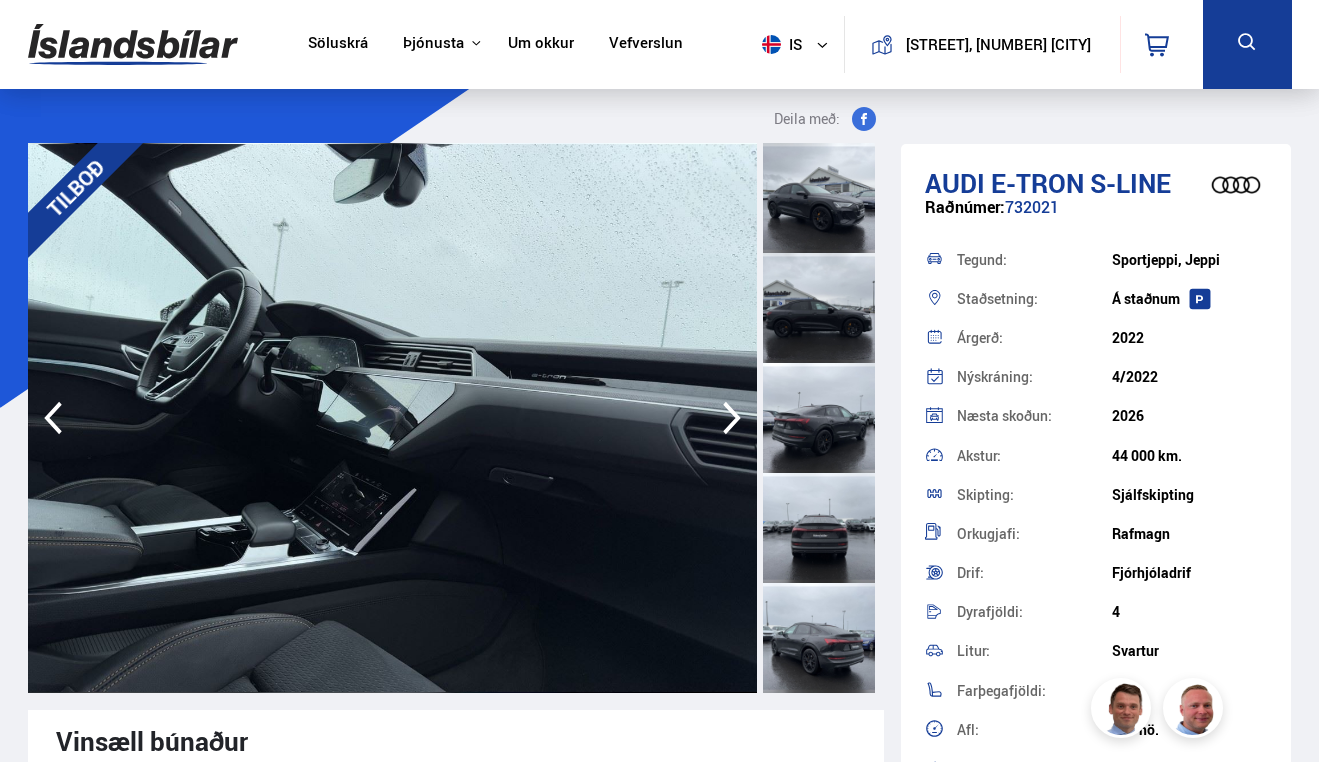 click 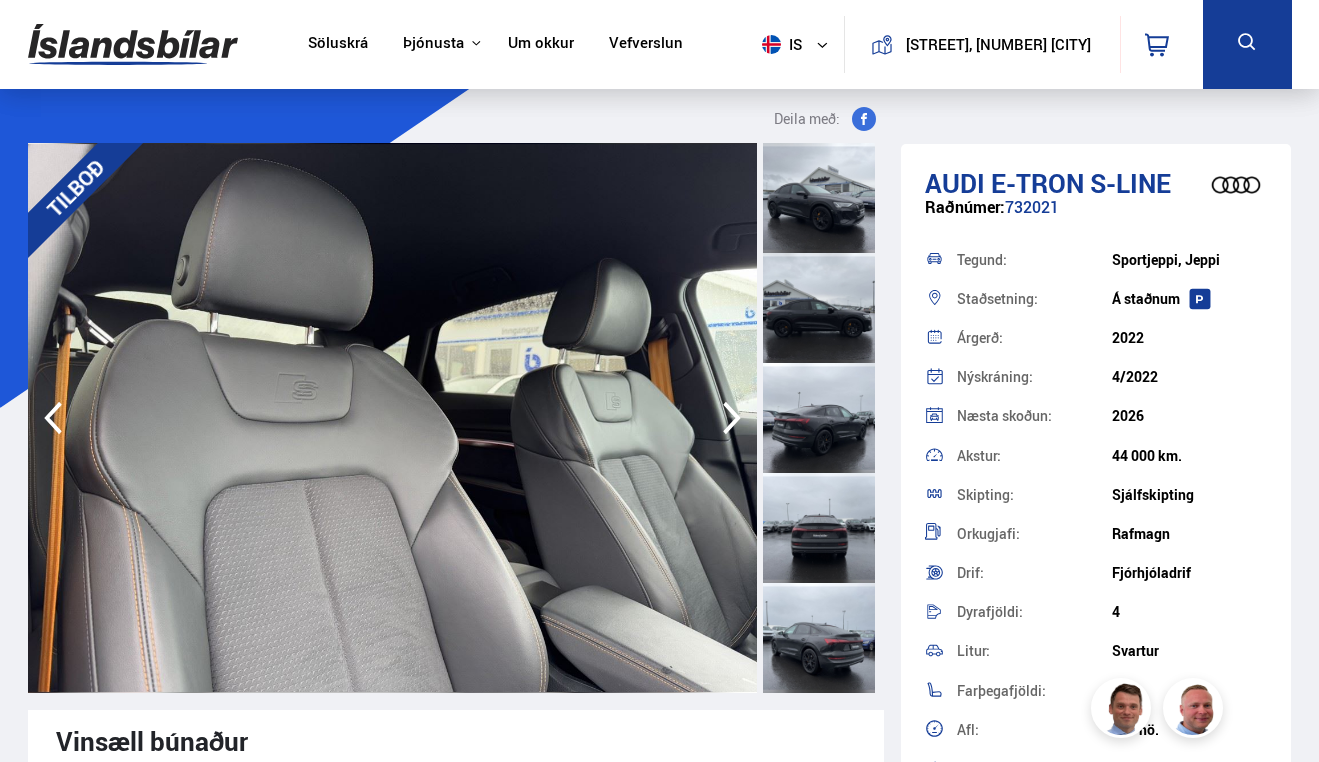 click 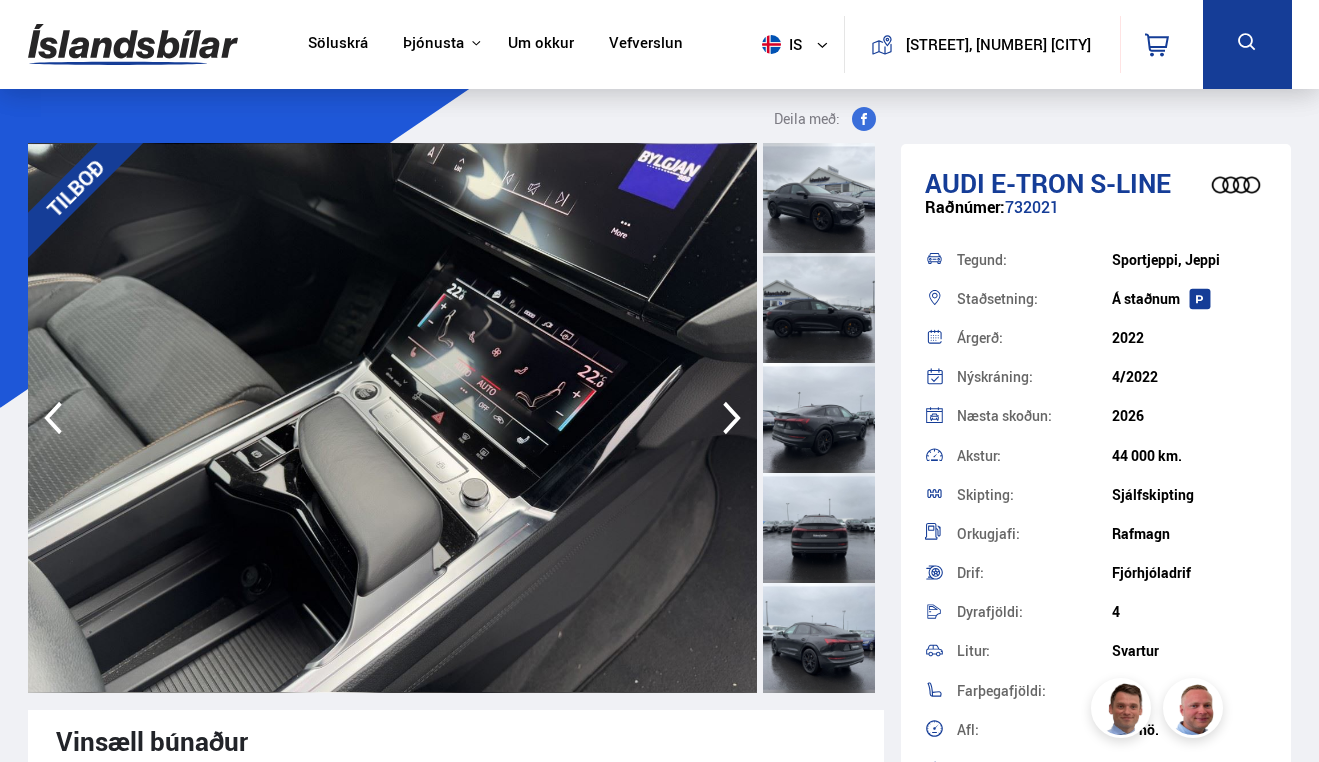 click 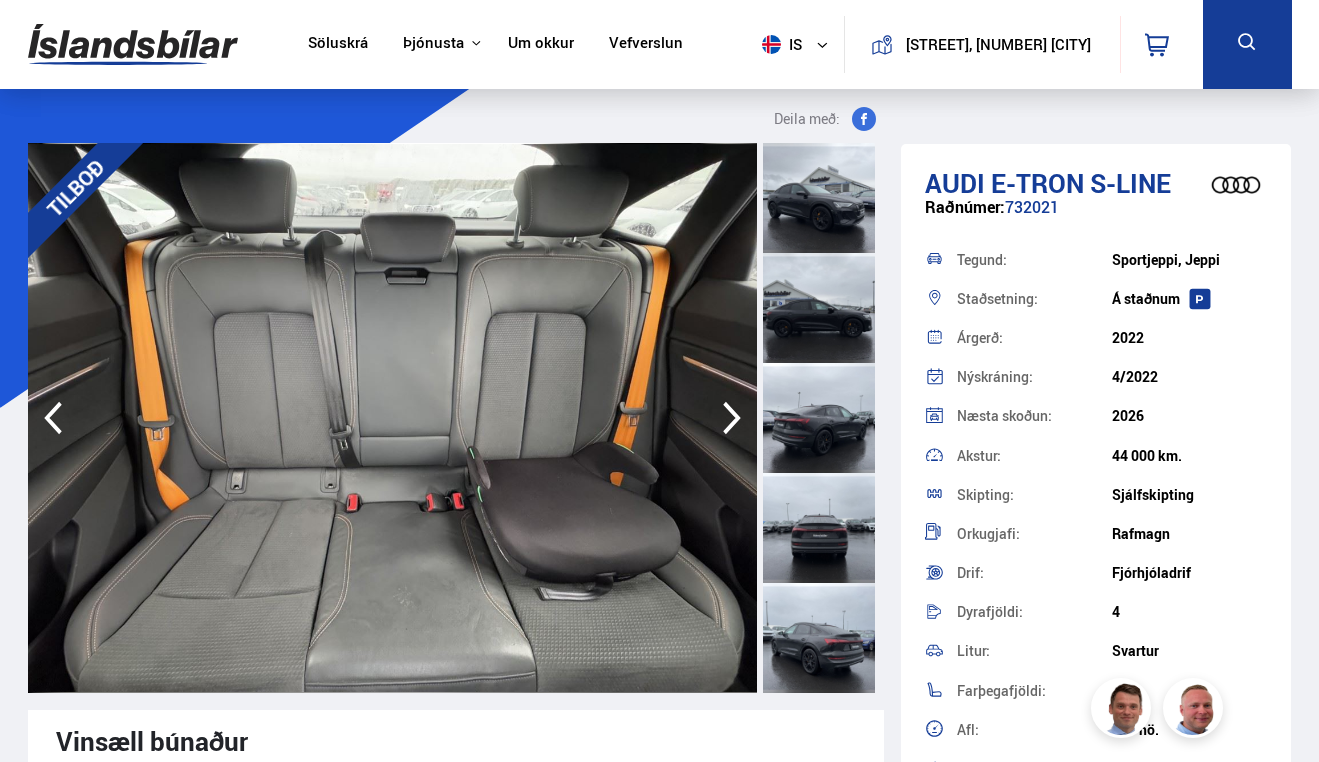 click 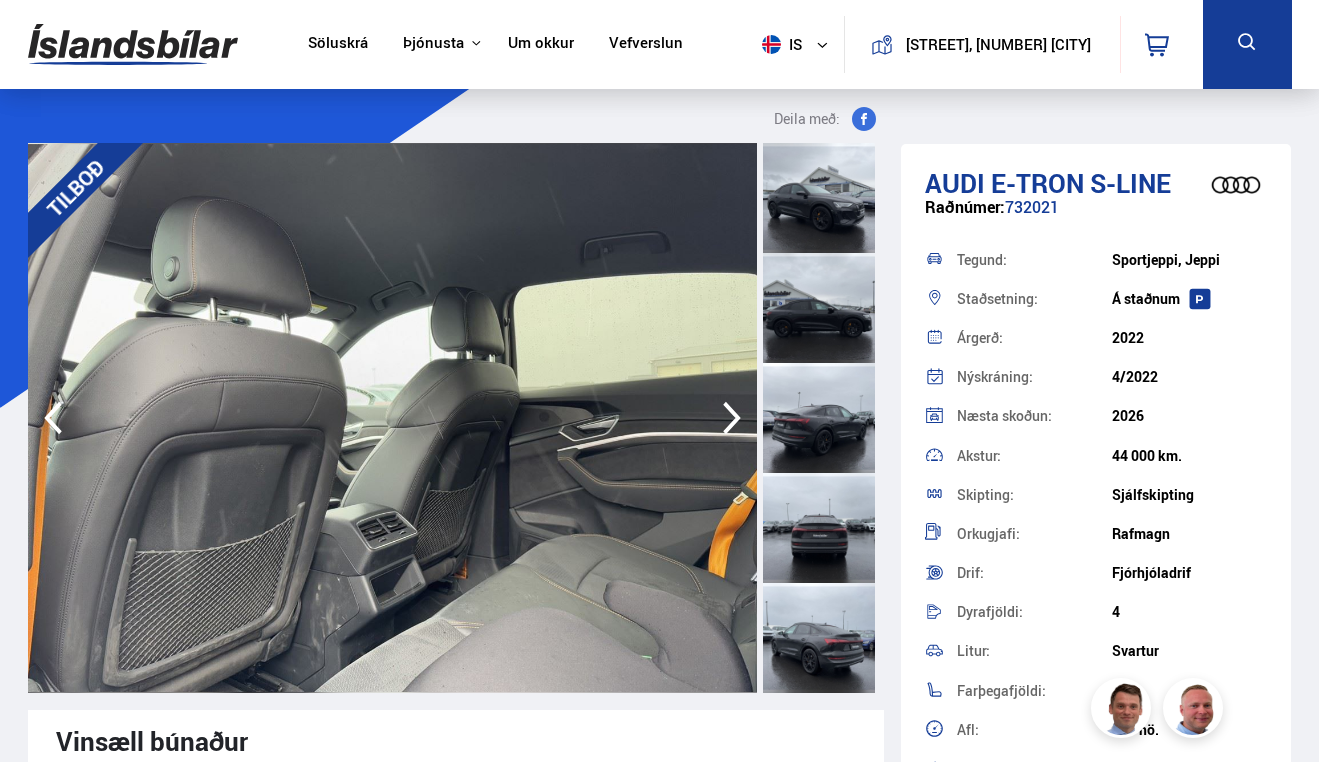 click 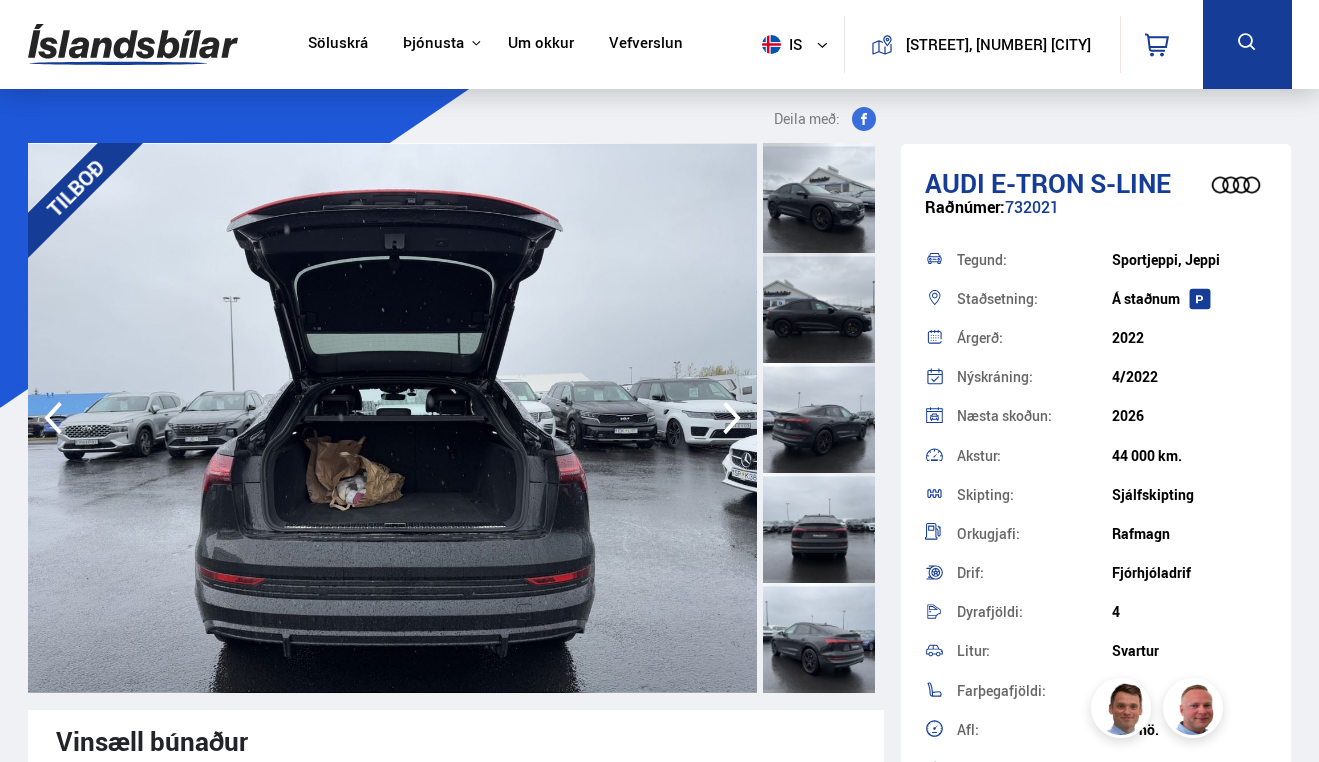 click 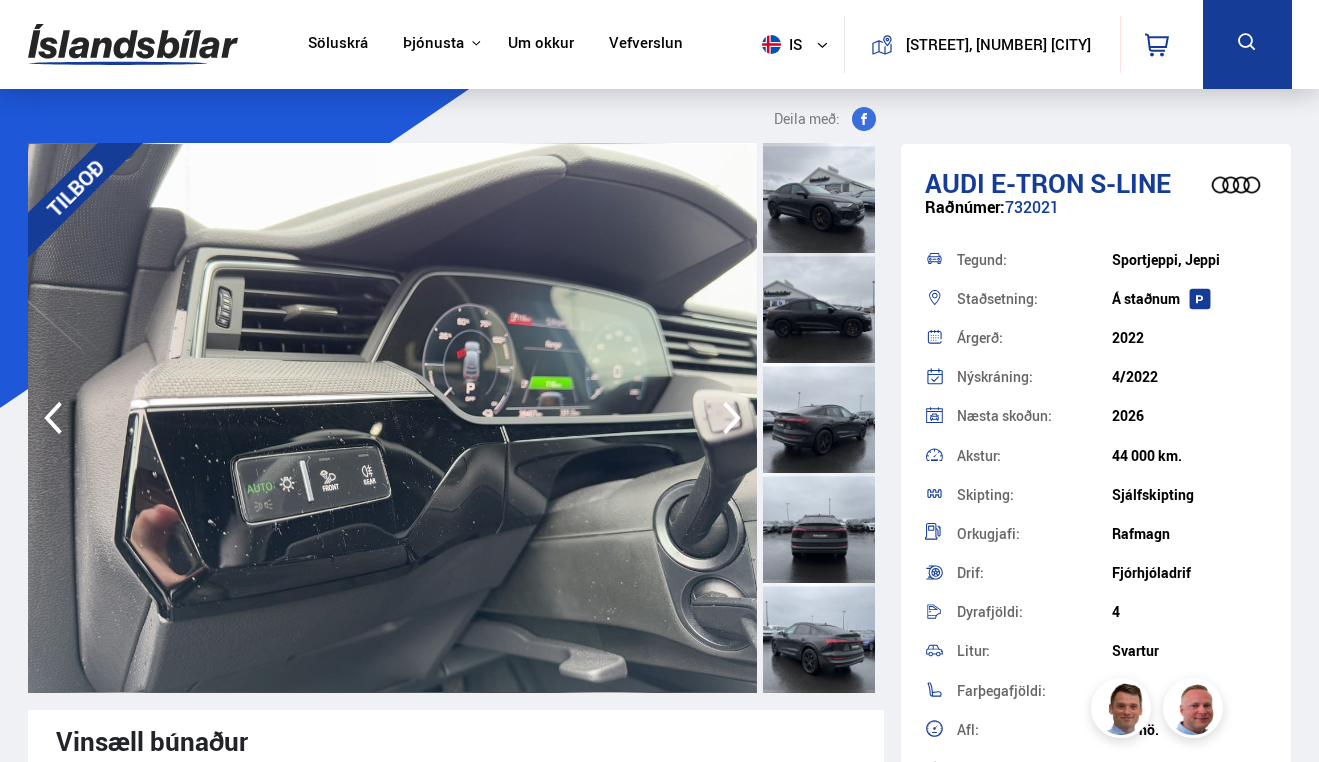 click 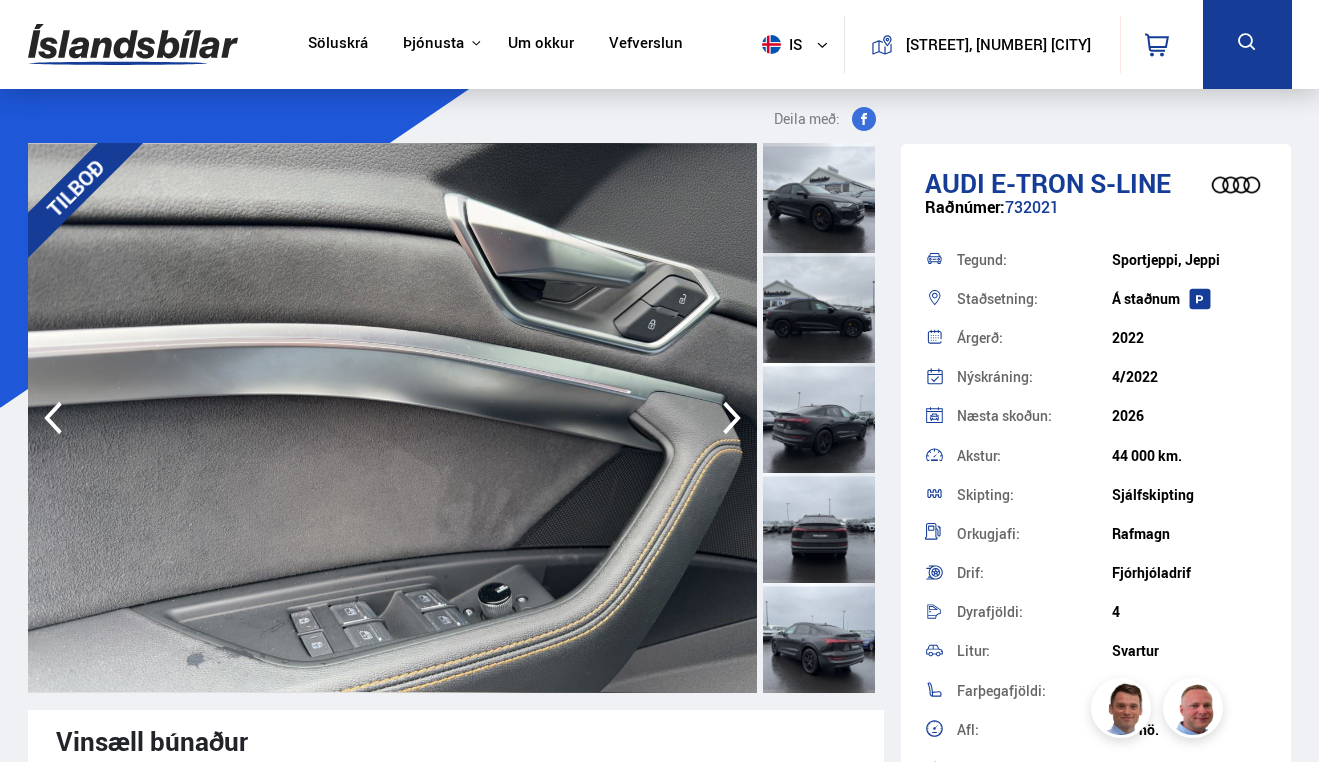 click 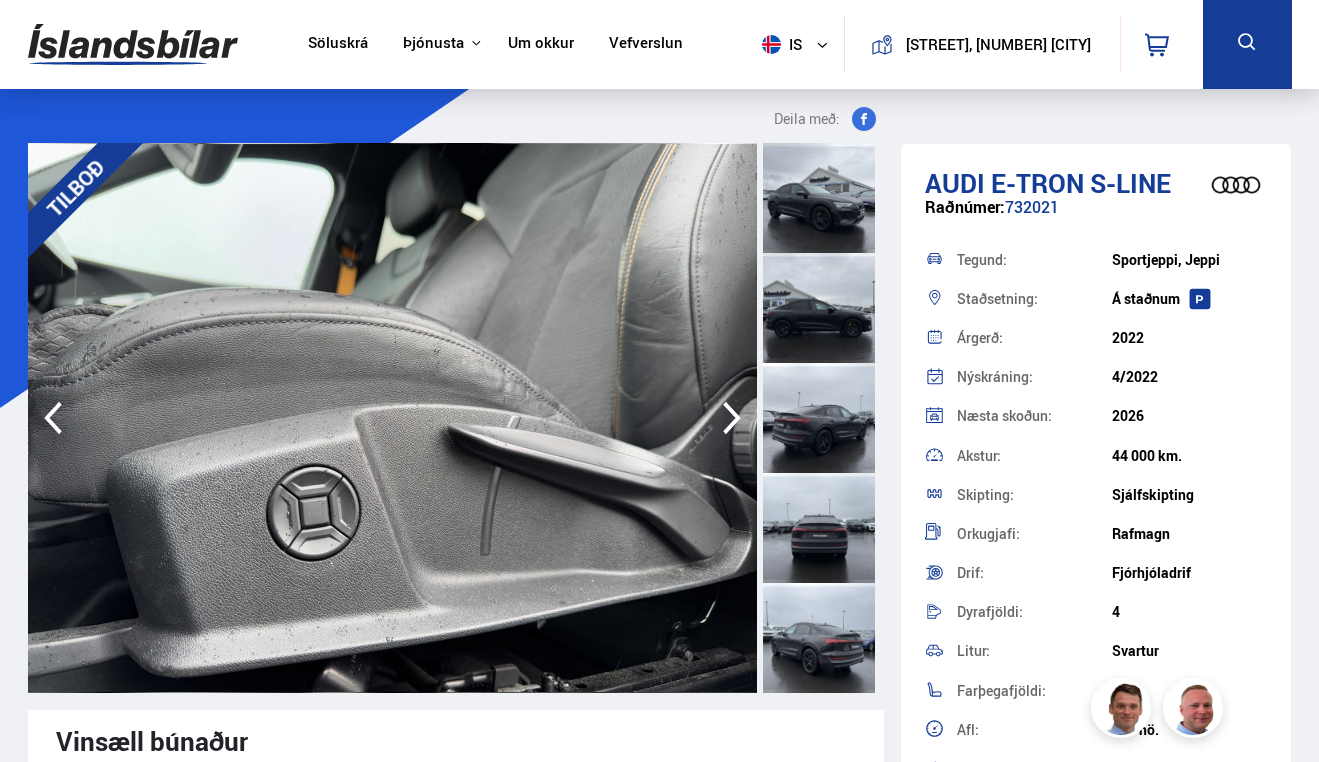 click 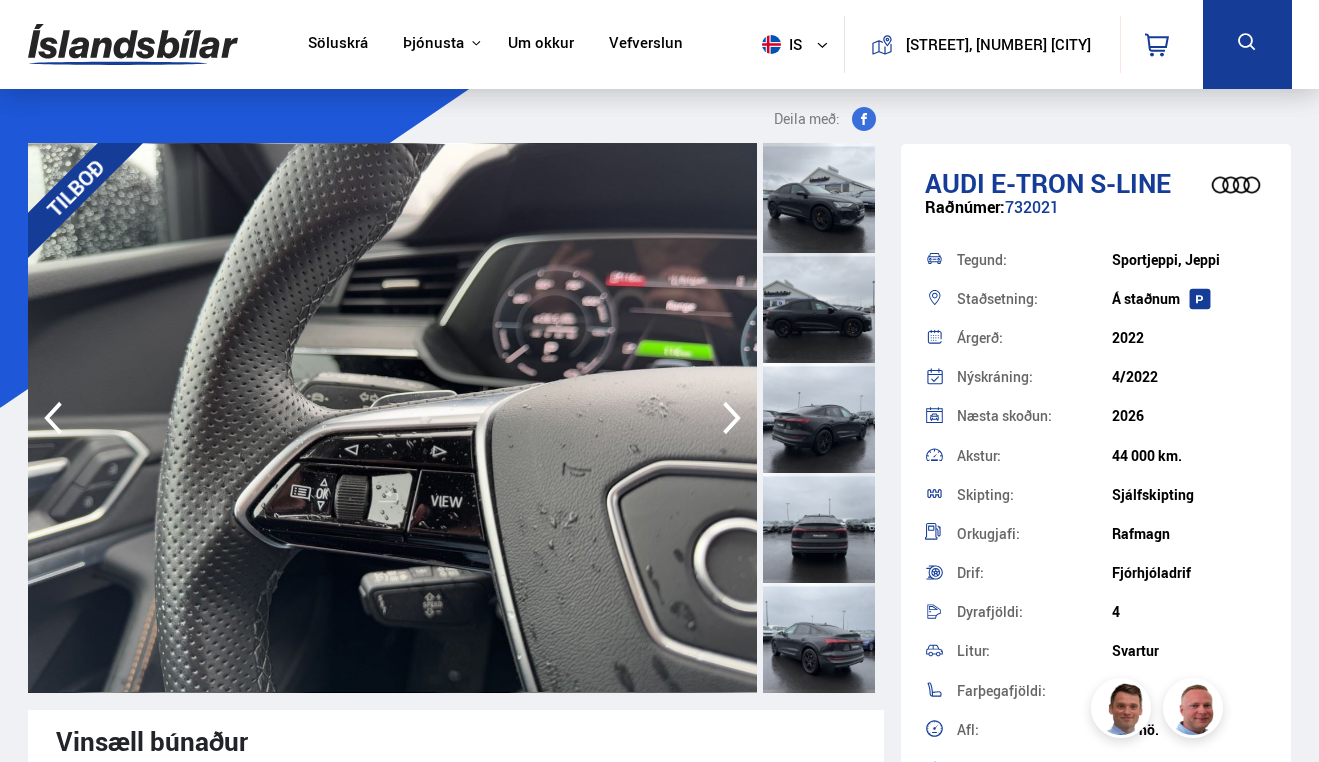 click 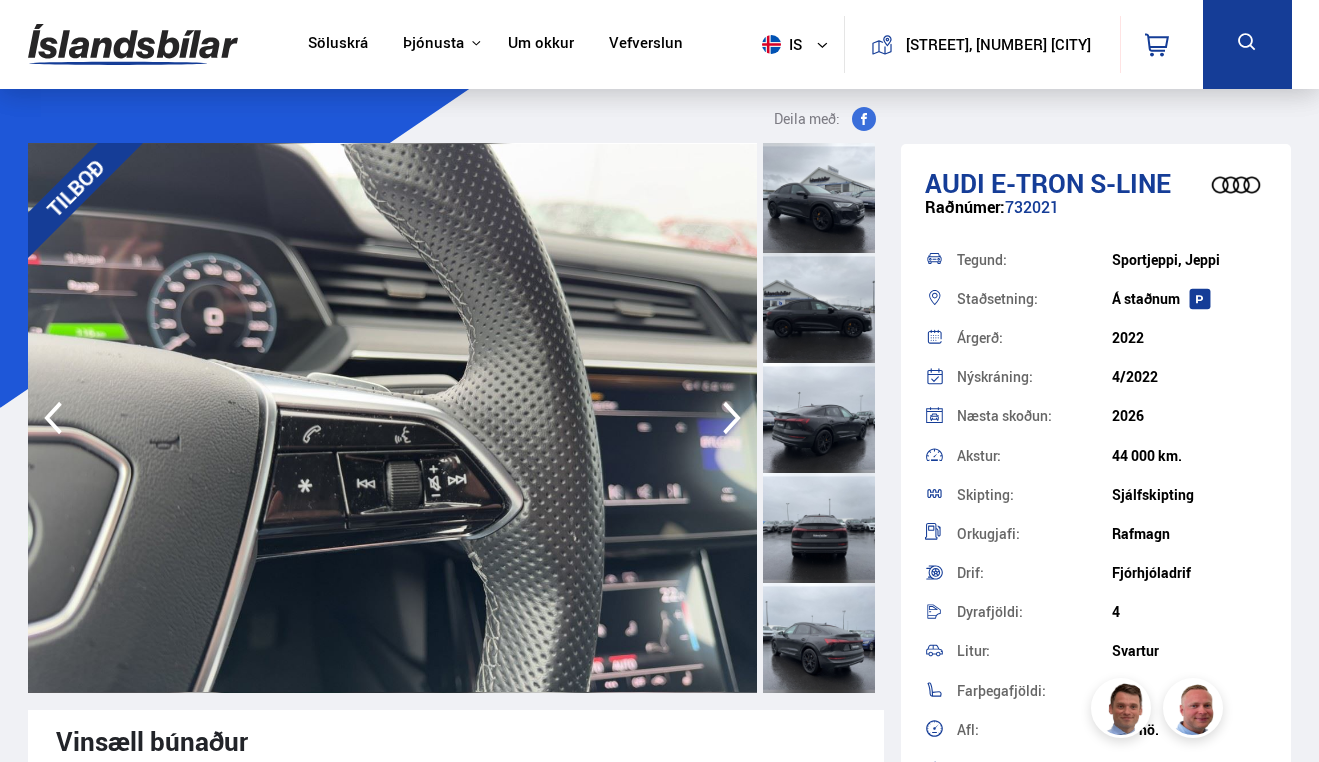 click 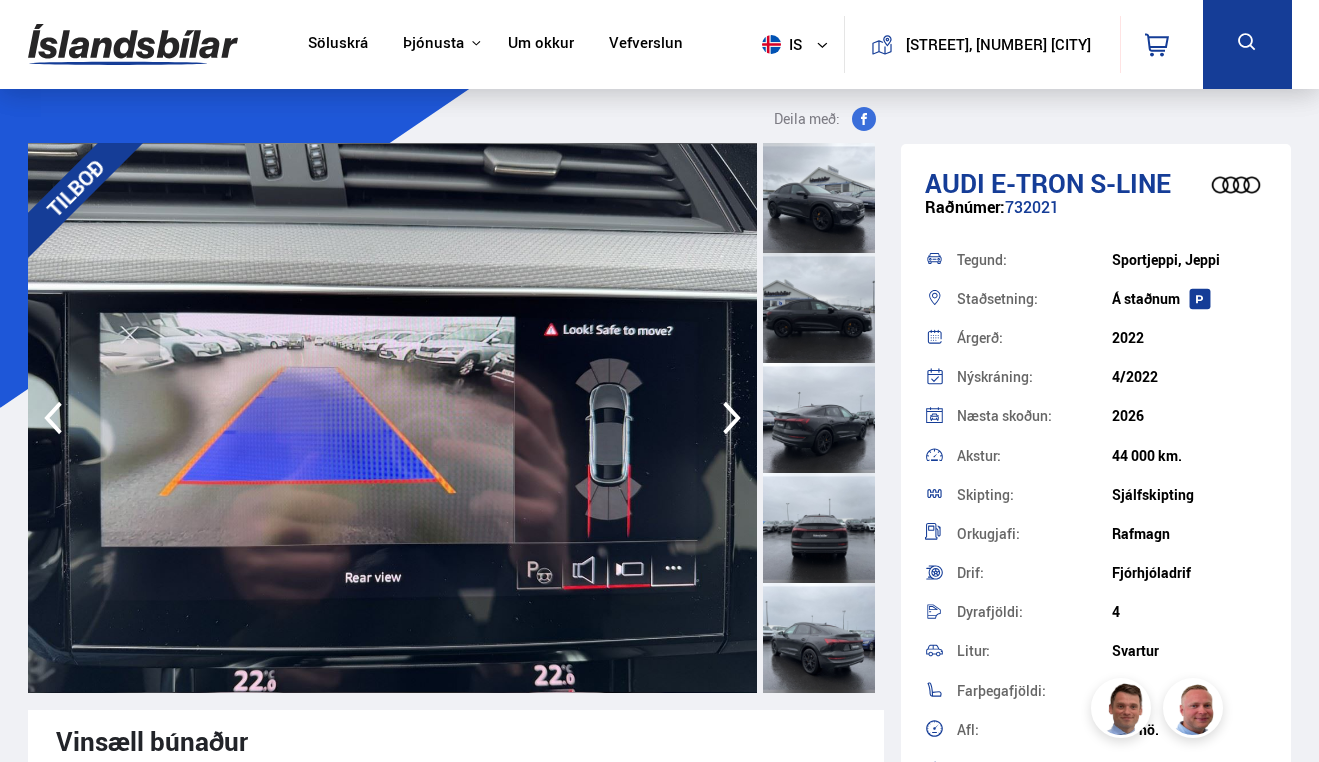 click 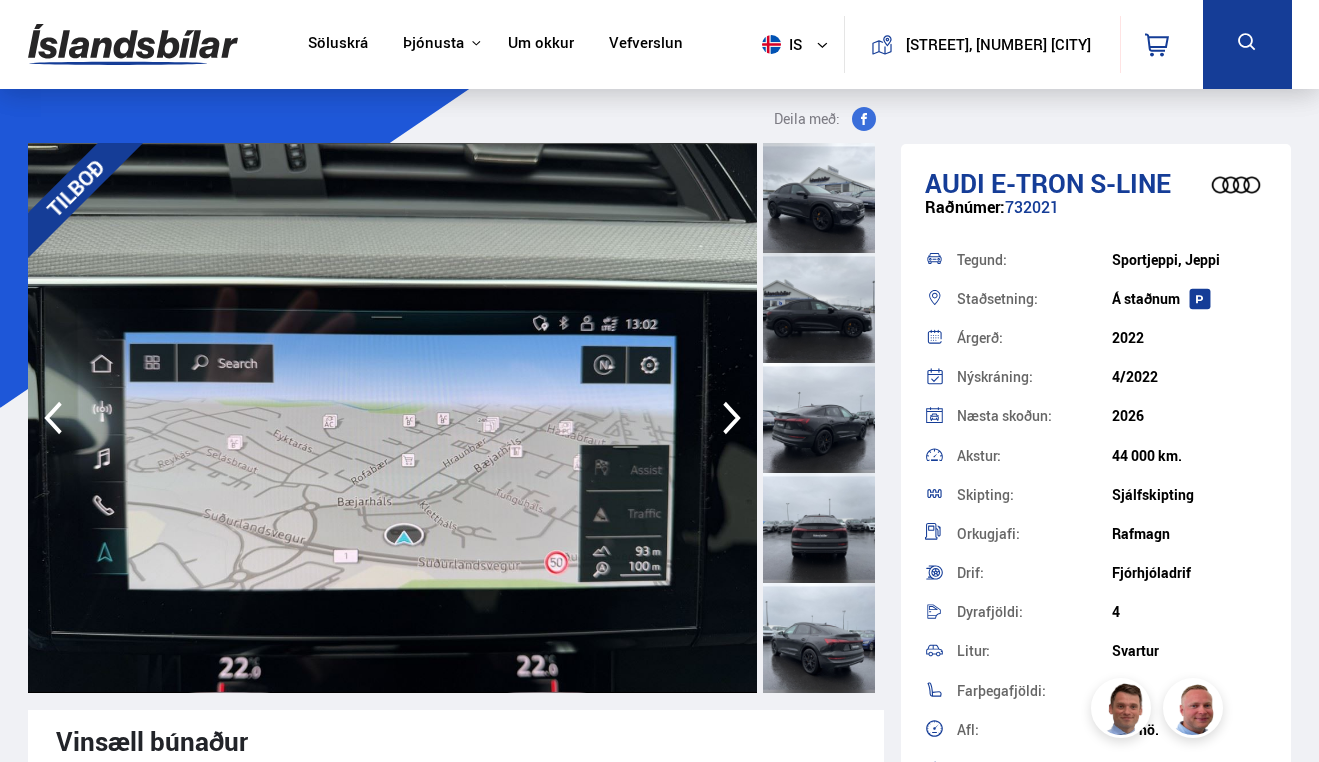 click 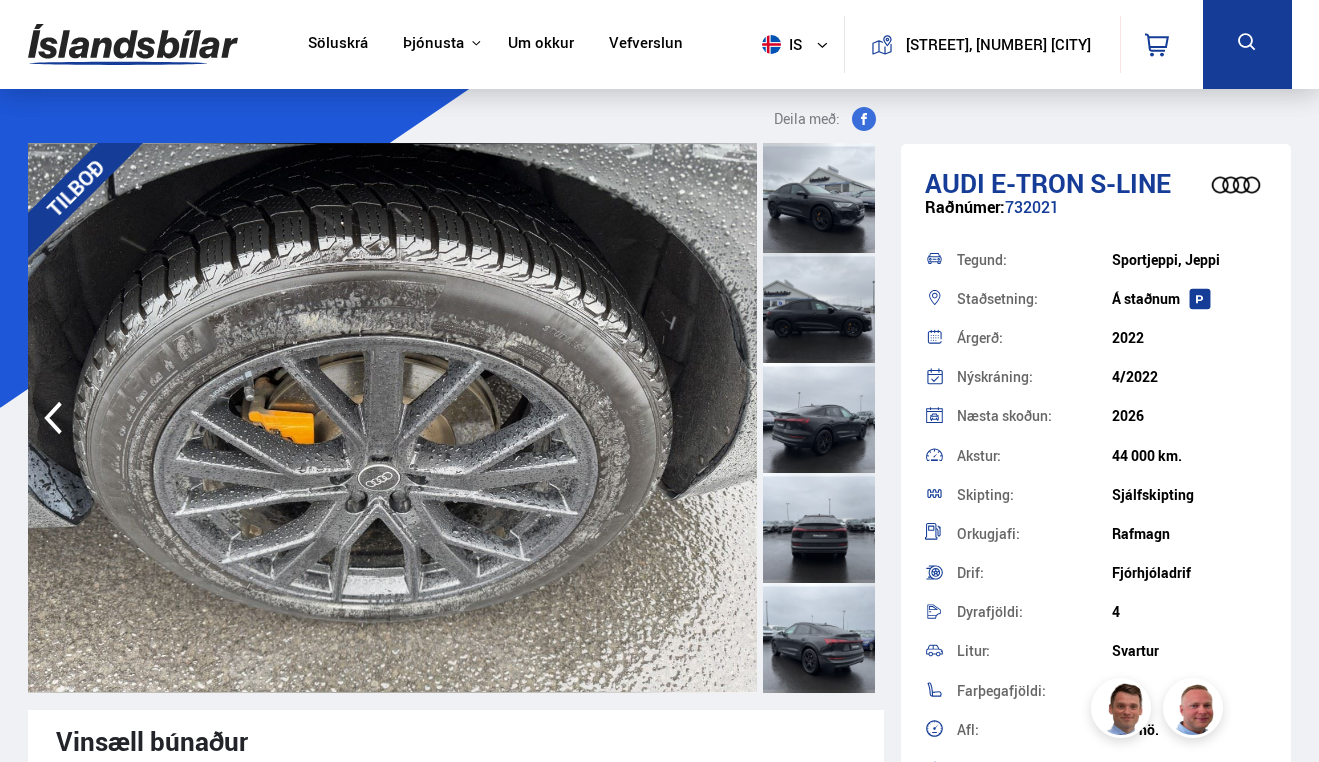 click at bounding box center (393, 418) 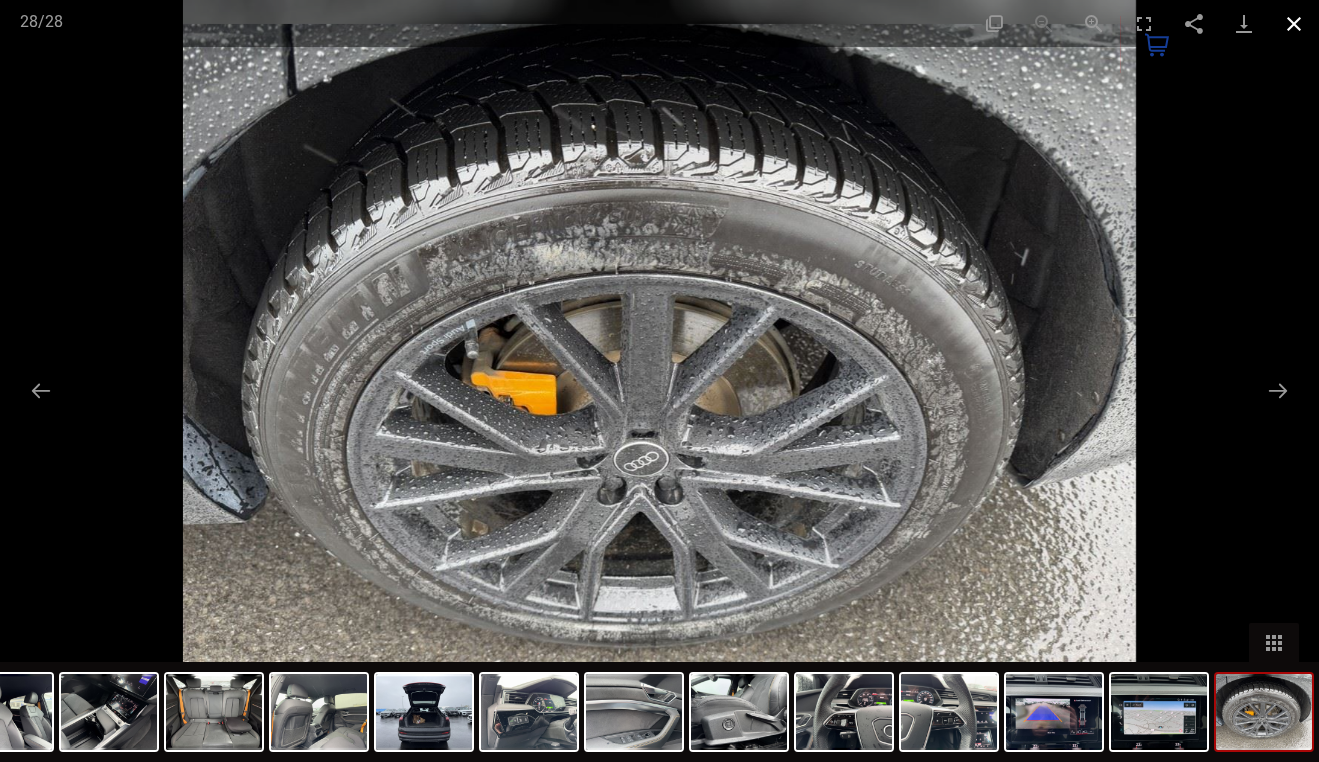 click at bounding box center (1294, 23) 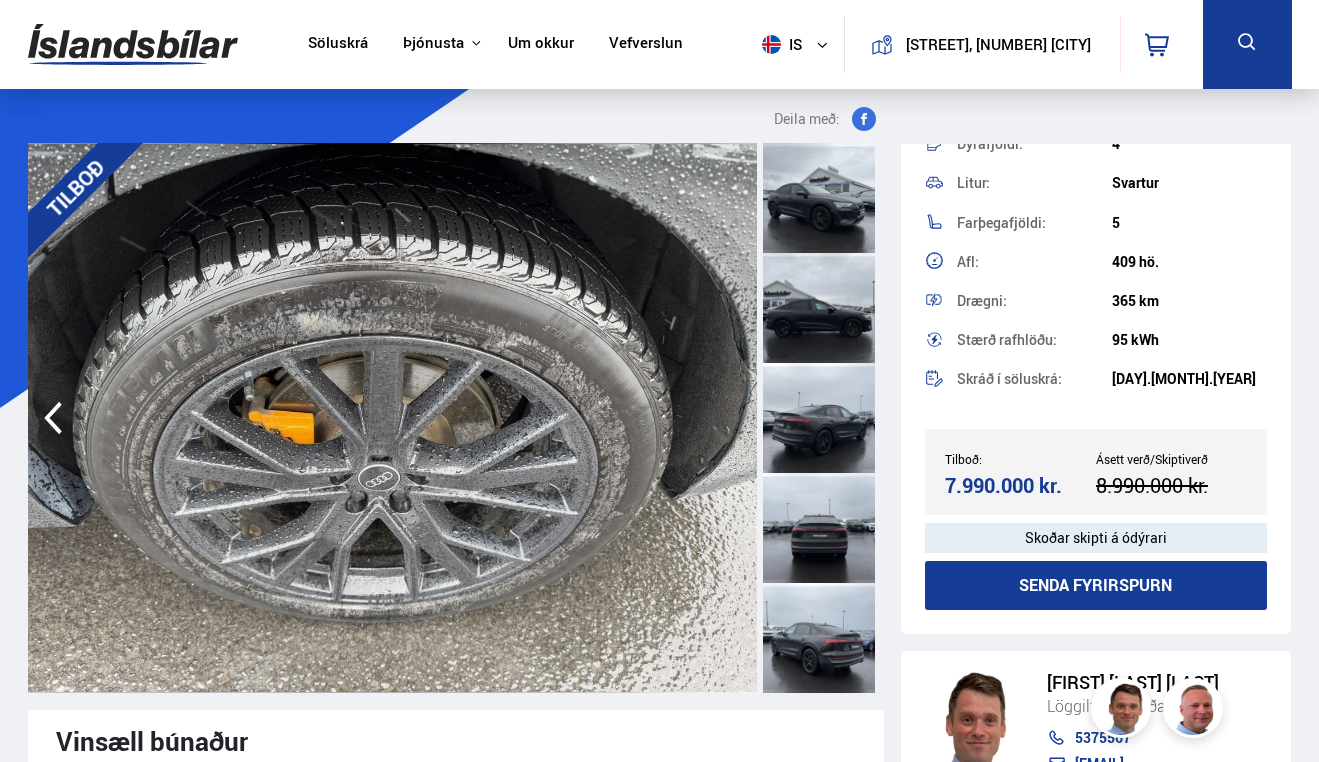 scroll, scrollTop: 466, scrollLeft: 0, axis: vertical 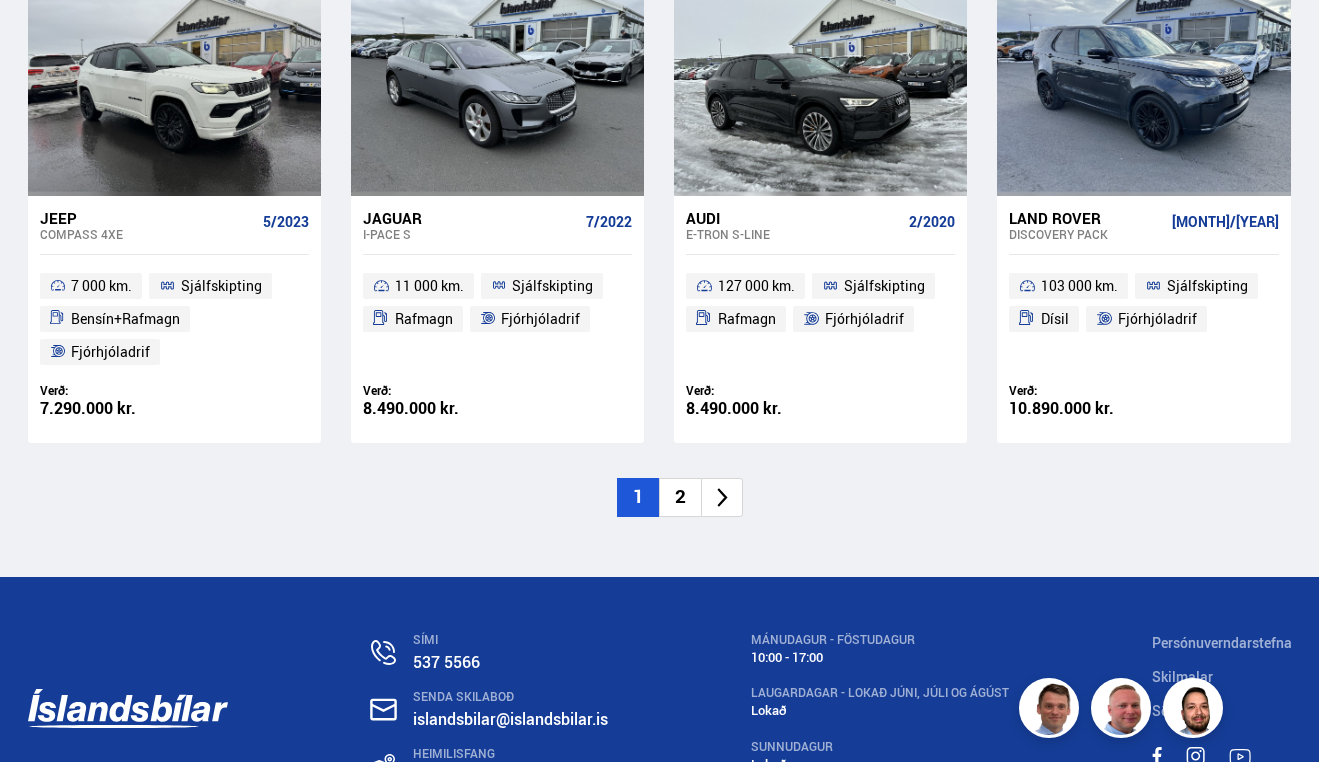 click on "Jeep" at bounding box center (147, 218) 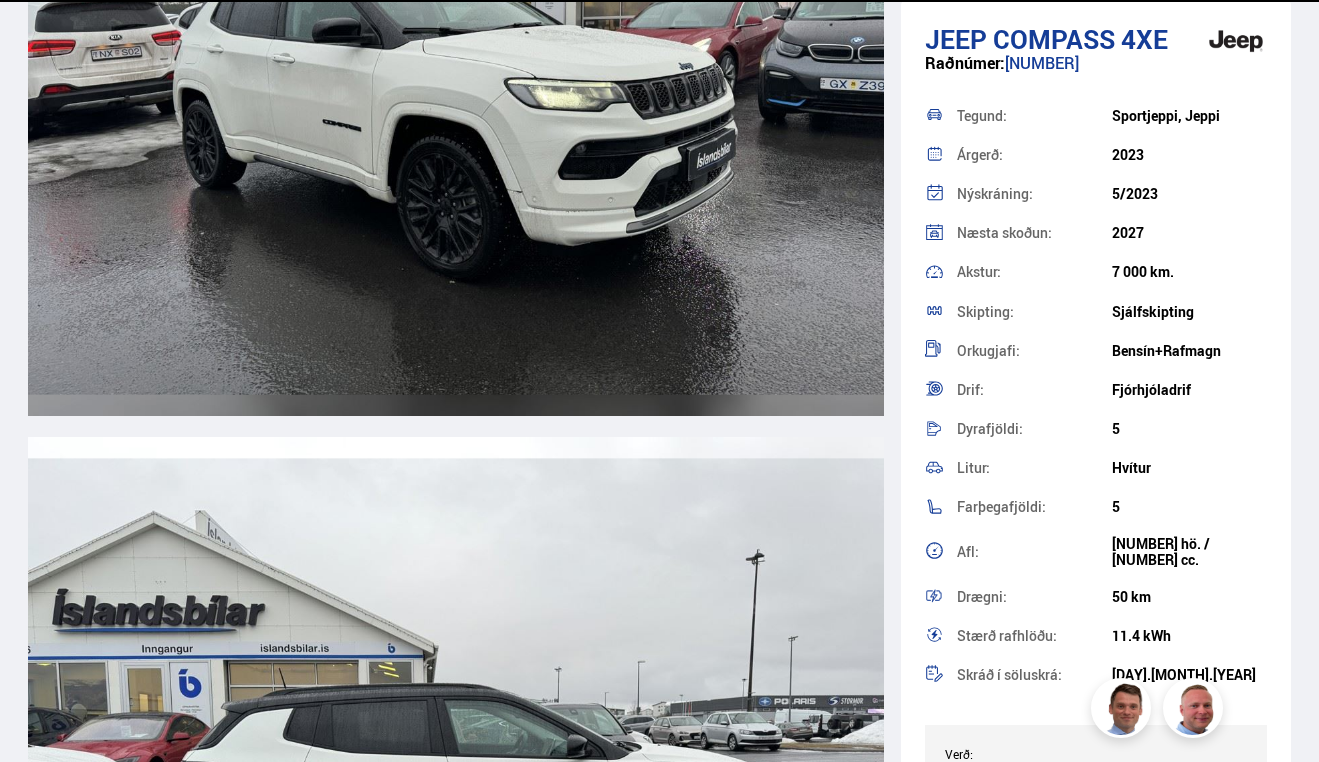 scroll, scrollTop: 0, scrollLeft: 0, axis: both 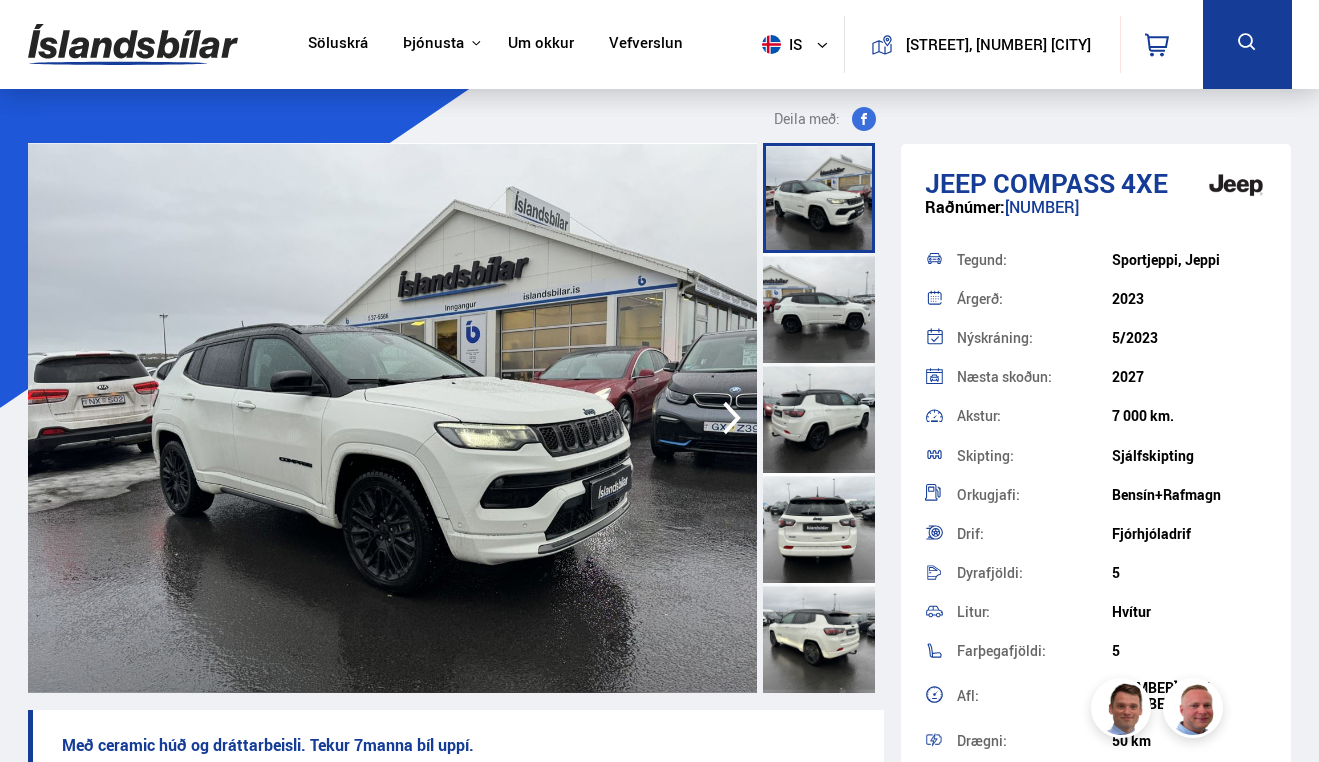 click 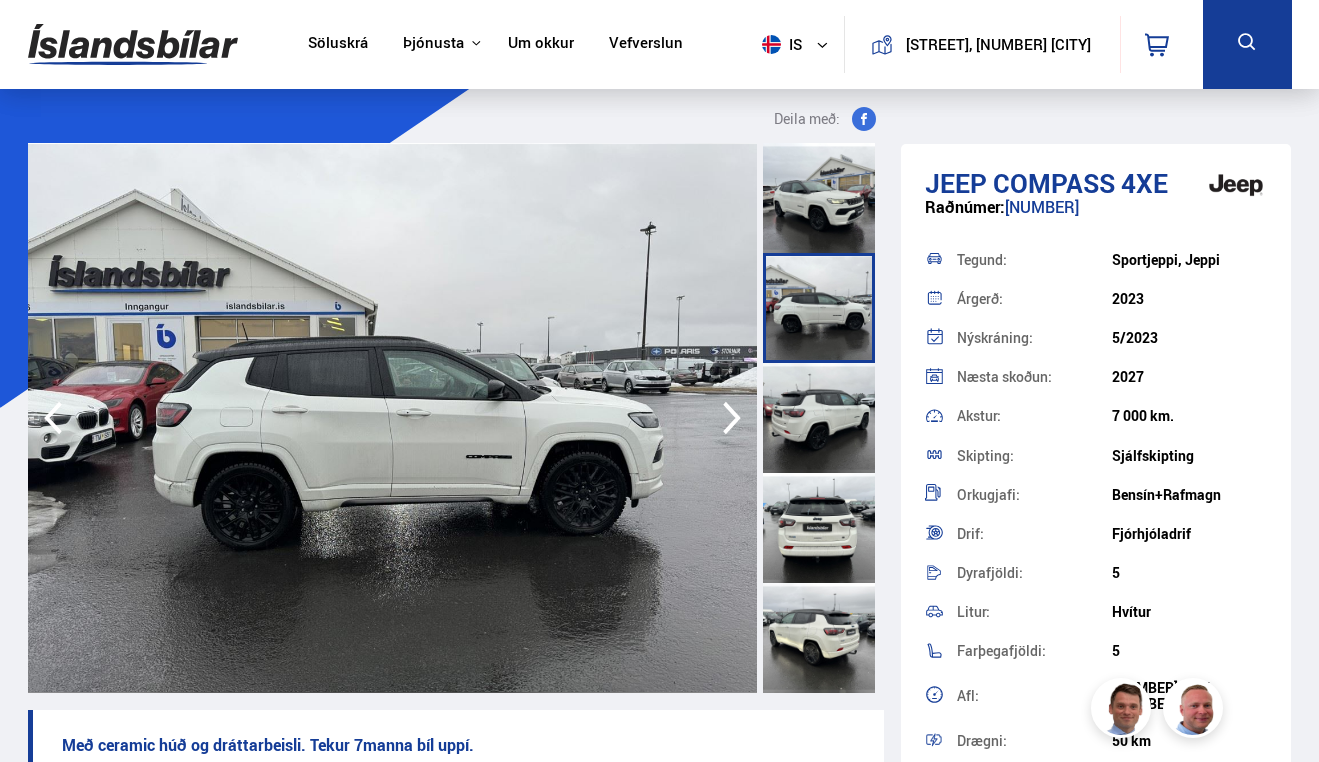 click 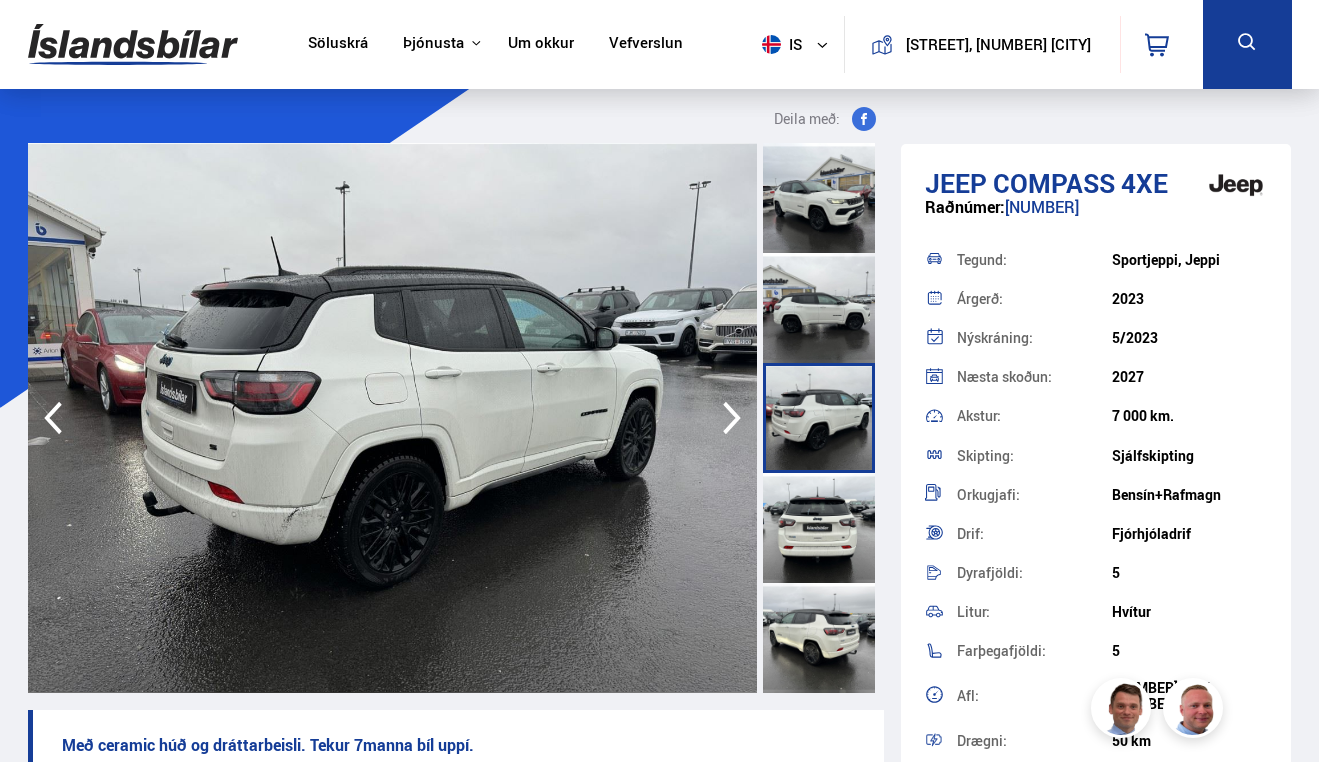 click 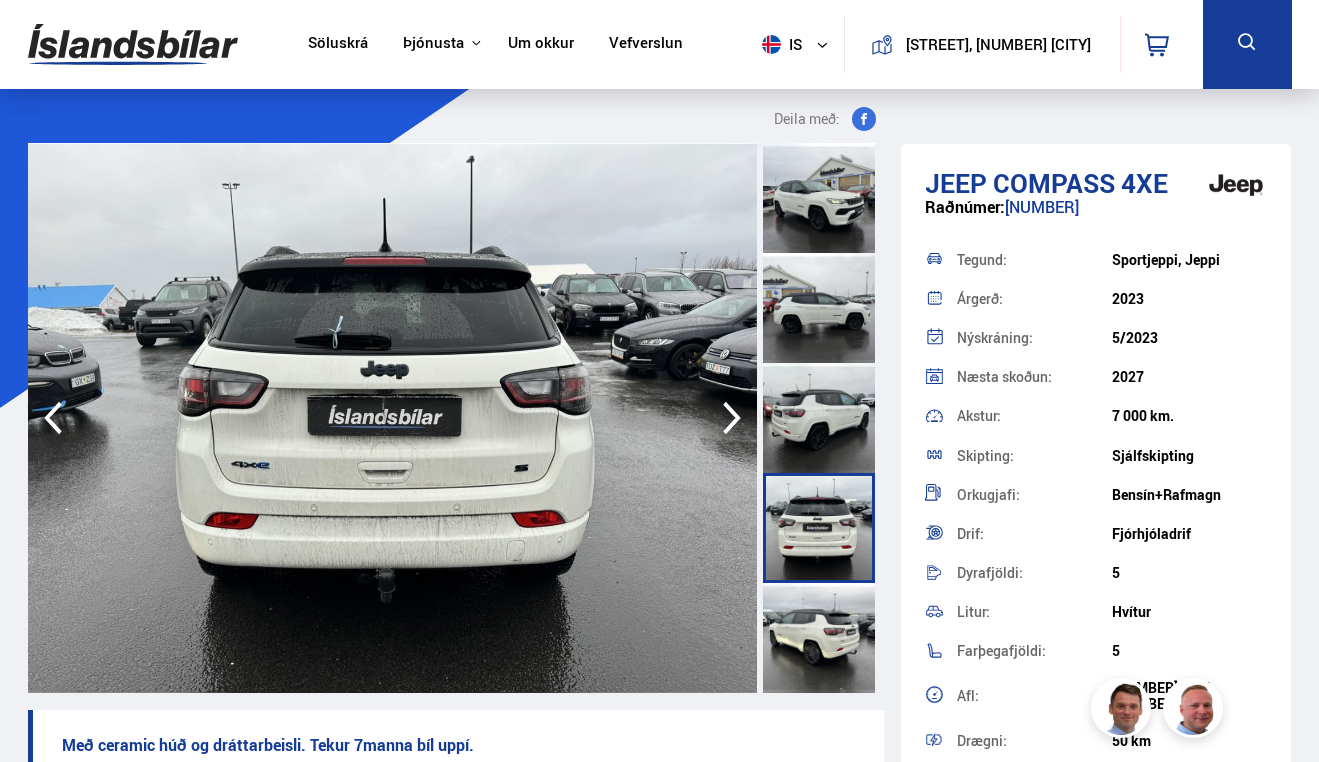 click 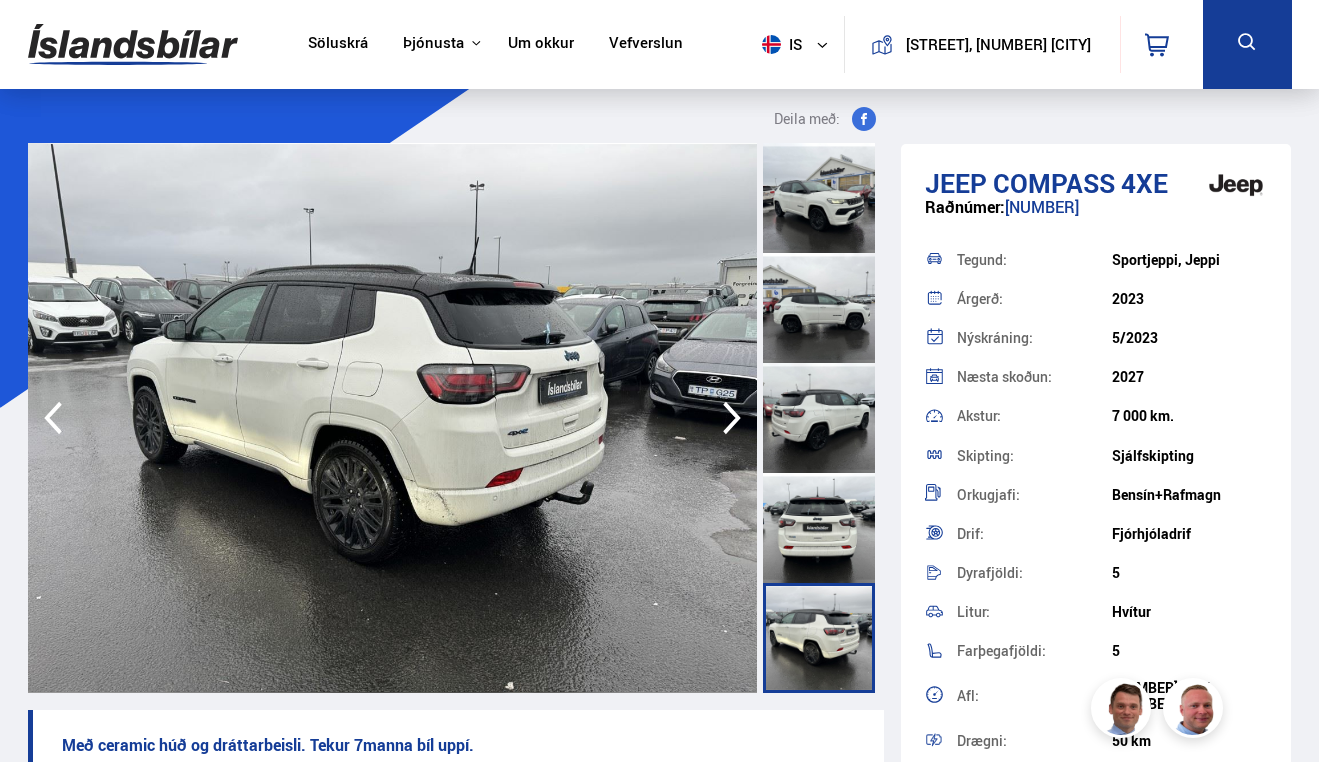 click 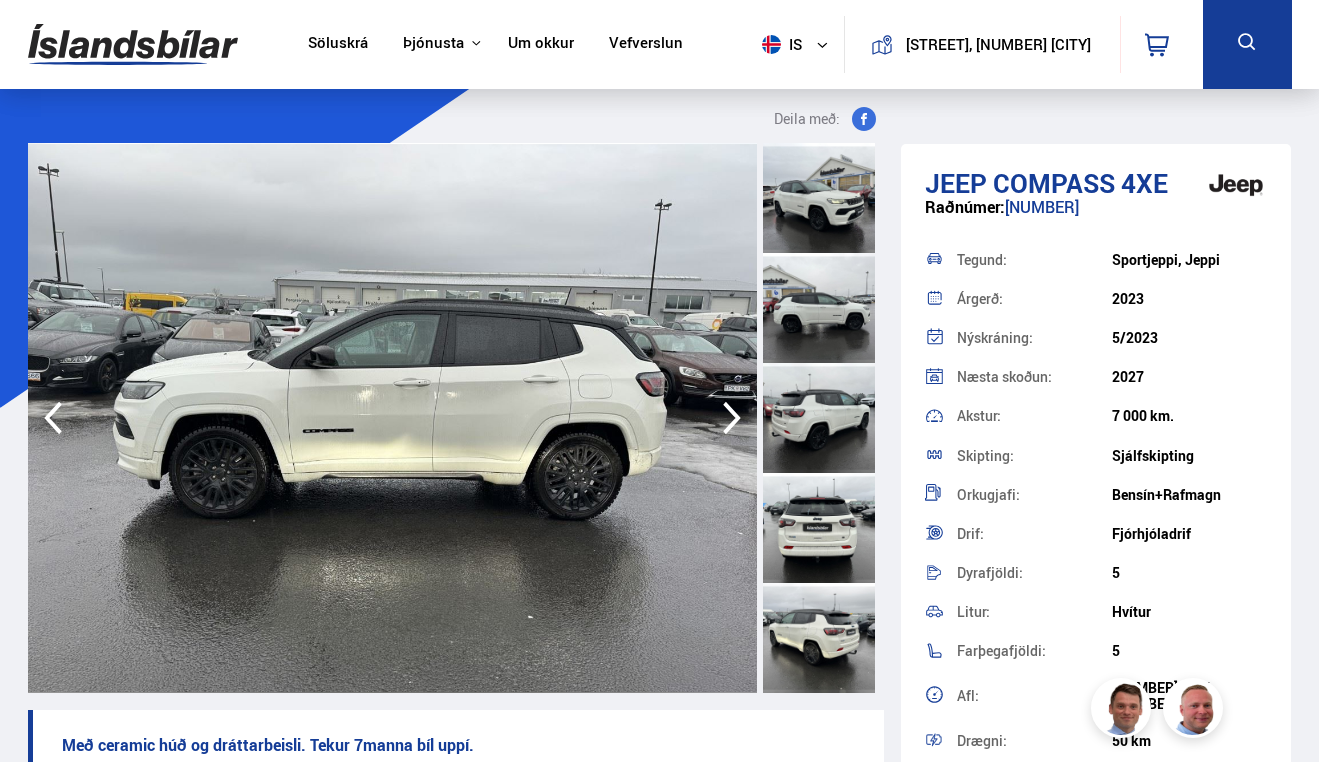 click 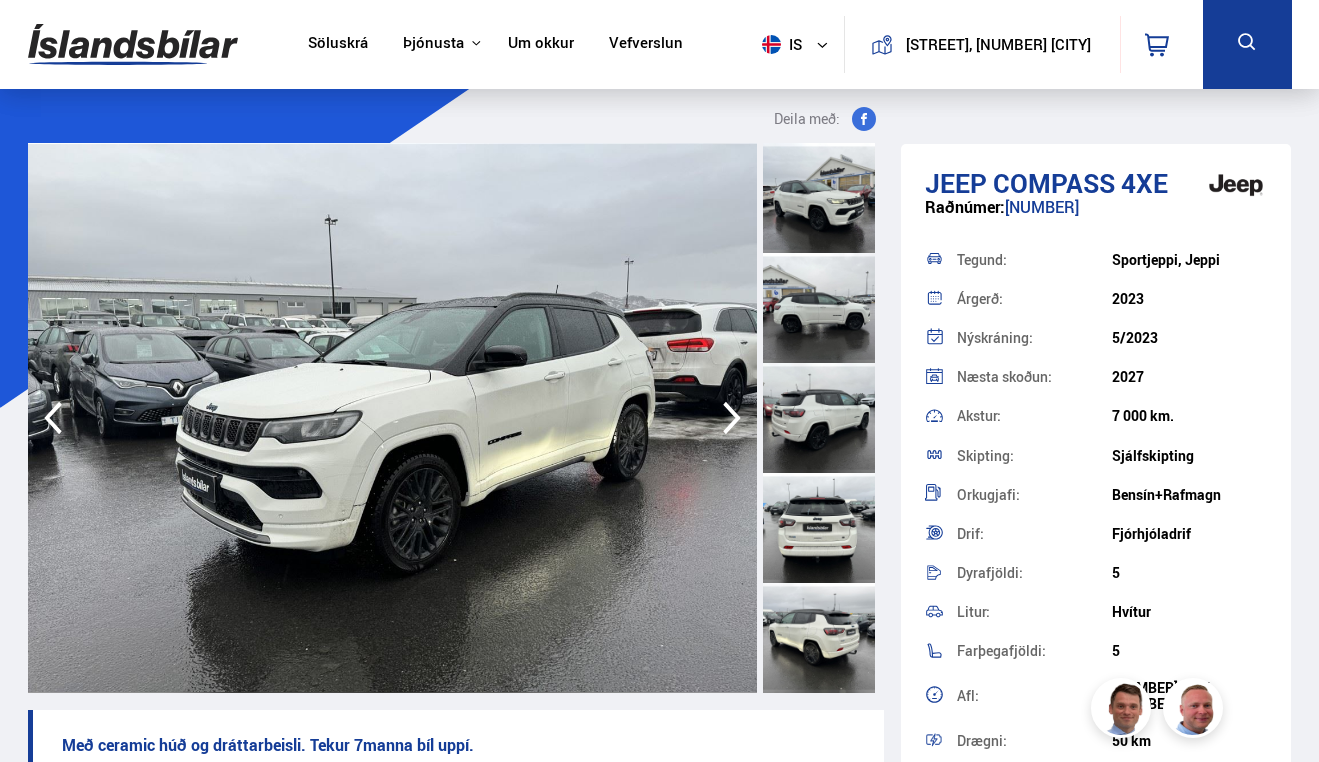 click 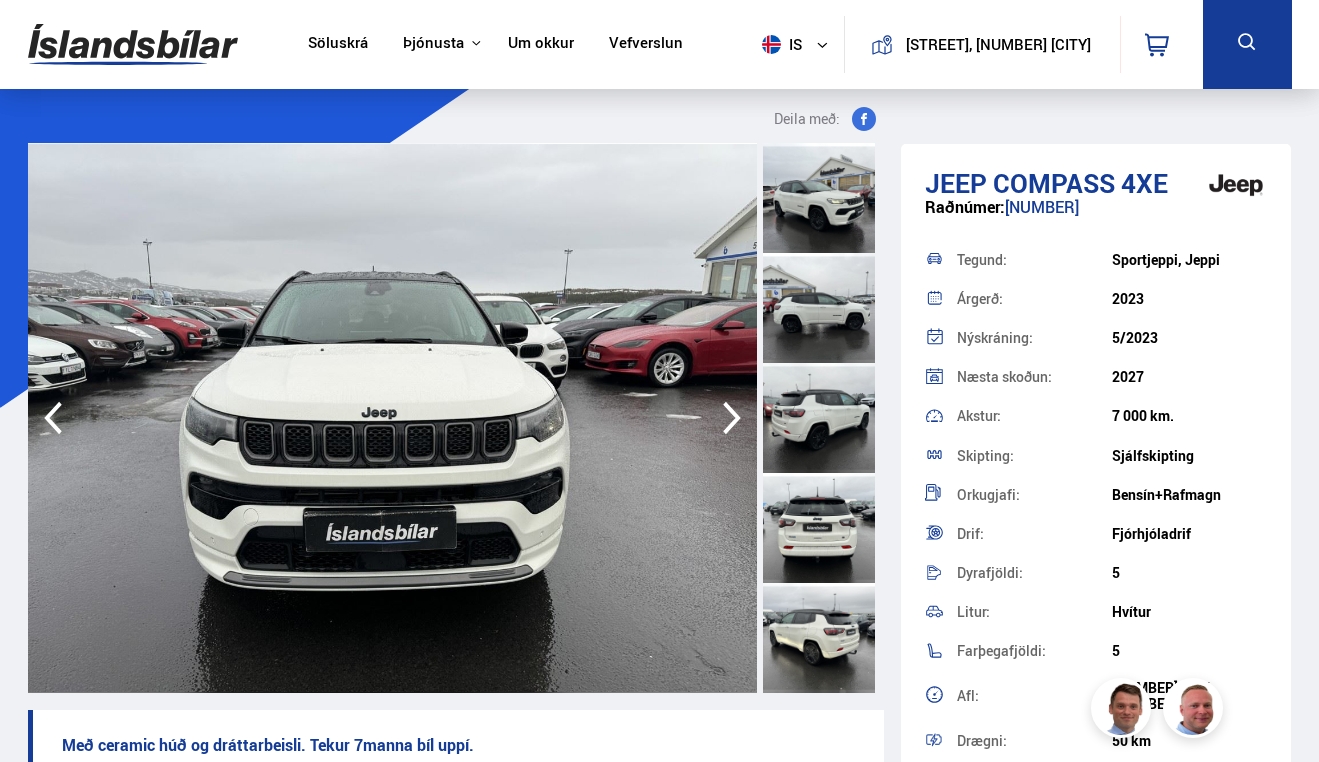 click 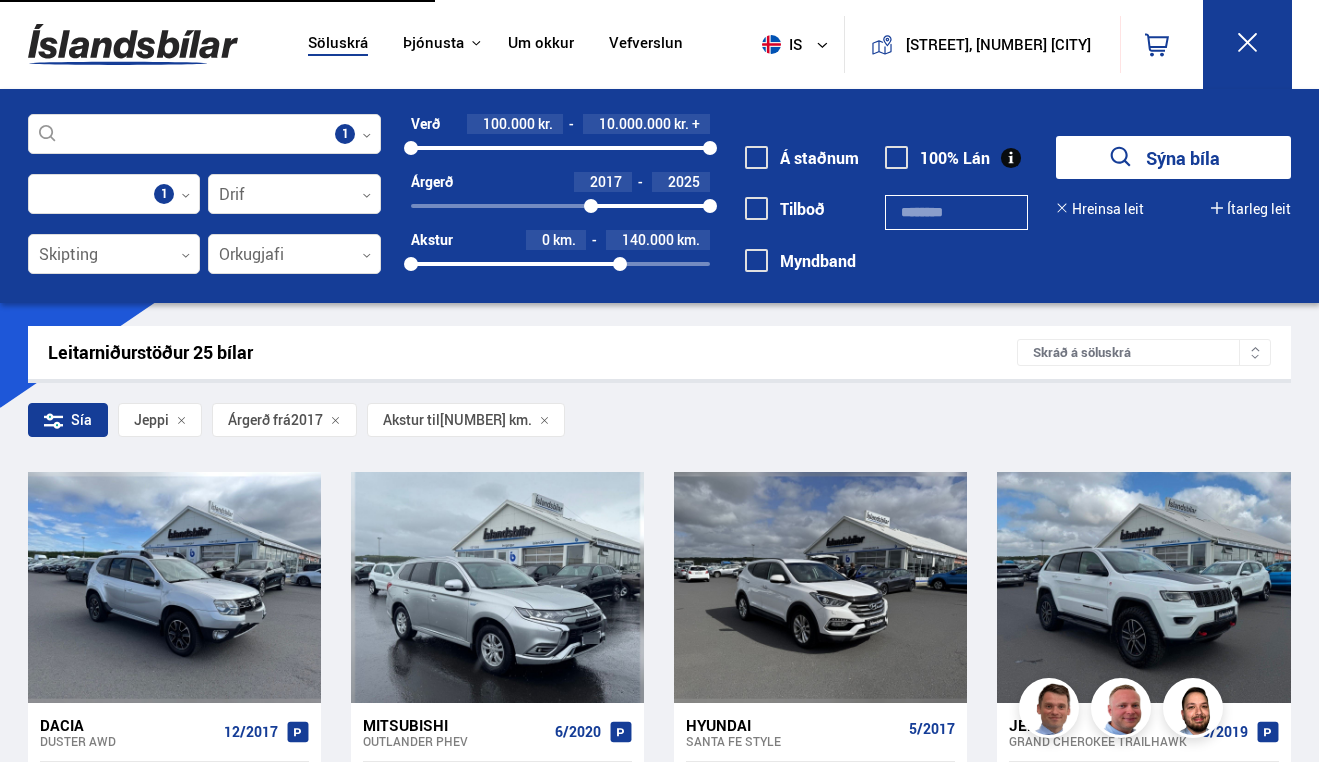 scroll, scrollTop: 2878, scrollLeft: 0, axis: vertical 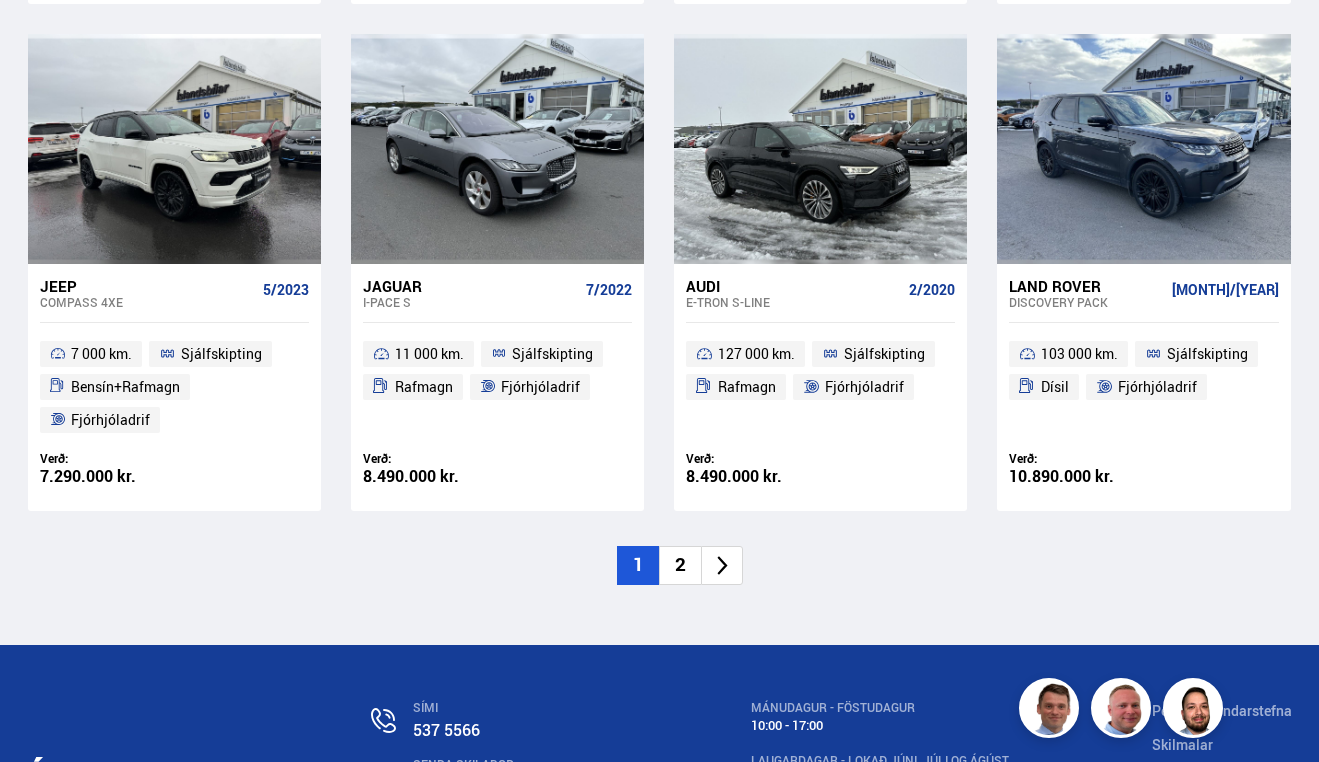 click on "2" at bounding box center [680, 565] 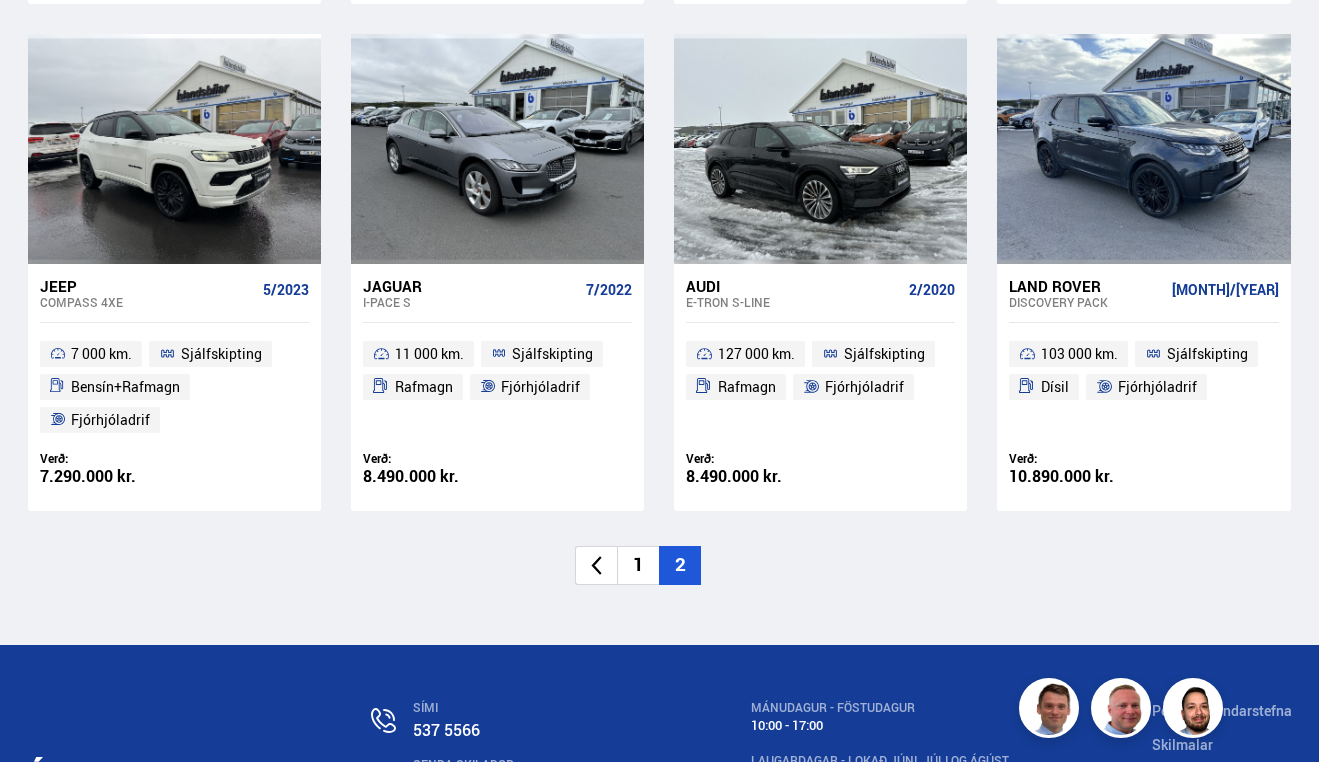 scroll, scrollTop: 0, scrollLeft: 0, axis: both 